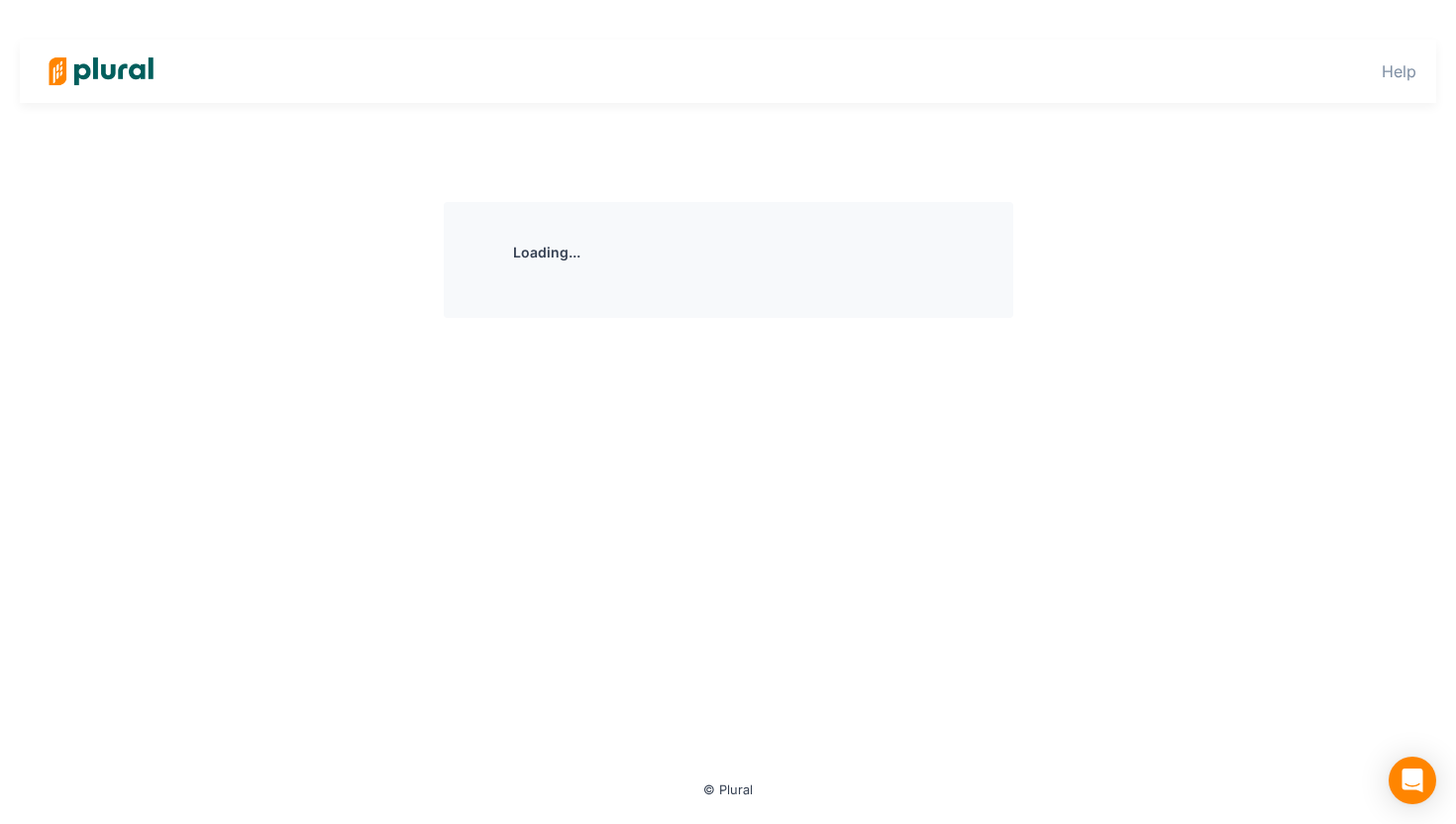 scroll, scrollTop: 0, scrollLeft: 0, axis: both 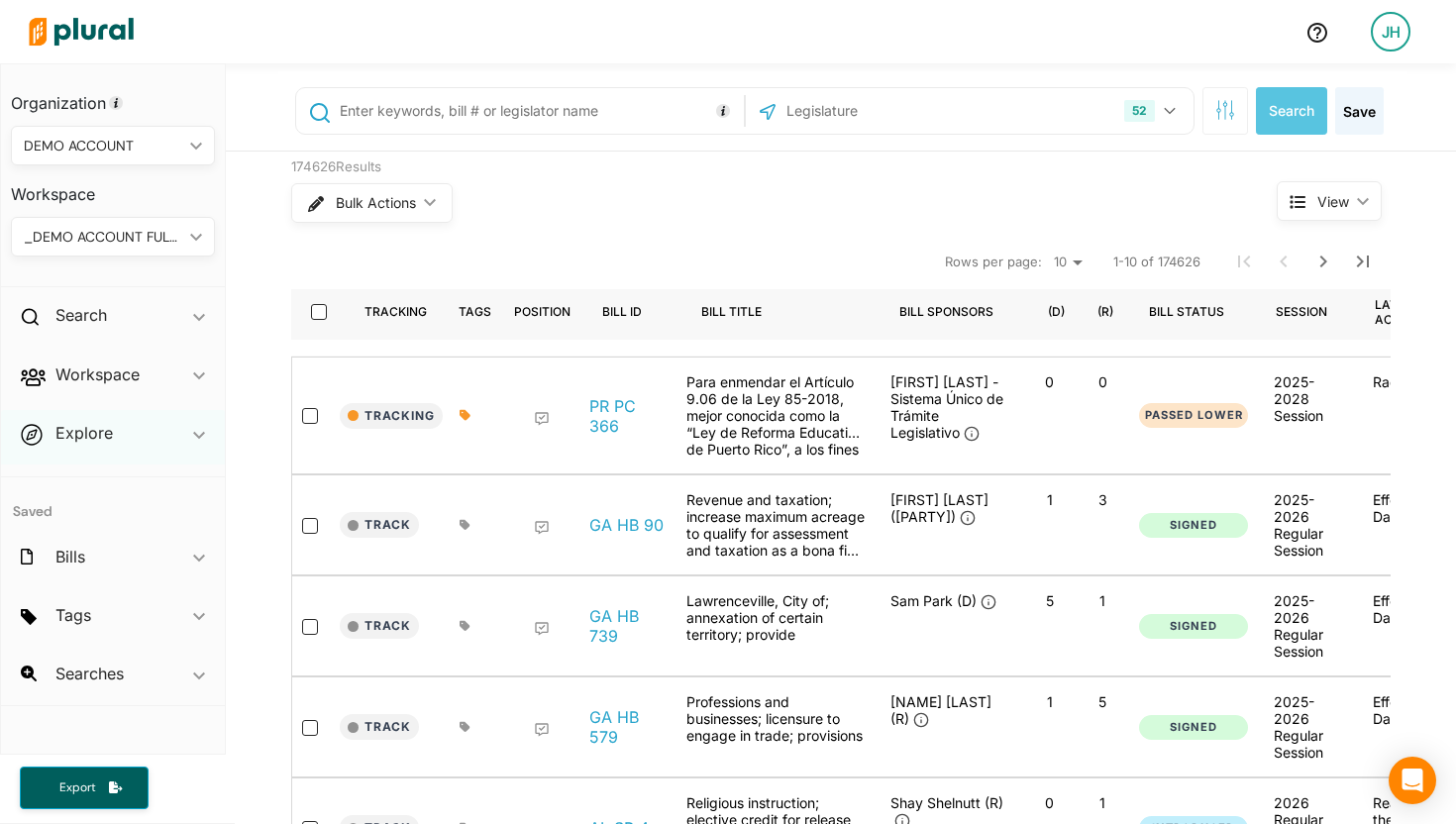 click on "ic_keyboard_arrow_down" 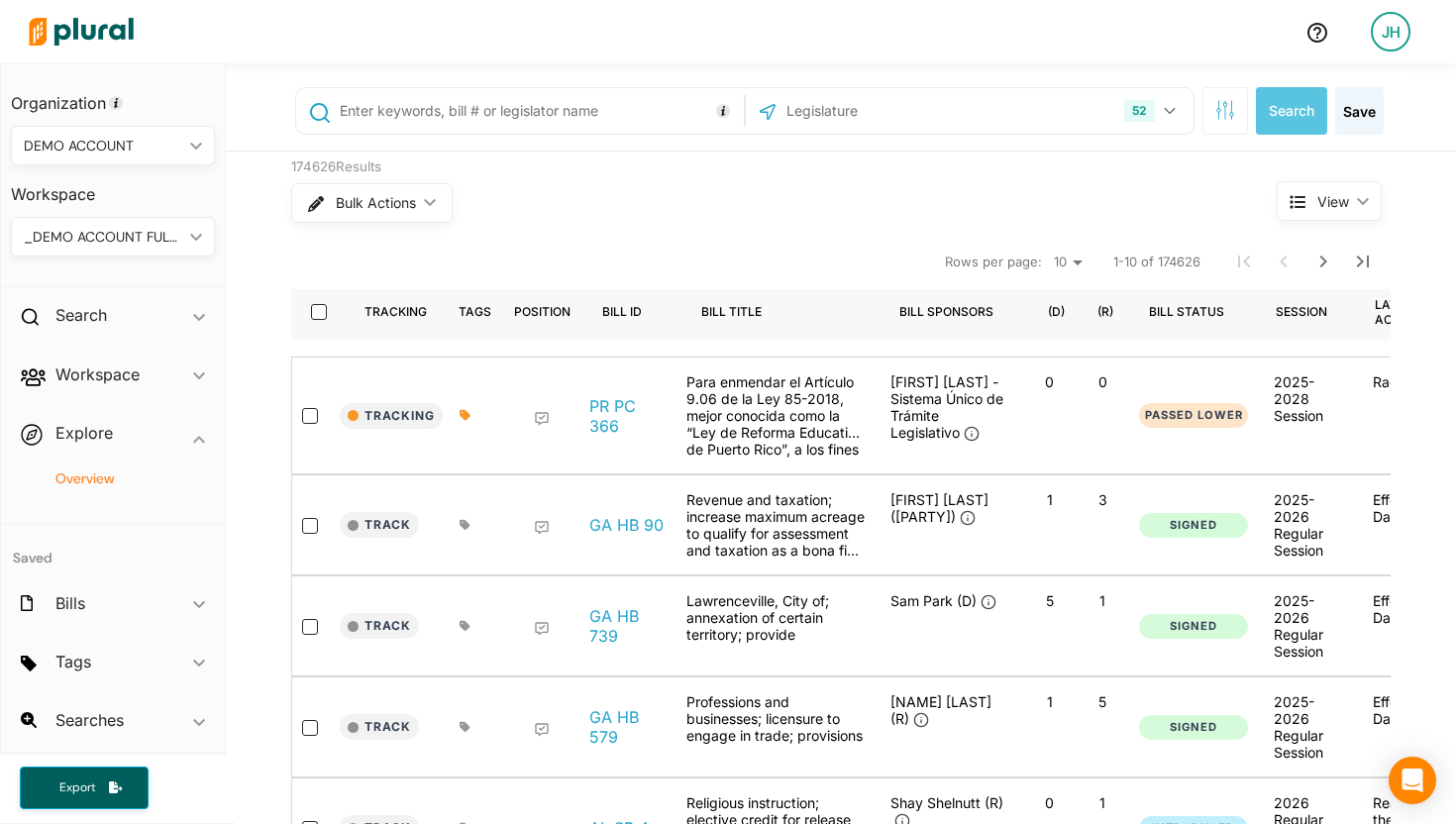 click on "Overview" at bounding box center [118, 478] 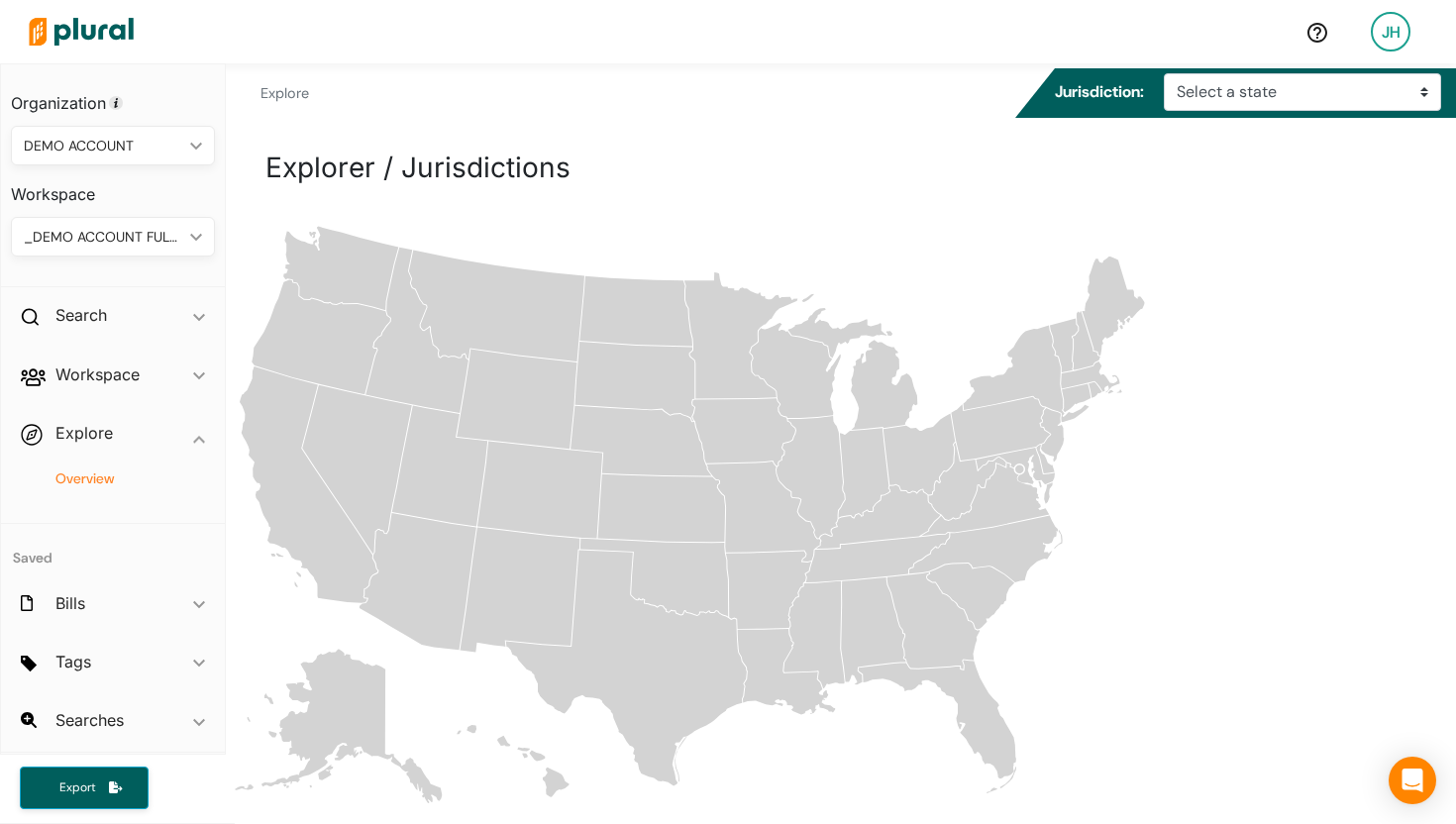 click on "Kansas" 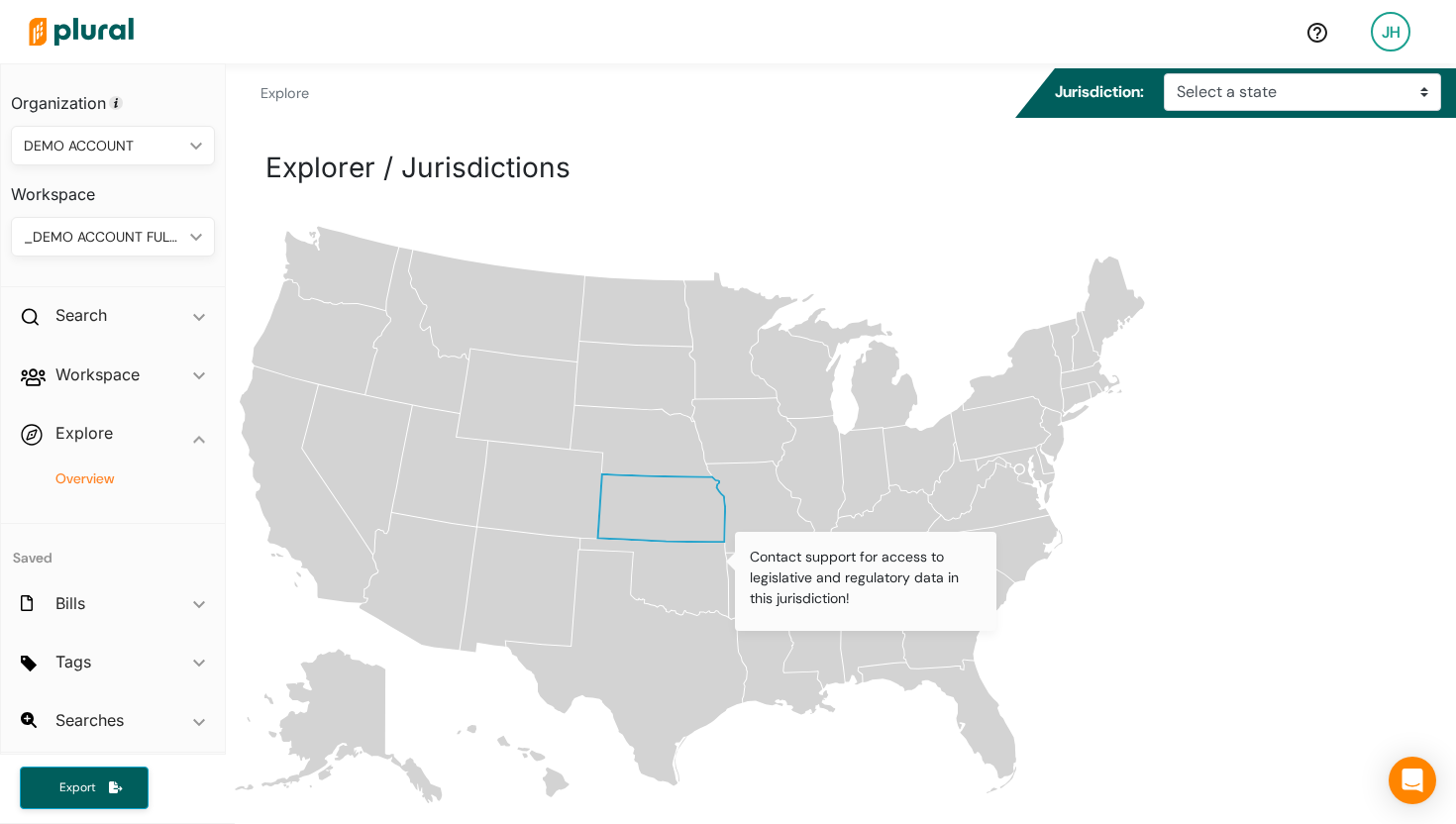click on "Blank US states map Alaska Hawaii Alabama Arkansas Arizona California Colorado Connecticut Delaware Florida Georgia Iowa Idaho Illinois Indiana Kansas Kentucky Louisiana Massachusetts Maryland Maine Michigan Minnesota Missouri Mississippi Montana North Carolina North Dakota Nebraska New Hampshire New Jersey New Mexico Nevada New York Ohio Oklahoma Oregon Pennsylvania Rhode Island South Carolina South Dakota Tennessee Texas Utah Virginia Vermont Washington Wisconsin West Virginia Wyoming" 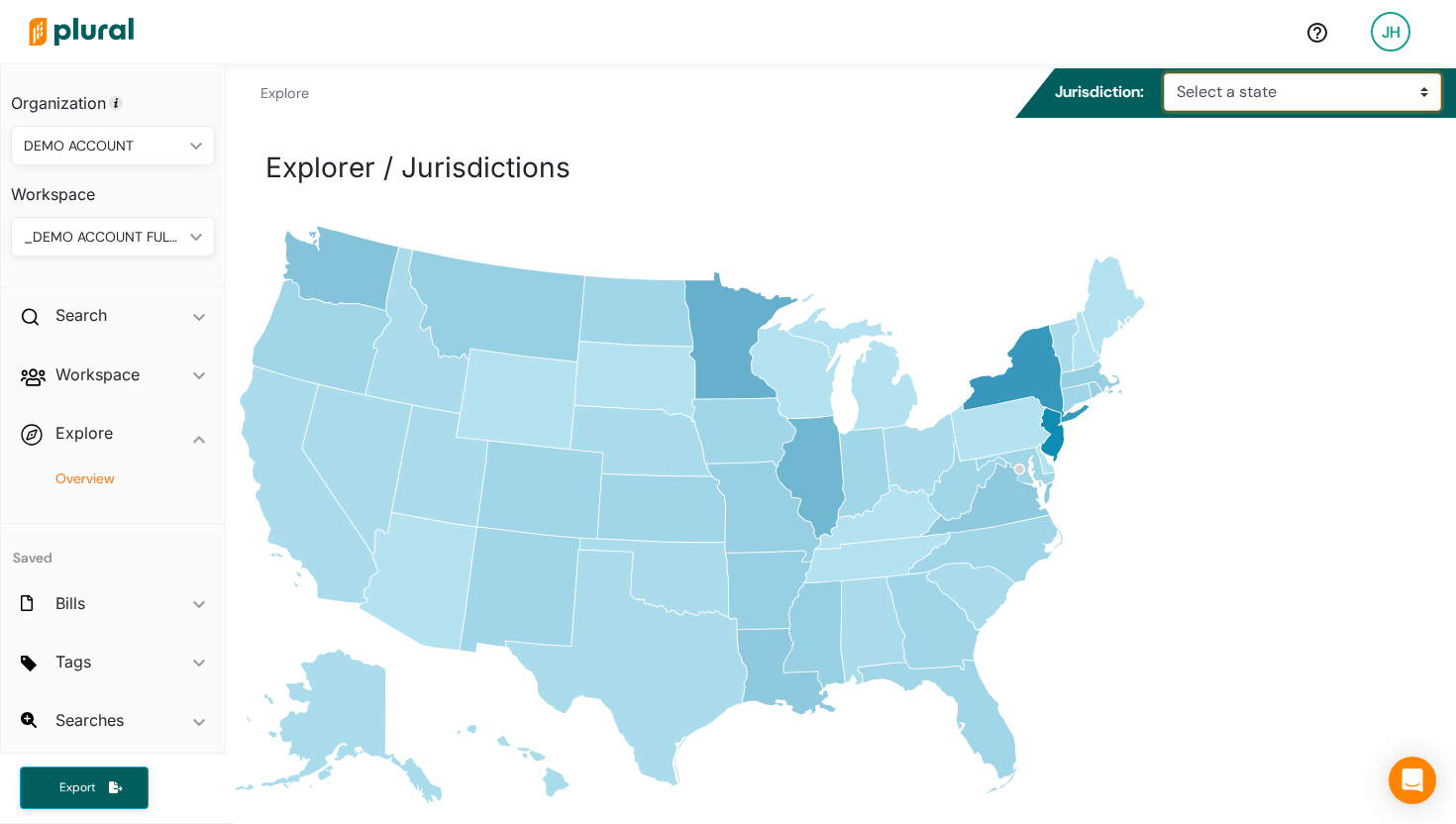 click on "Select a state Alabama Alaska Arizona Arkansas California Colorado Connecticut Delaware District of Columbia Florida Georgia Hawaii Idaho Illinois Indiana Iowa Kansas Kentucky Louisiana Maine Maryland Massachusetts Michigan Minnesota Mississippi Missouri Montana Nebraska Nevada New Hampshire New Jersey New Mexico New York North Carolina North Dakota Ohio Oklahoma Oregon Pennsylvania Puerto Rico Rhode Island South Carolina South Dakota Tennessee Texas US Congress Utah Vermont Virginia Washington West Virginia Wisconsin Wyoming" at bounding box center [1302, 92] 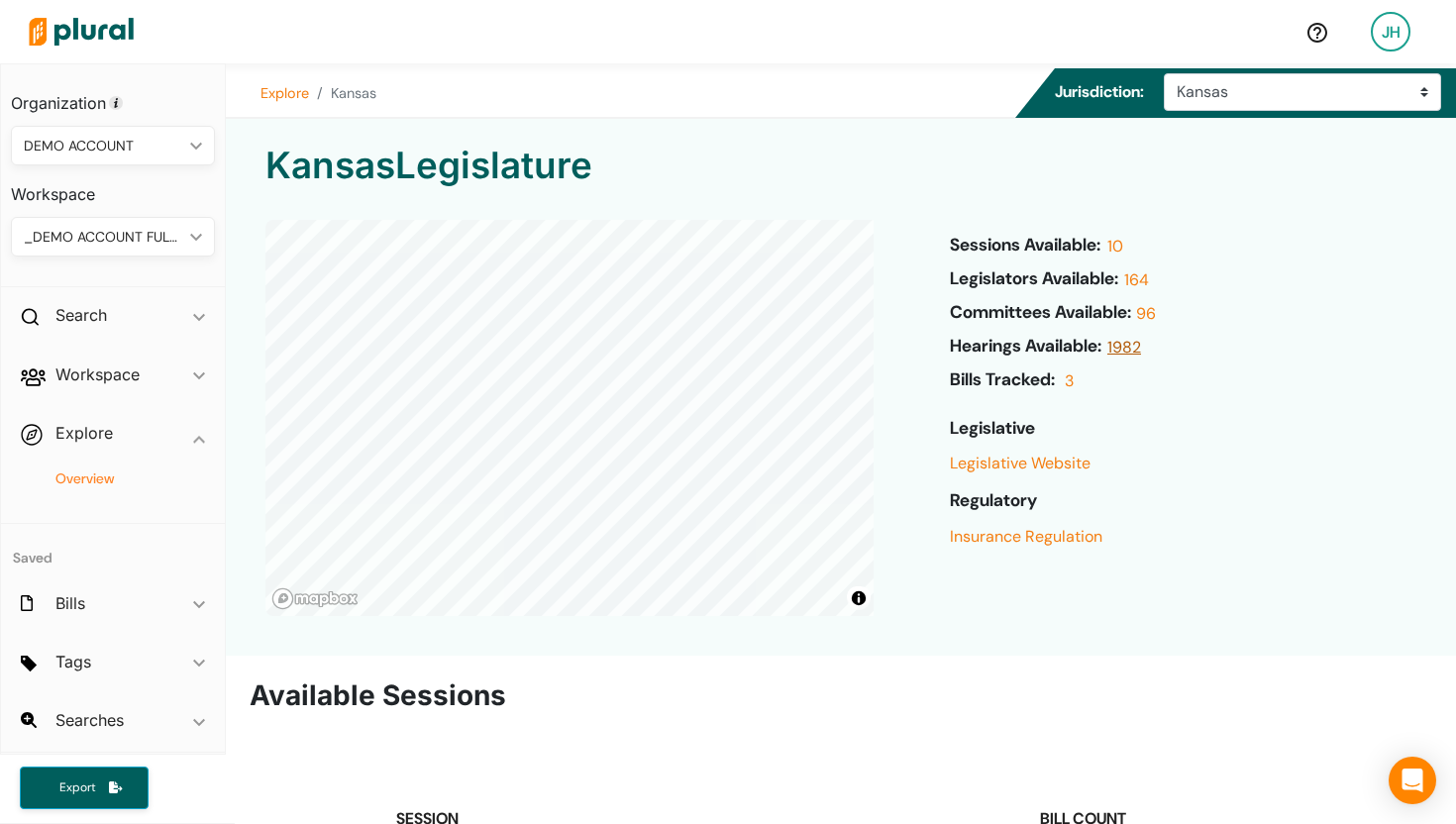 click on "1982" at bounding box center [1121, 353] 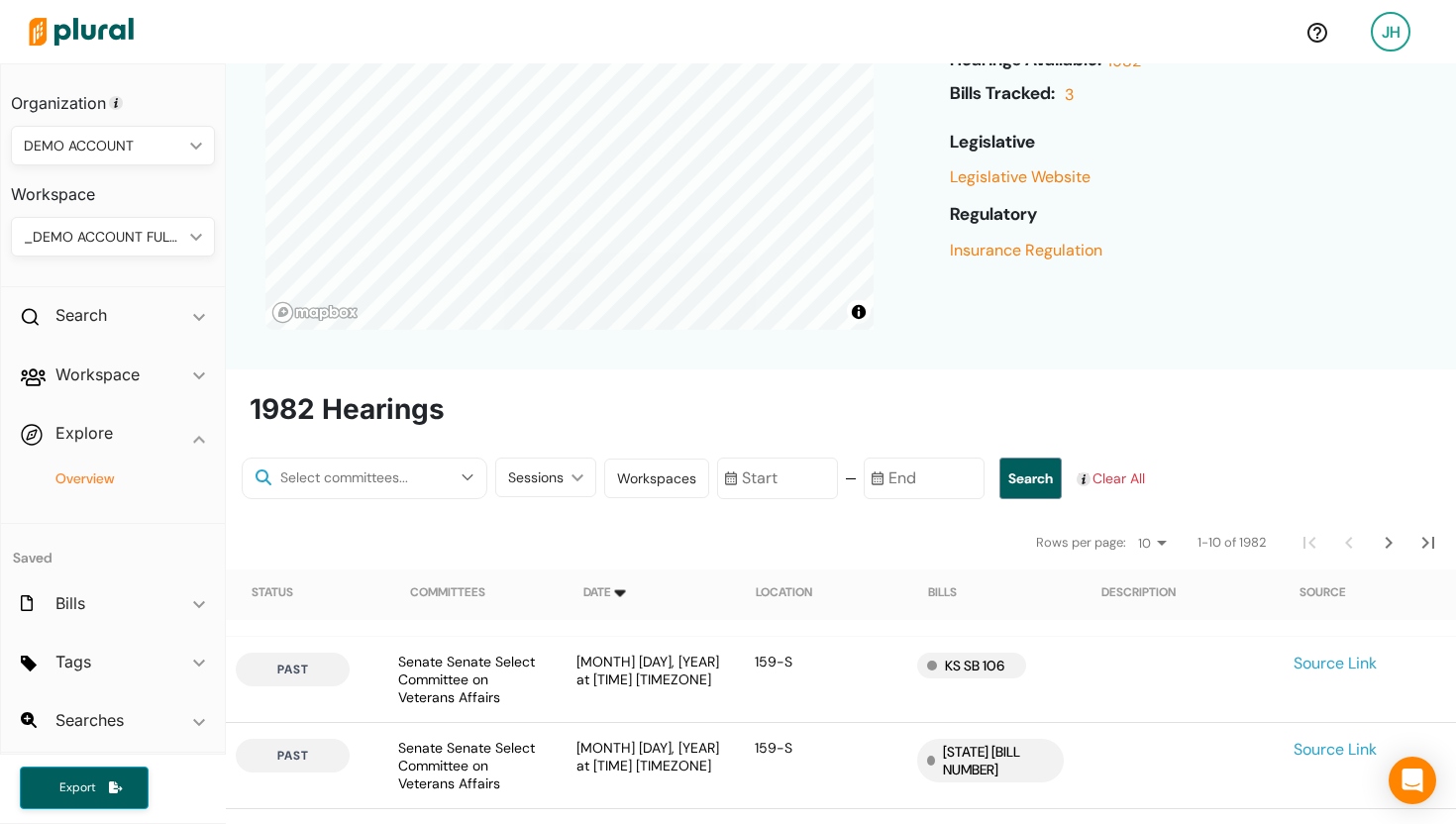 scroll, scrollTop: 288, scrollLeft: 0, axis: vertical 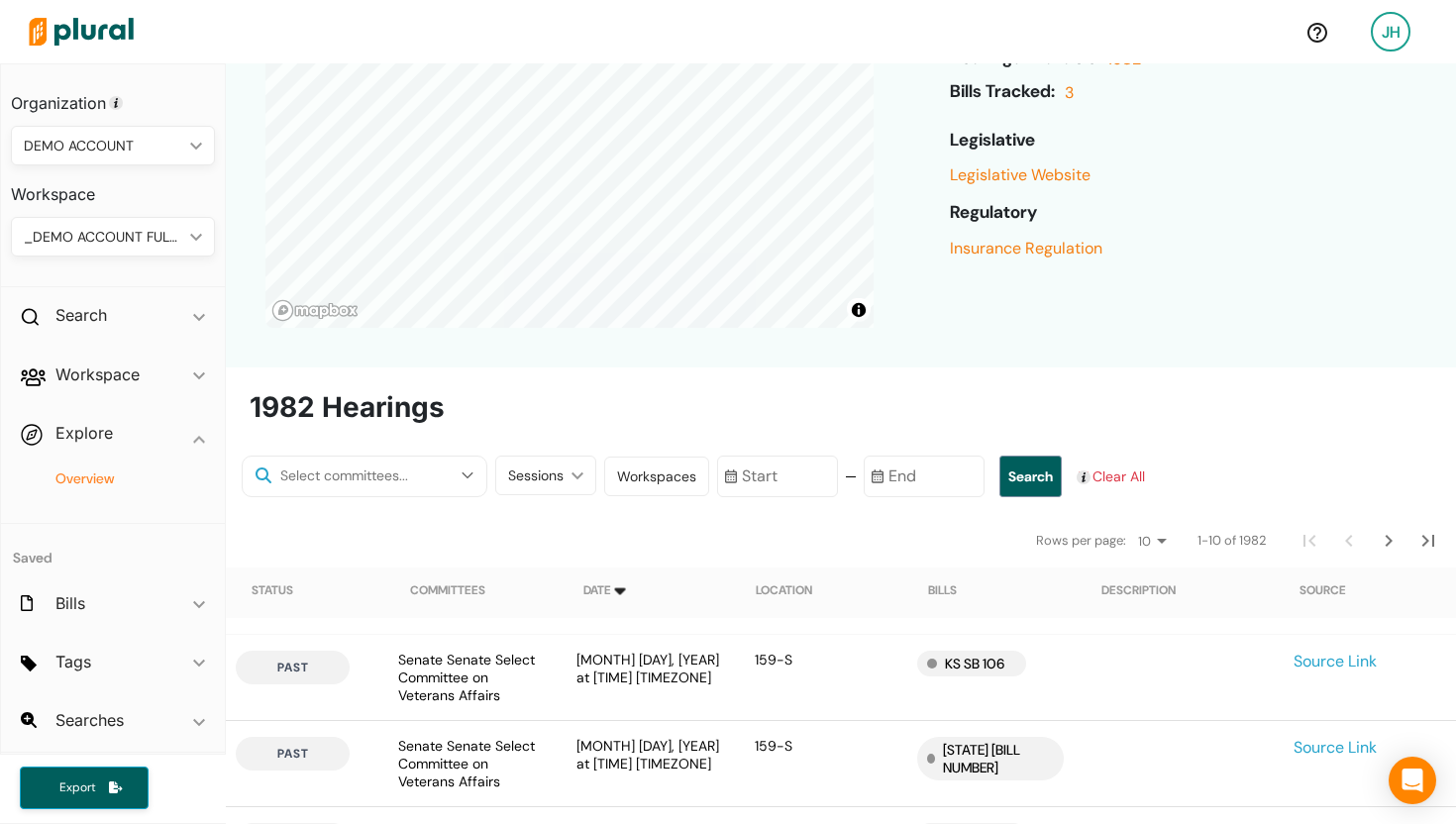 click on "ic_keyboard_arrow_down" 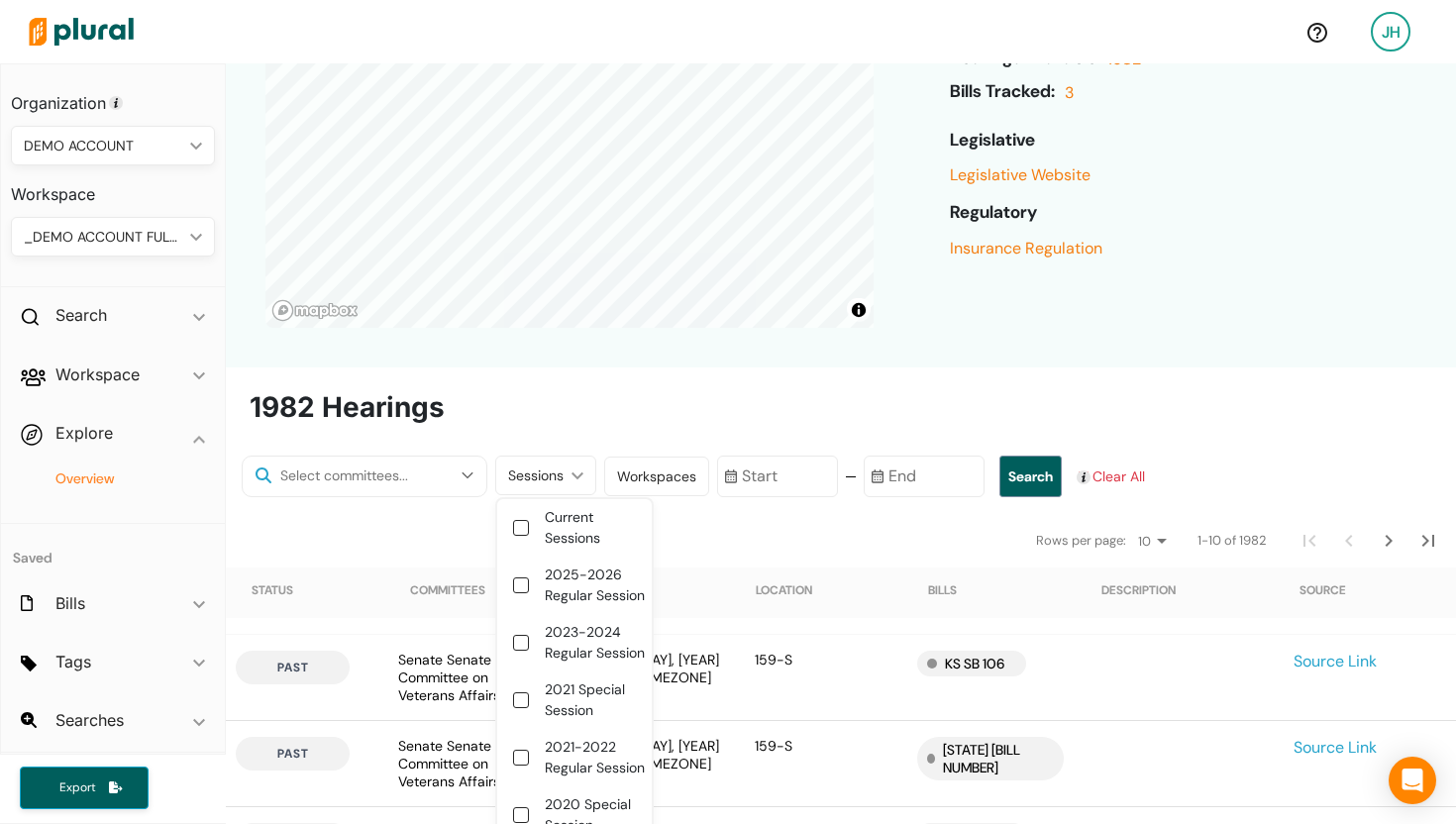 click on "Current Sessions" at bounding box center [596, 528] 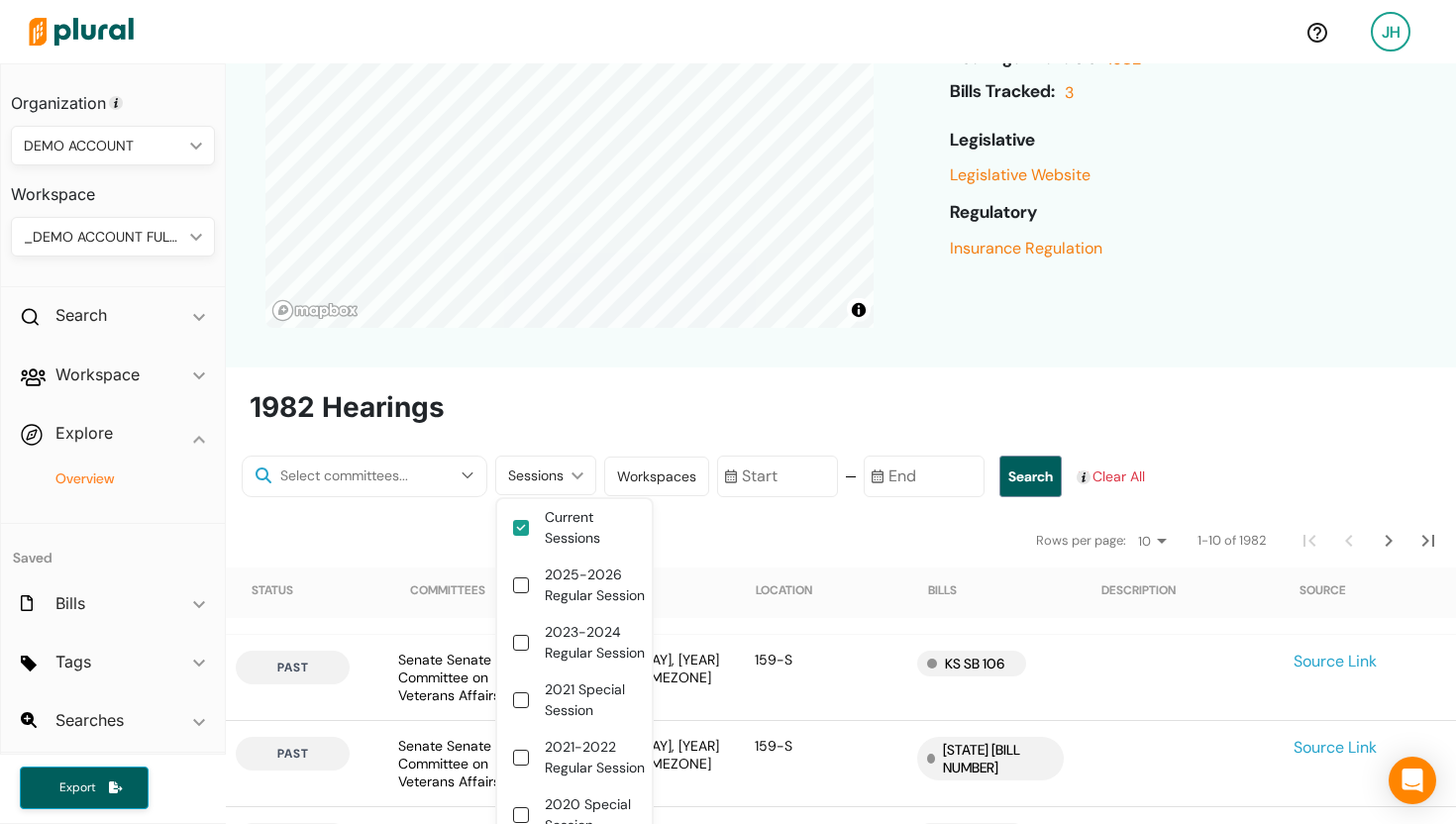 checkbox on "true" 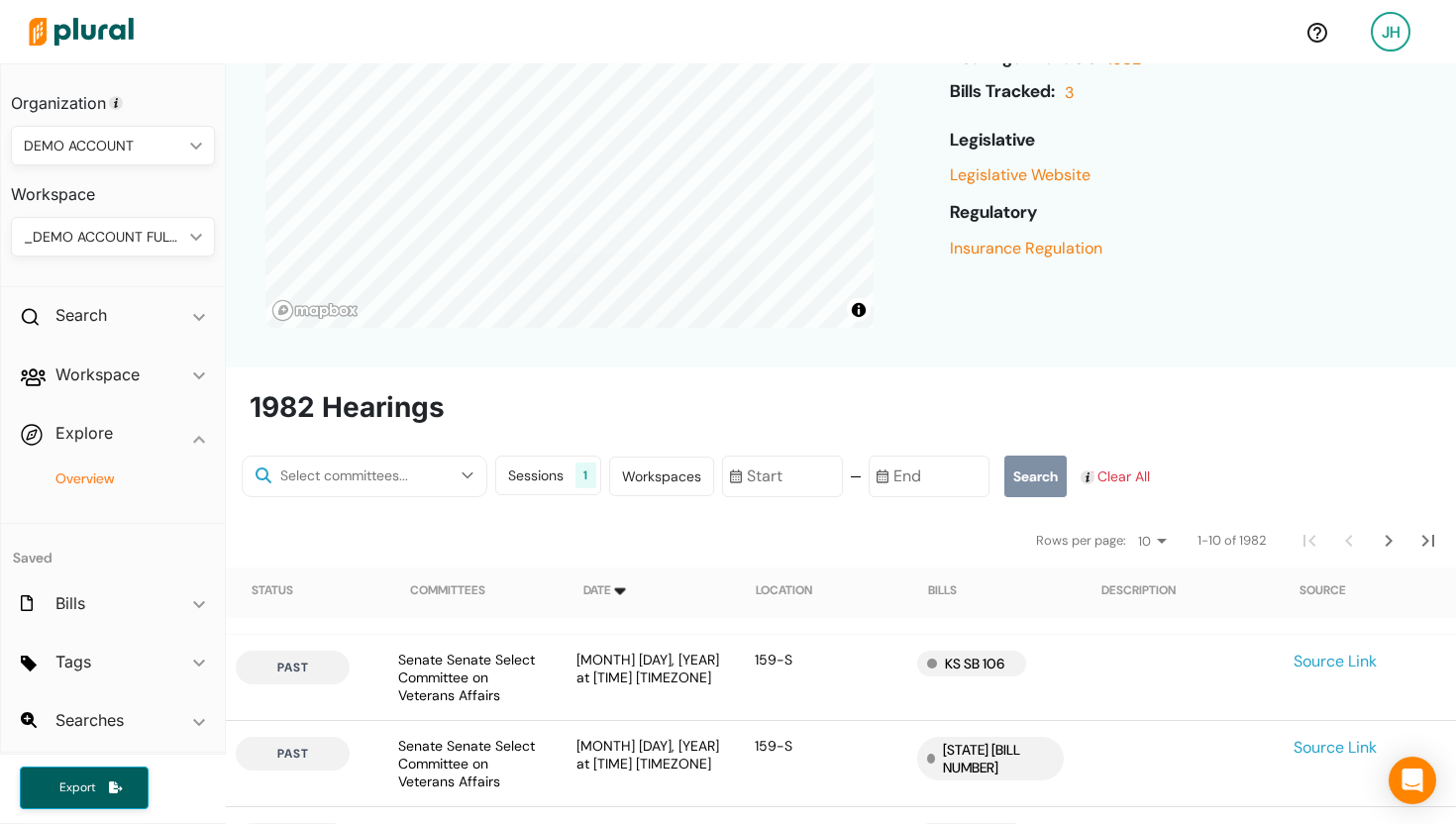 click on "Search" at bounding box center [1035, 476] 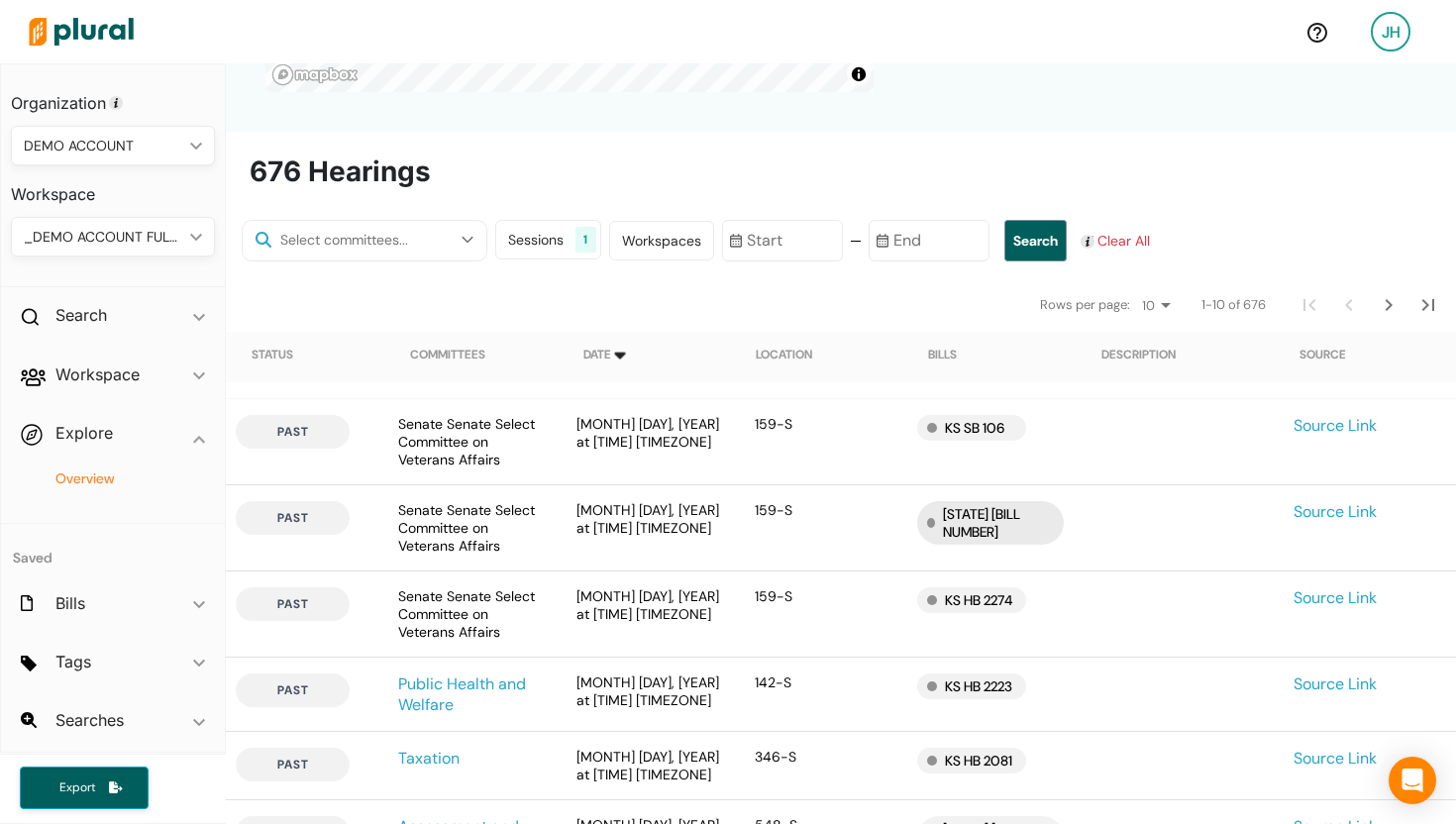 scroll, scrollTop: 521, scrollLeft: 0, axis: vertical 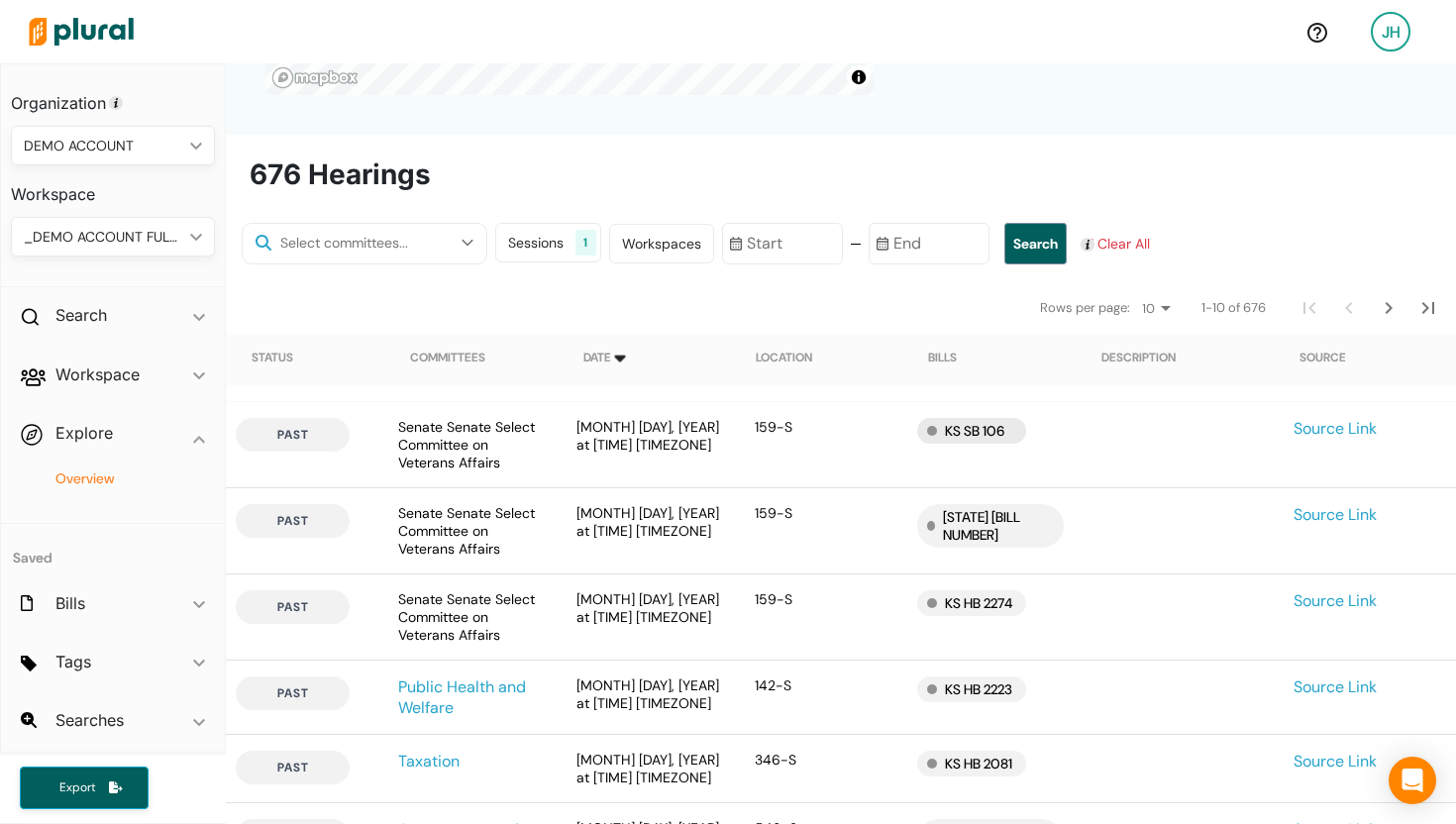 click on "KS SB 106" at bounding box center (972, 431) 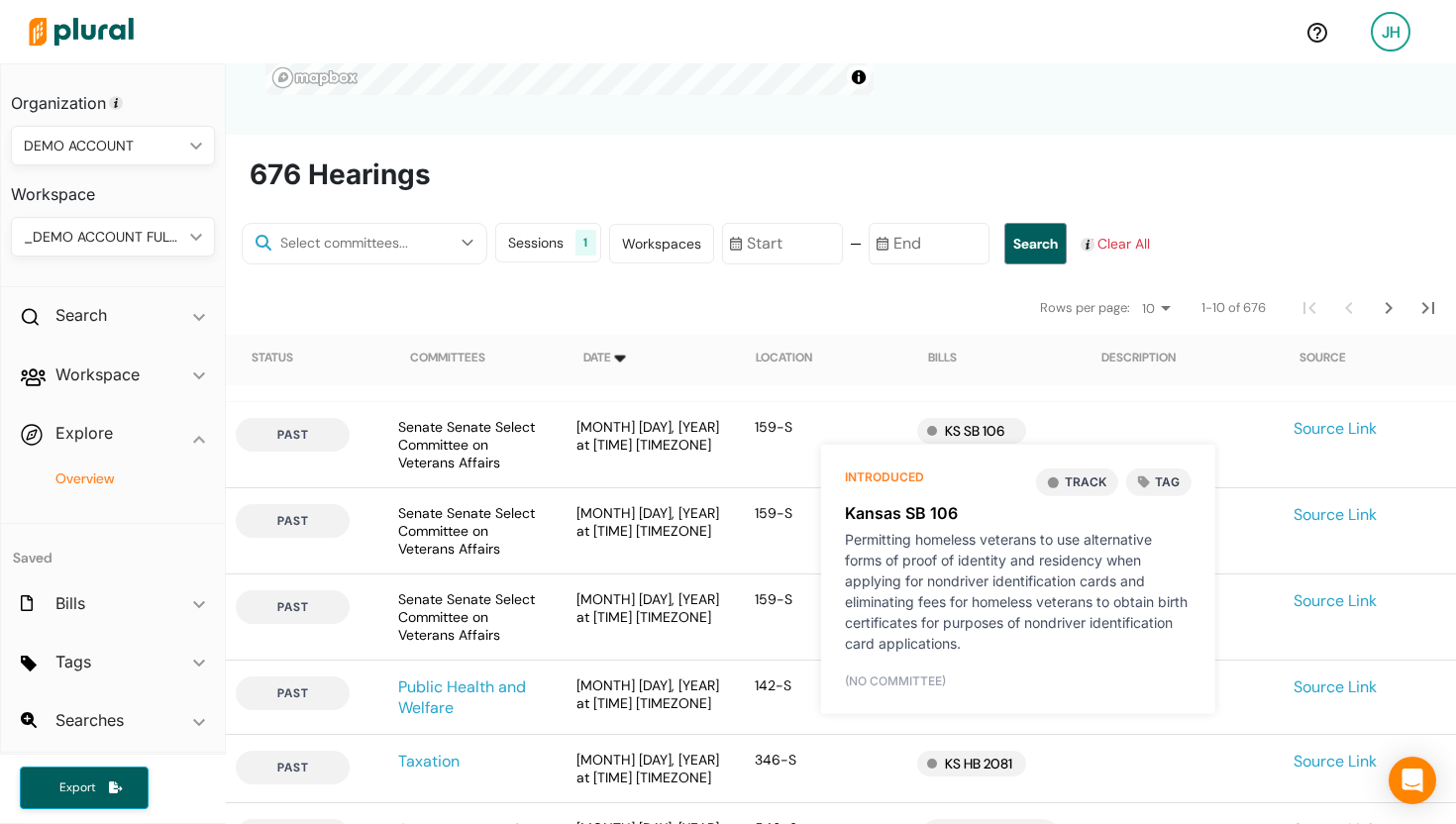 click on "Status Committees Date Location Bills Description Source" at bounding box center [841, 365] 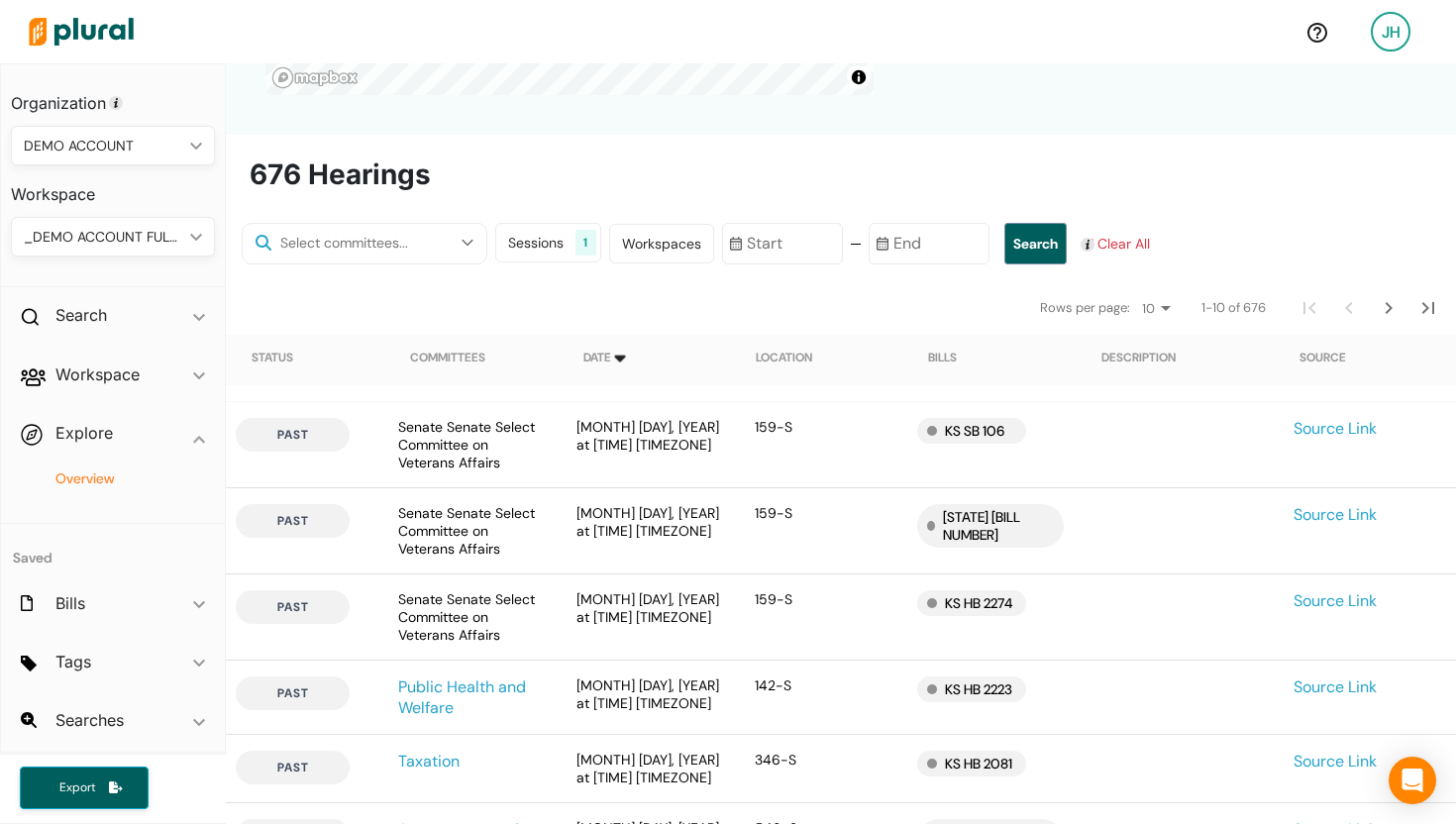 click on "Workspaces" at bounding box center (662, 244) 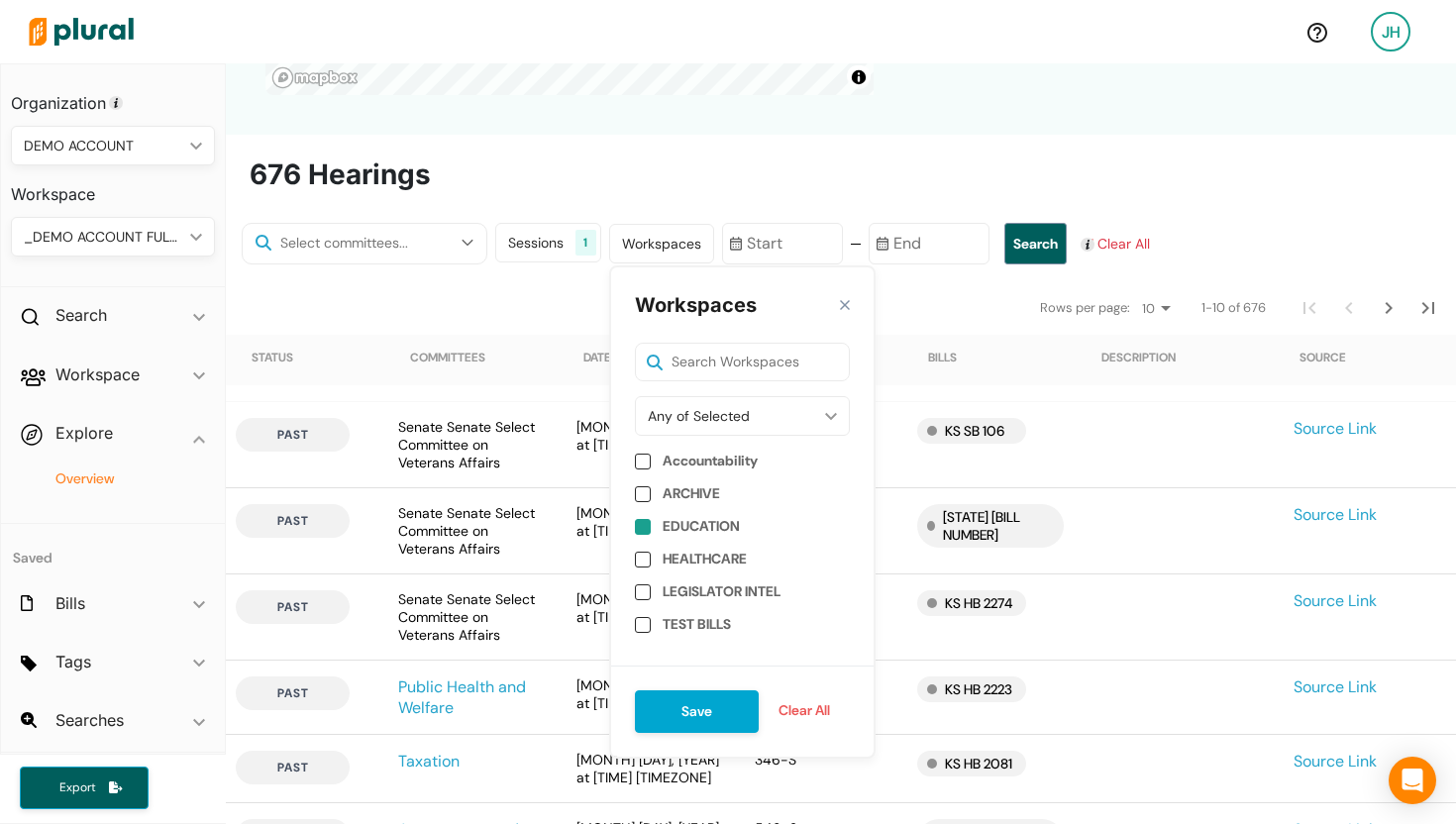 scroll, scrollTop: 55, scrollLeft: 0, axis: vertical 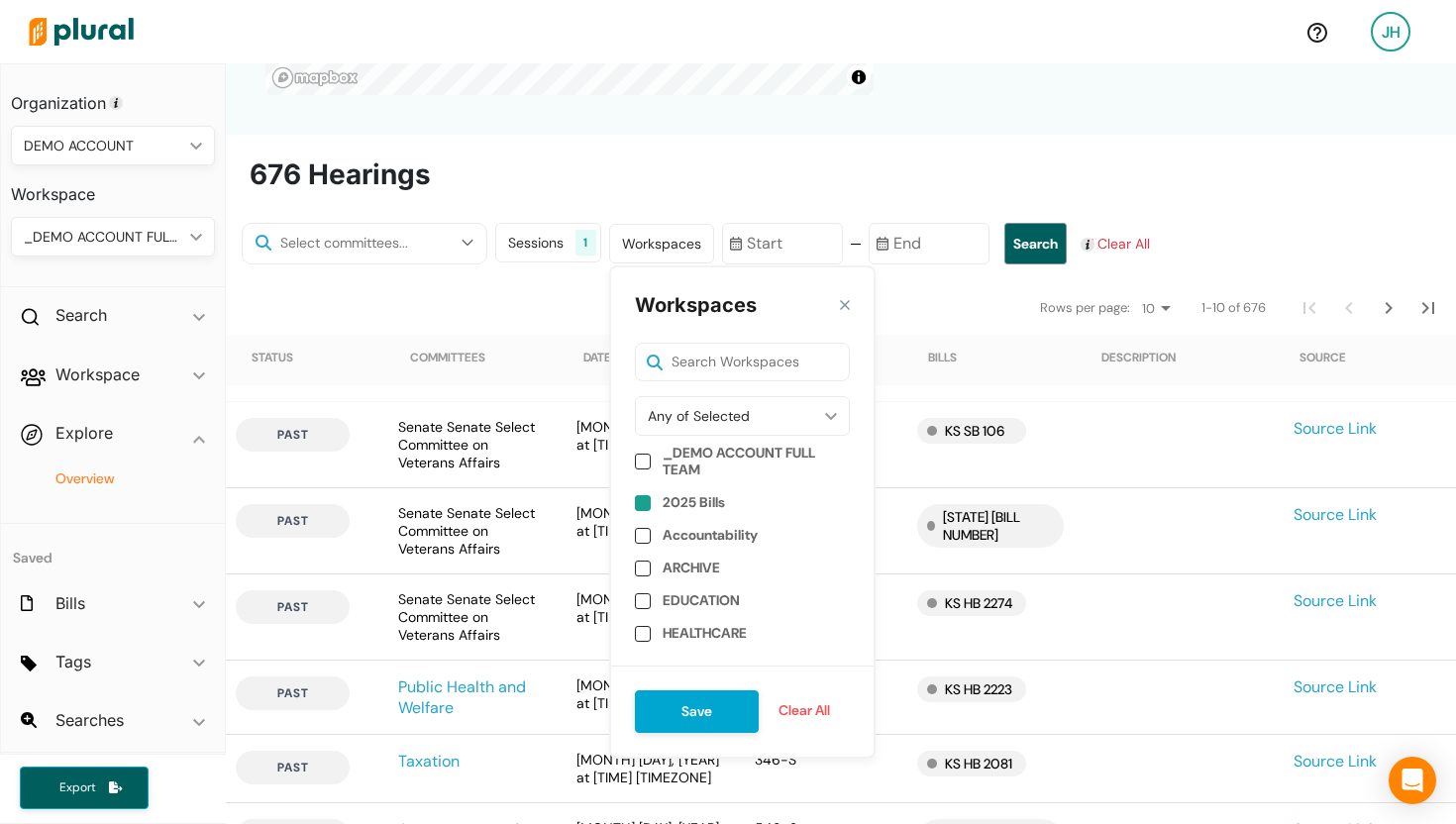 click on "2025 Bills" at bounding box center [693, 502] 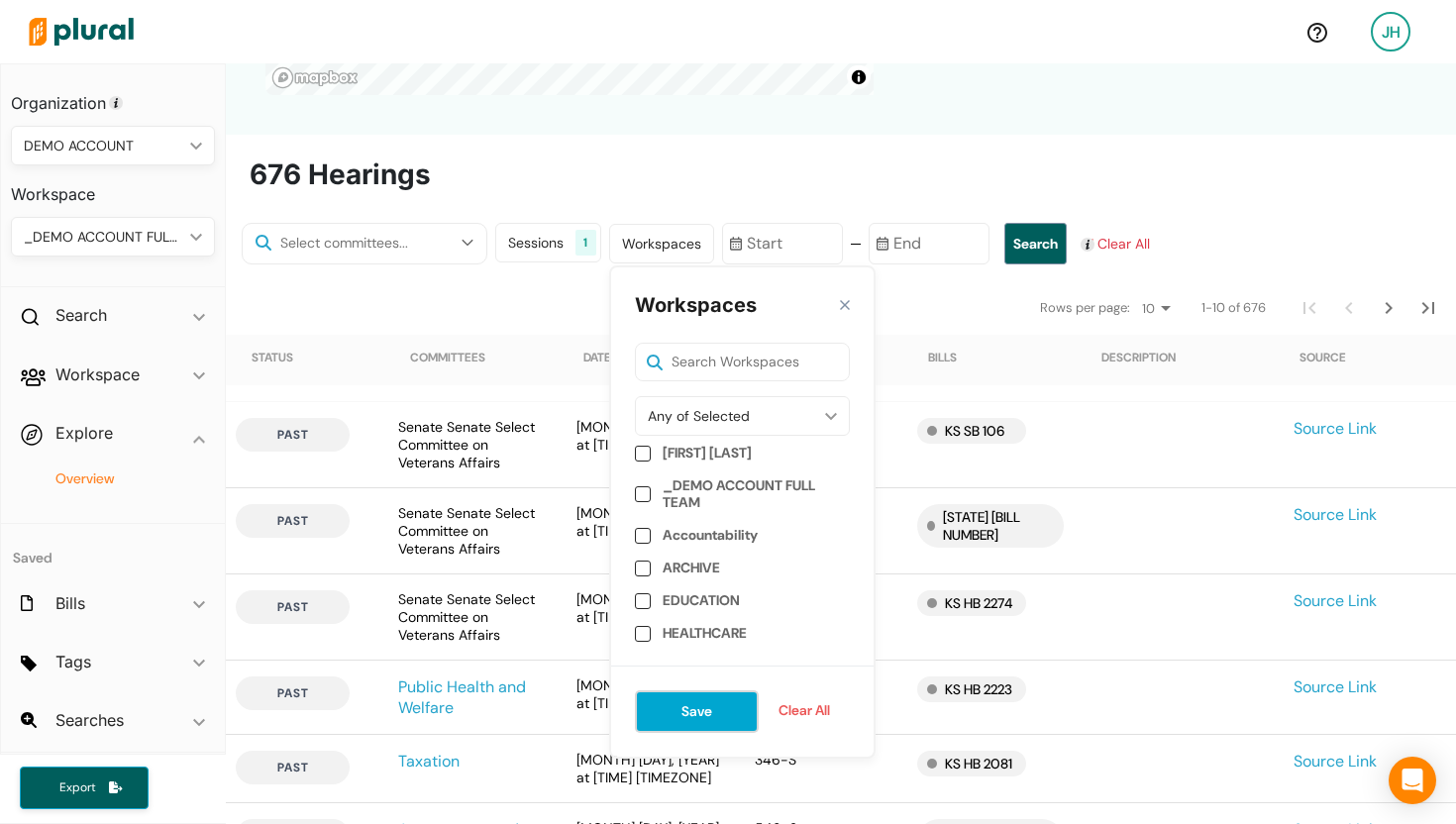 click on "Save" at bounding box center (696, 711) 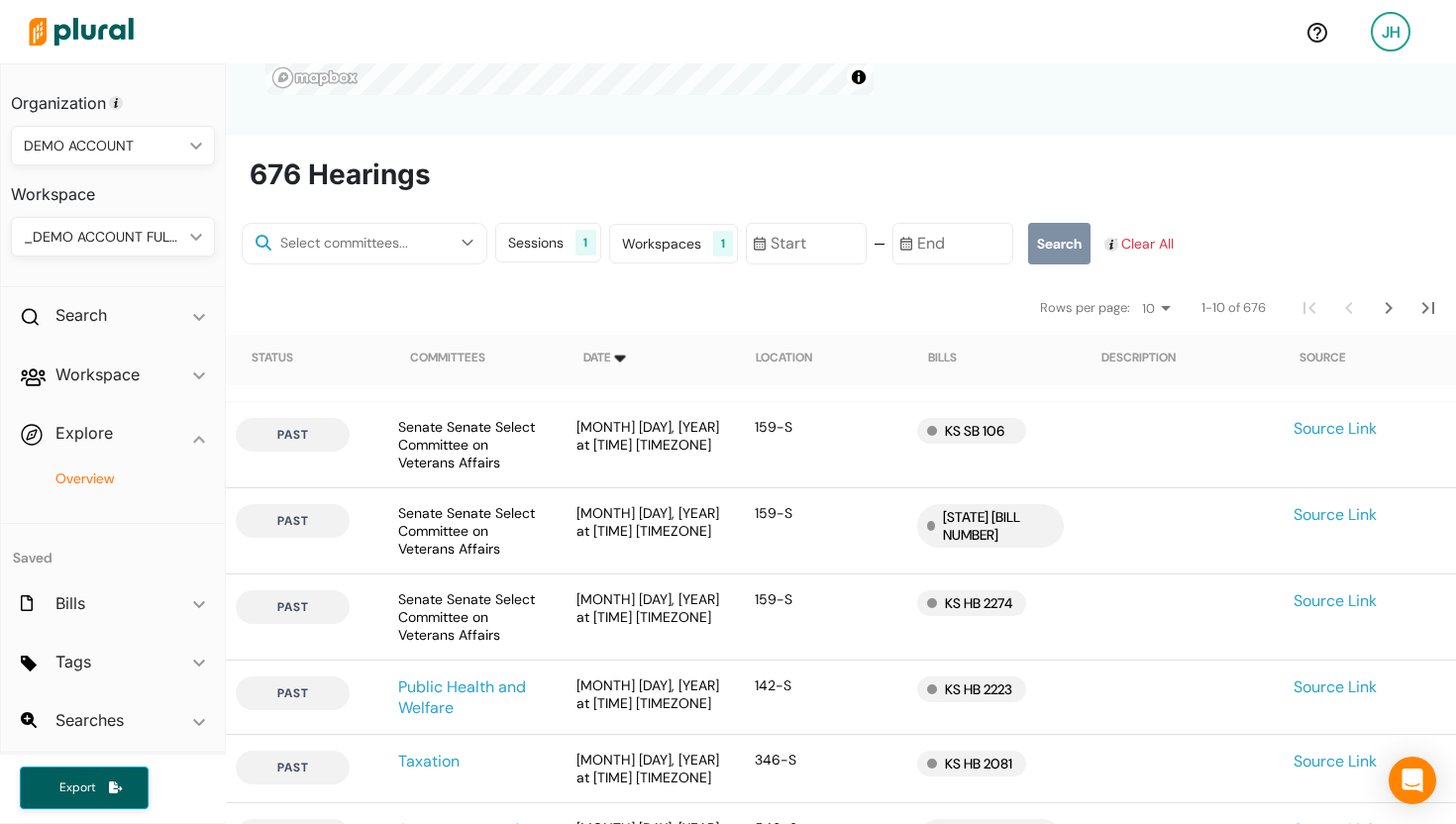 click on "Search" at bounding box center (1059, 244) 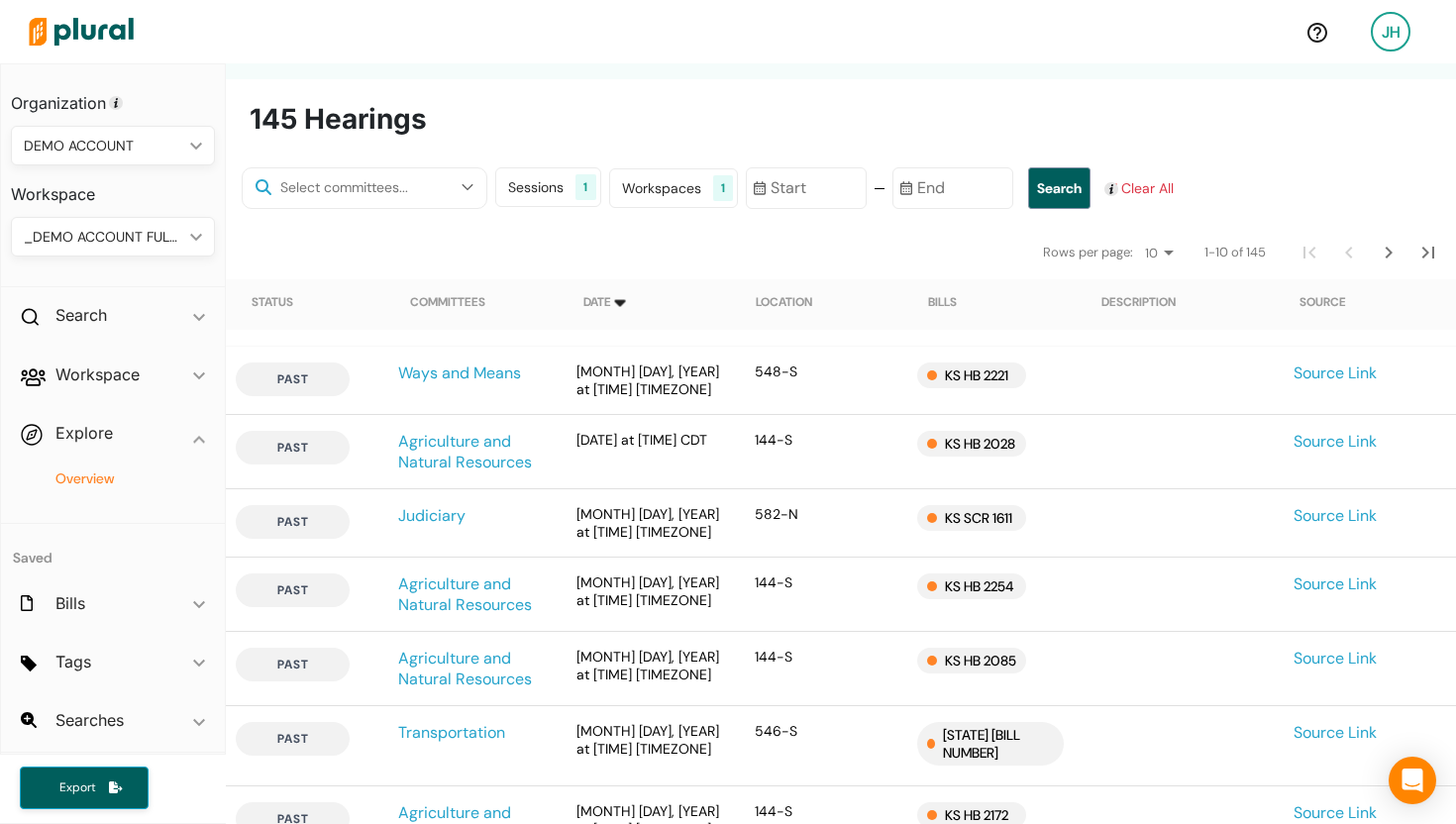 scroll, scrollTop: 596, scrollLeft: 0, axis: vertical 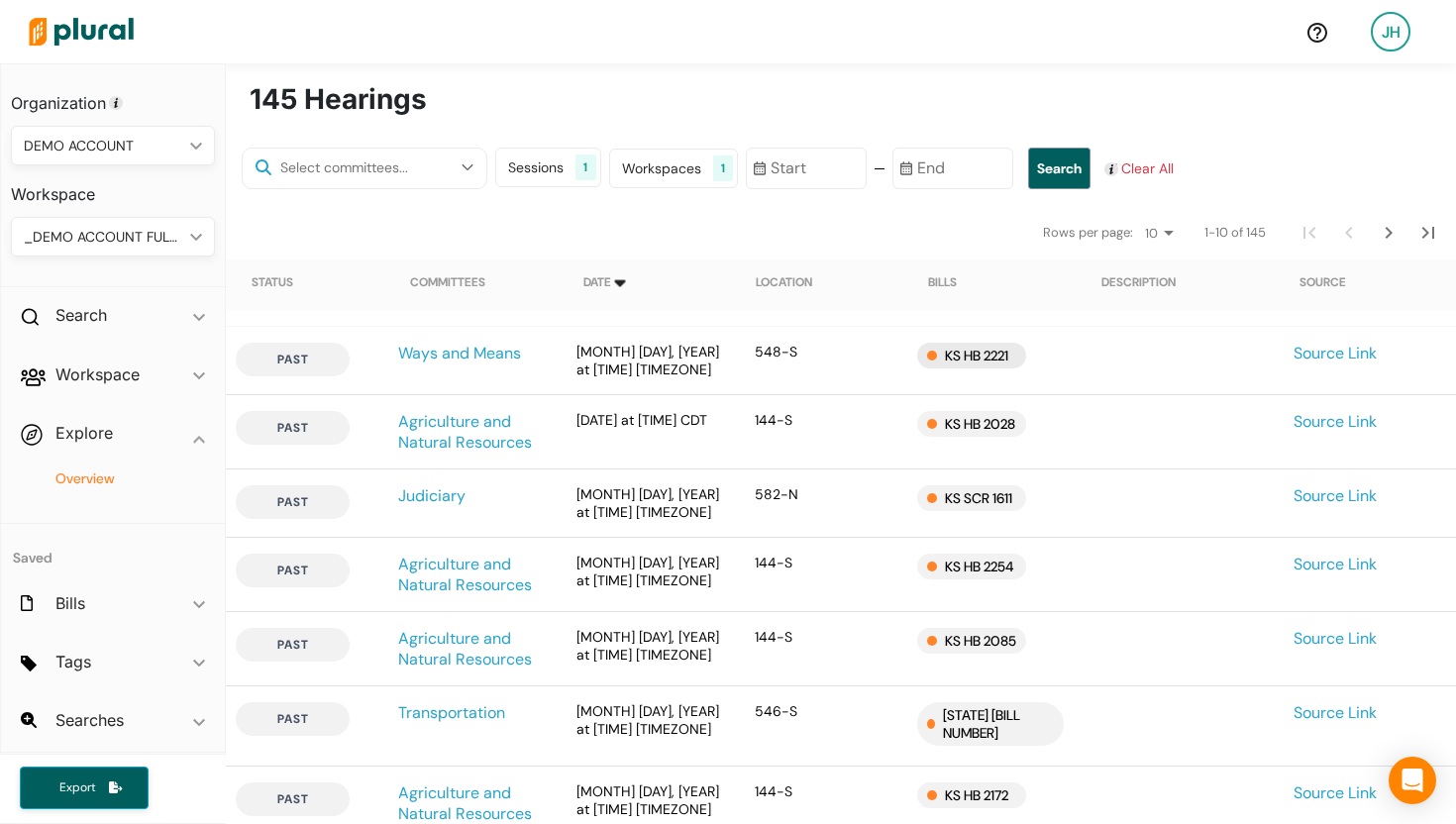 click on "KS HB 2221" at bounding box center [972, 356] 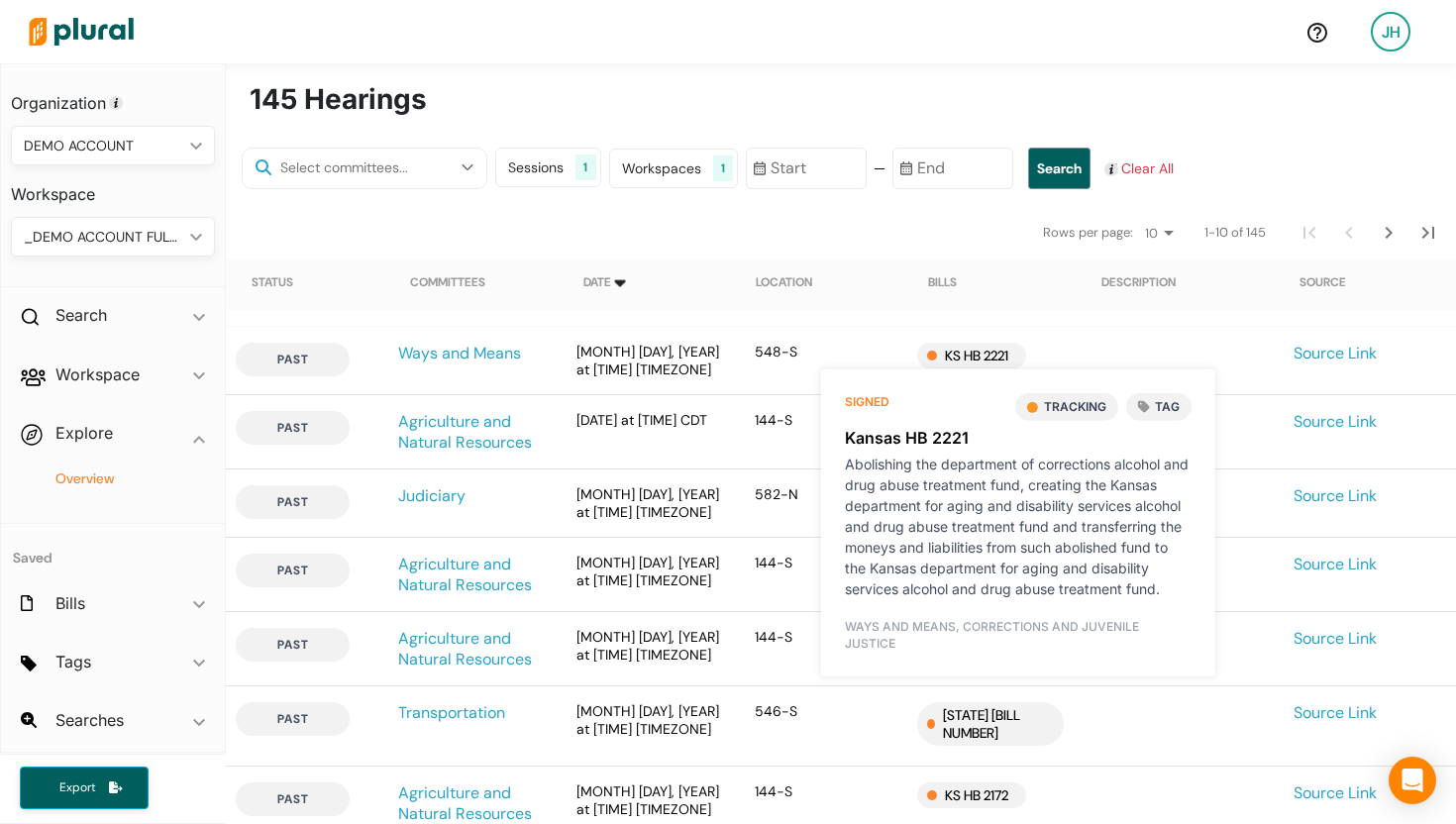 click on "548-S" at bounding box center [828, 360] 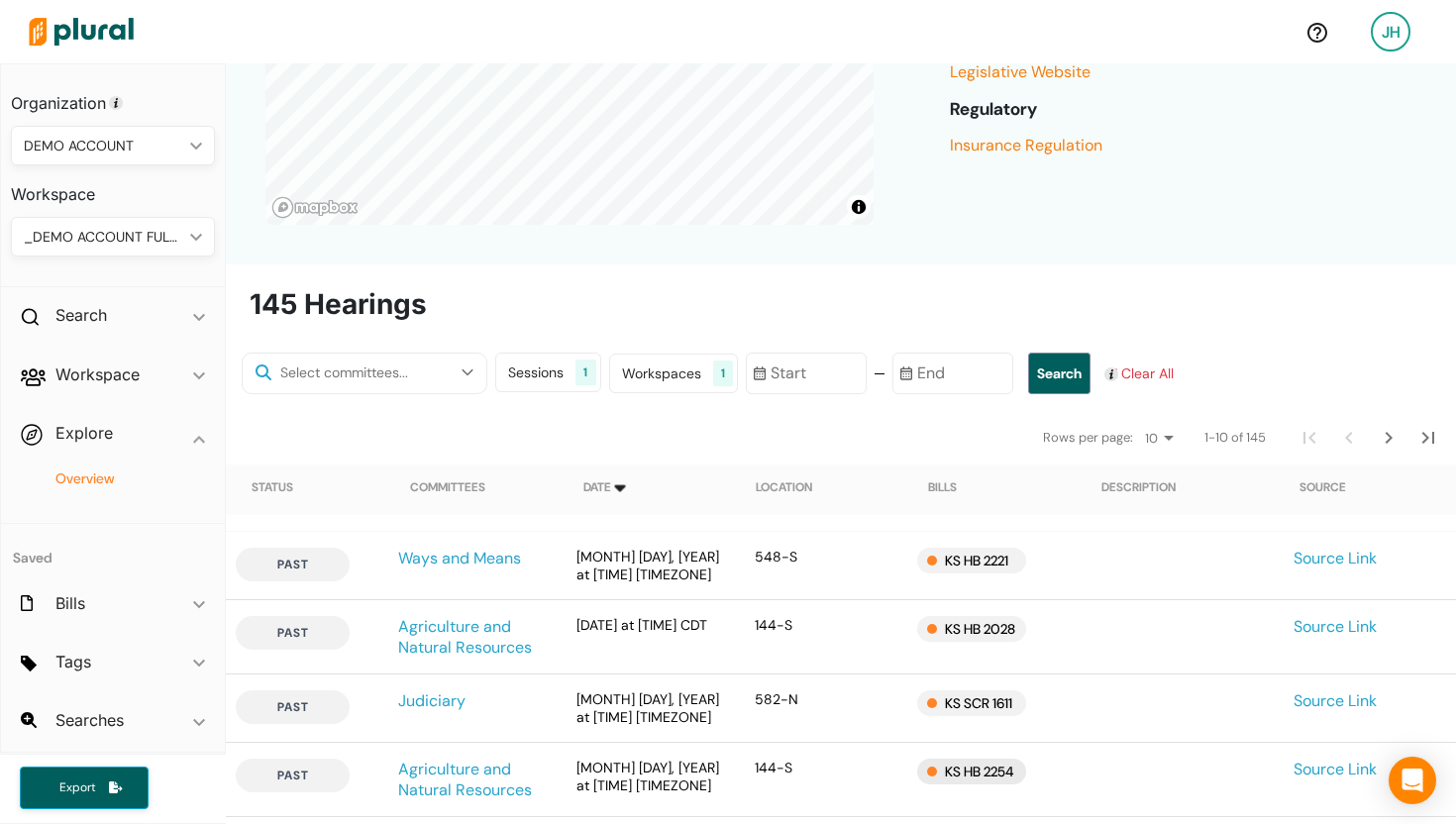 scroll, scrollTop: 389, scrollLeft: 0, axis: vertical 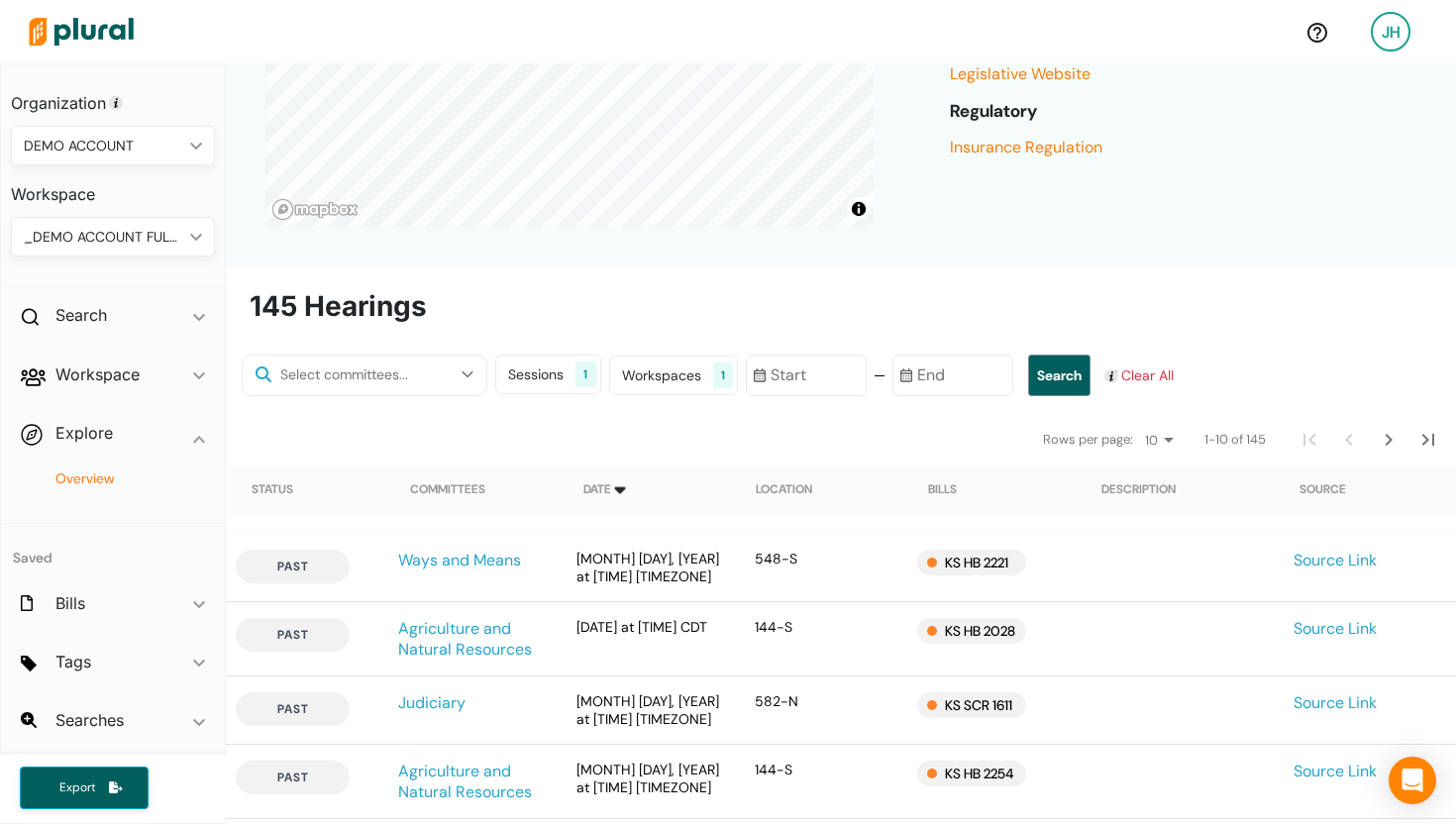 click on "JH" at bounding box center (1391, 32) 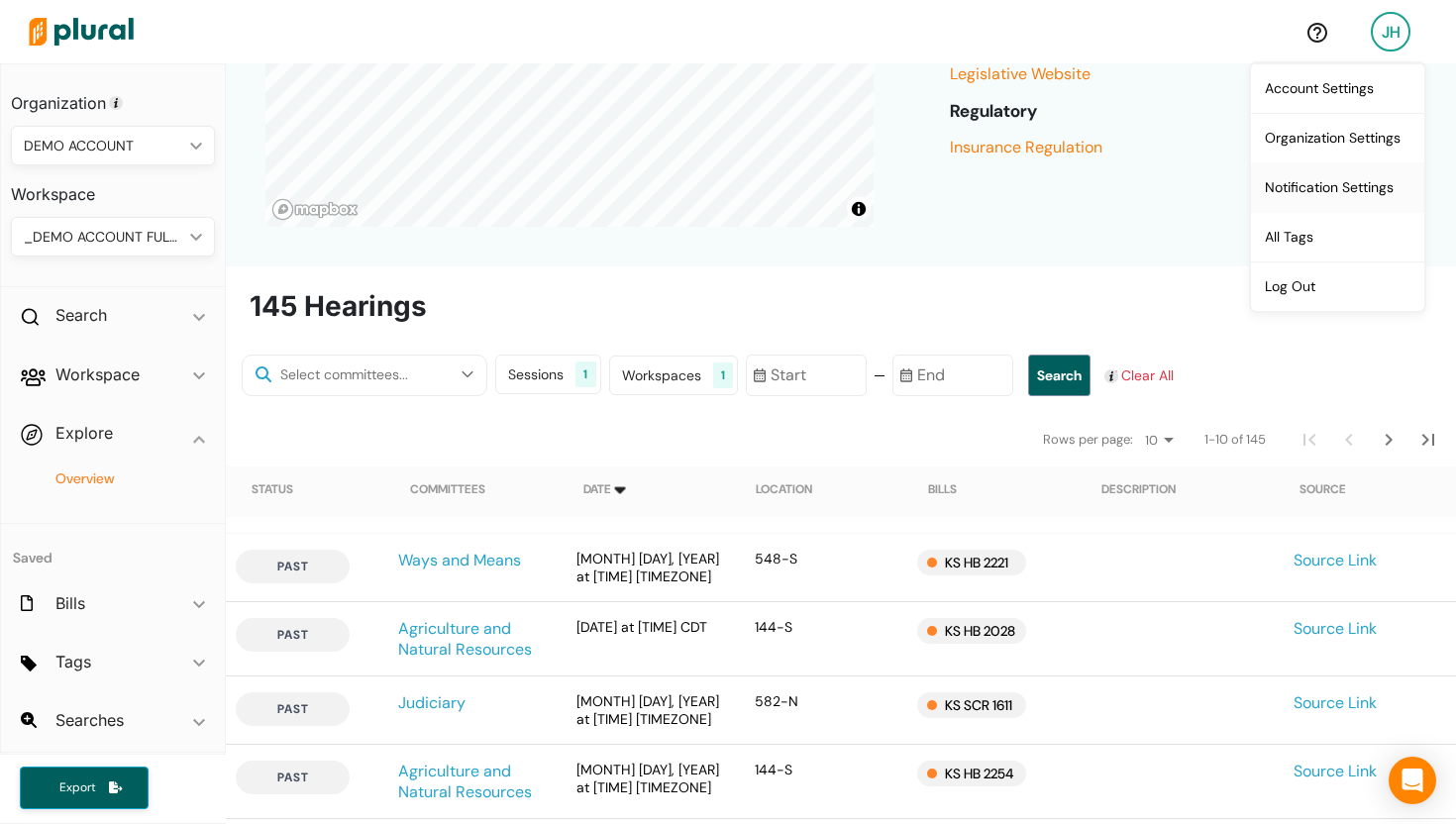 click on "Notification Settings" at bounding box center (1337, 187) 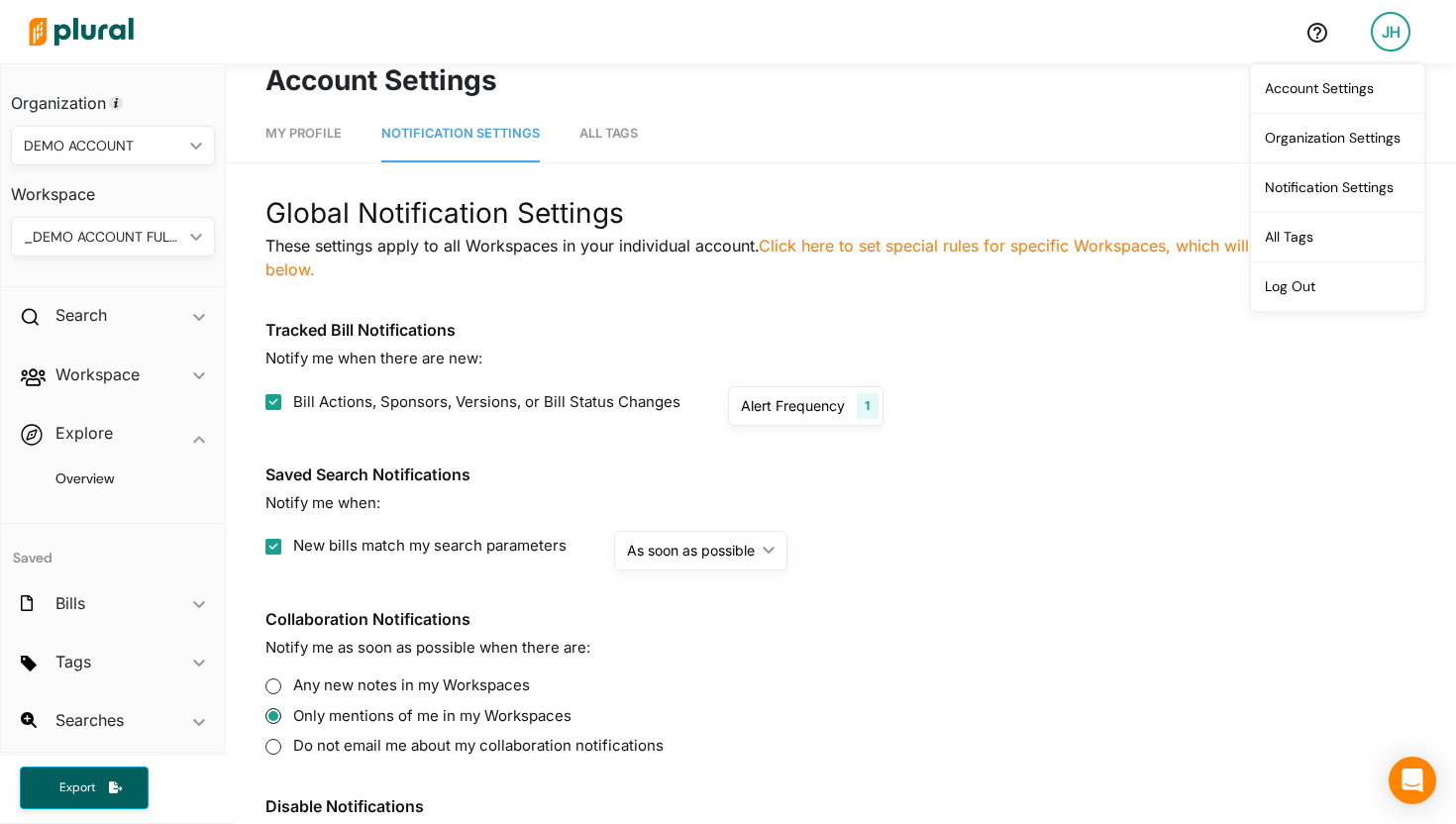 scroll, scrollTop: 33, scrollLeft: 0, axis: vertical 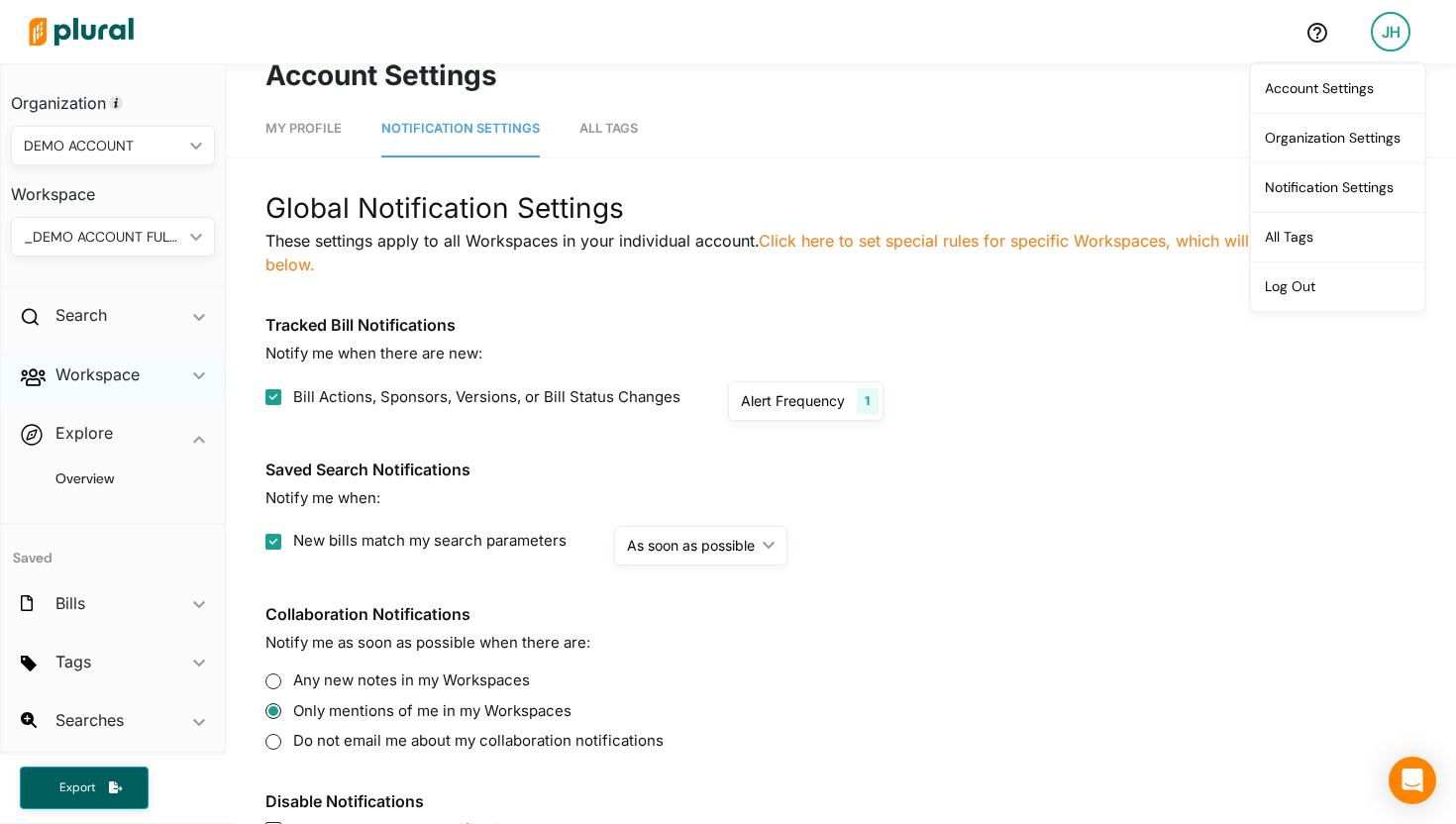 click on "Workspace ic_keyboard_arrow_down" at bounding box center (113, 378) 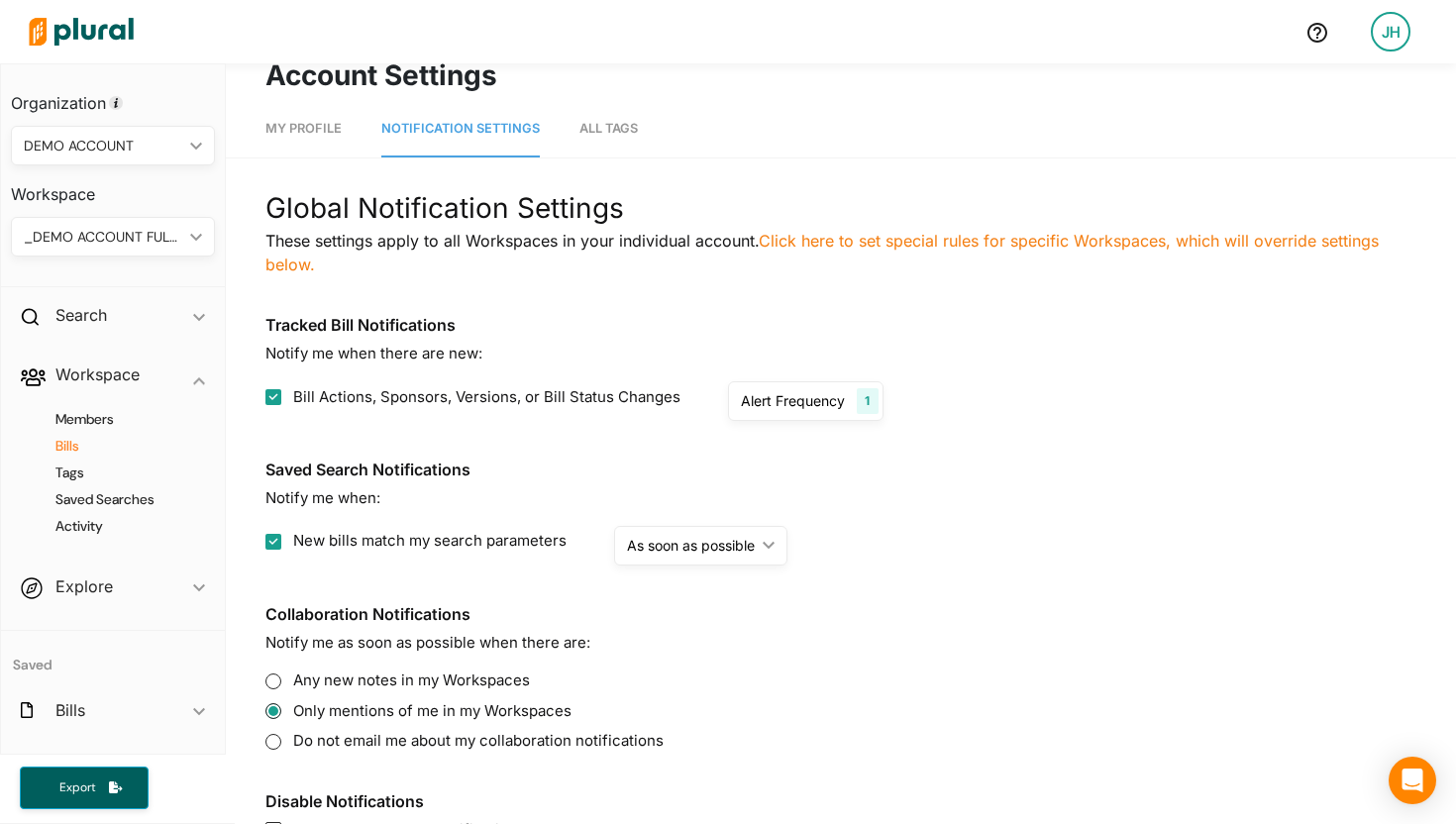 click on "Bills" at bounding box center (118, 446) 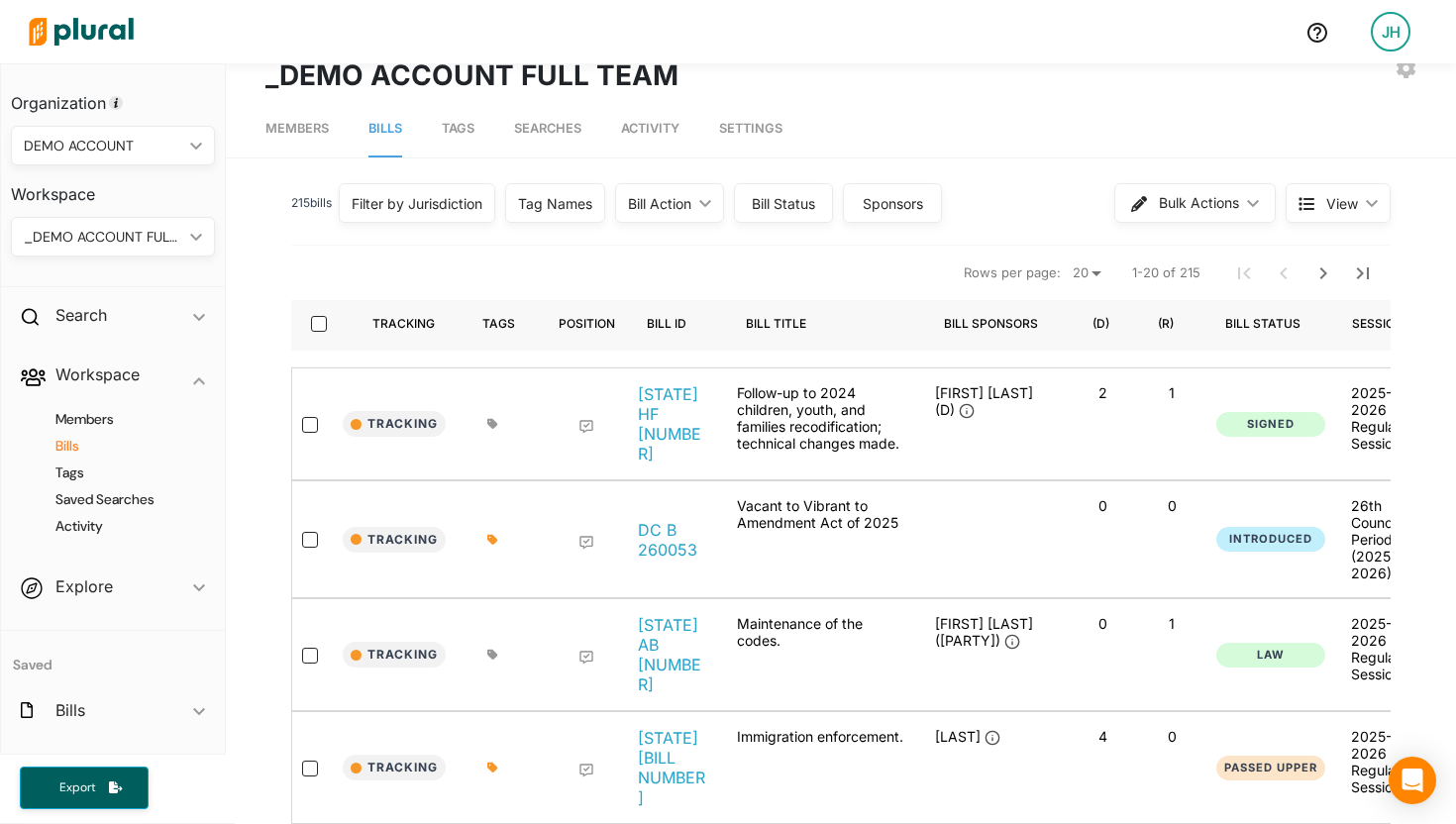 click on "Tag Names" at bounding box center [555, 203] 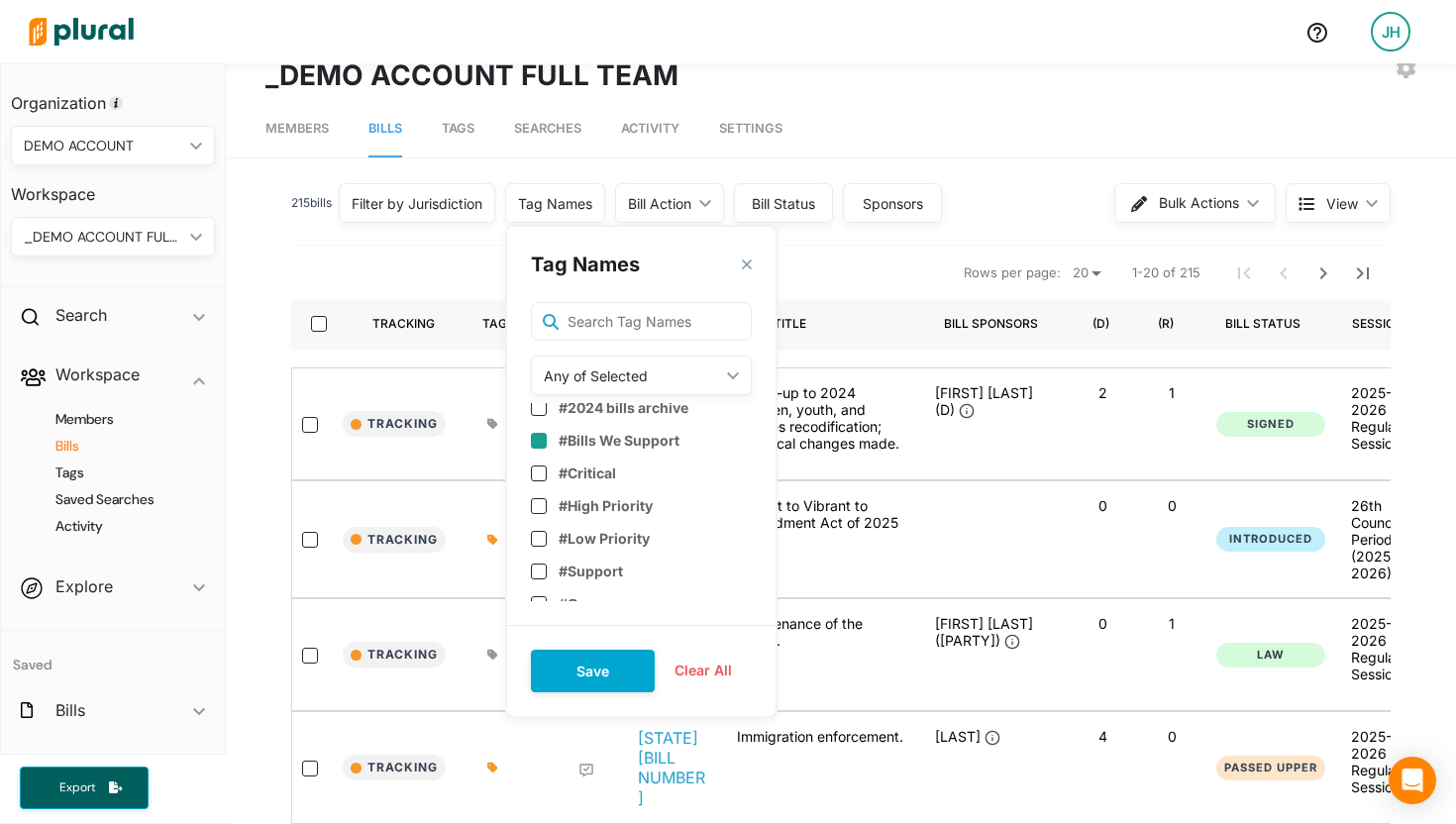 scroll, scrollTop: 42, scrollLeft: 0, axis: vertical 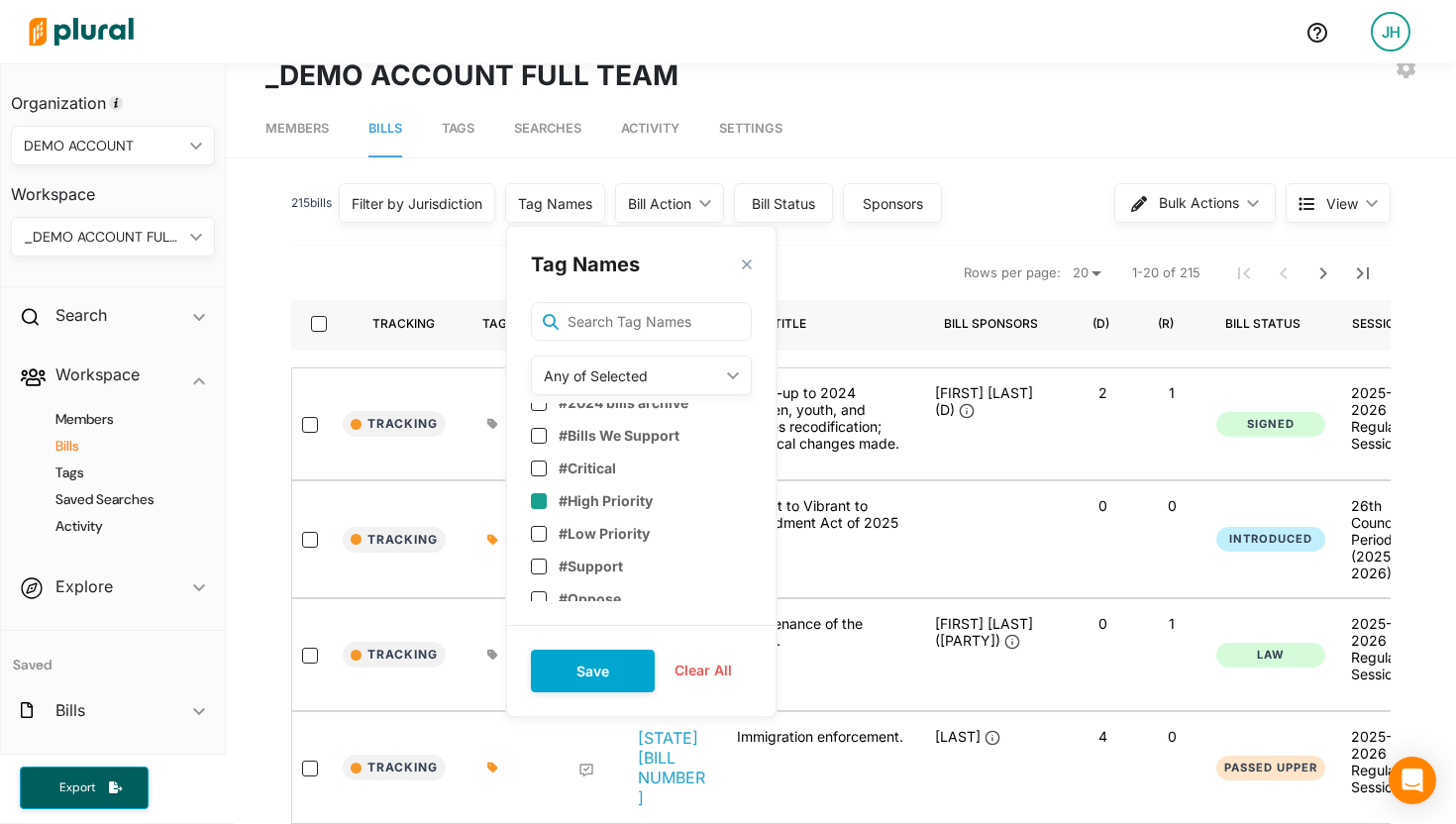click on "#High Priority" at bounding box center [605, 500] 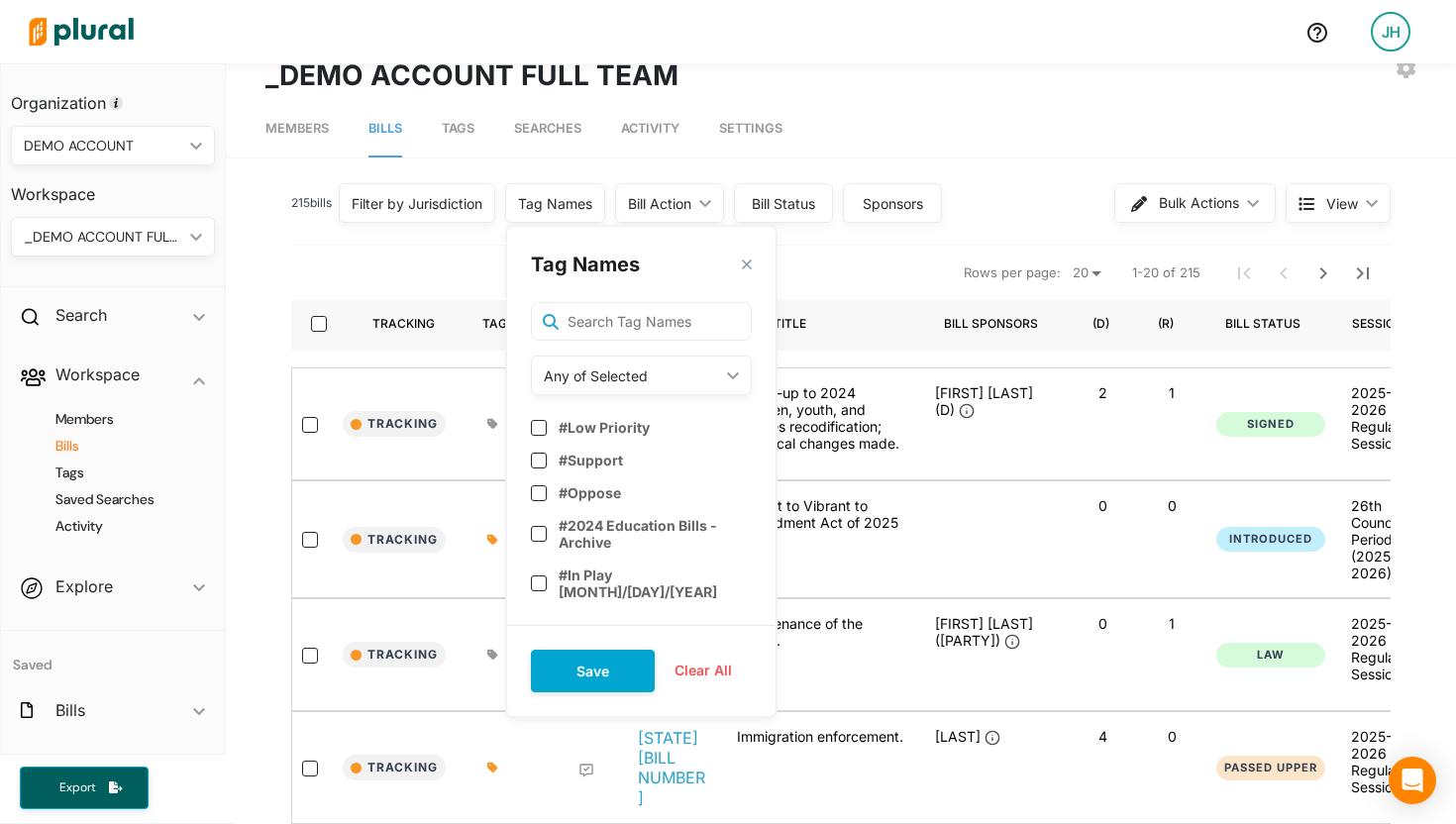scroll, scrollTop: 155, scrollLeft: 0, axis: vertical 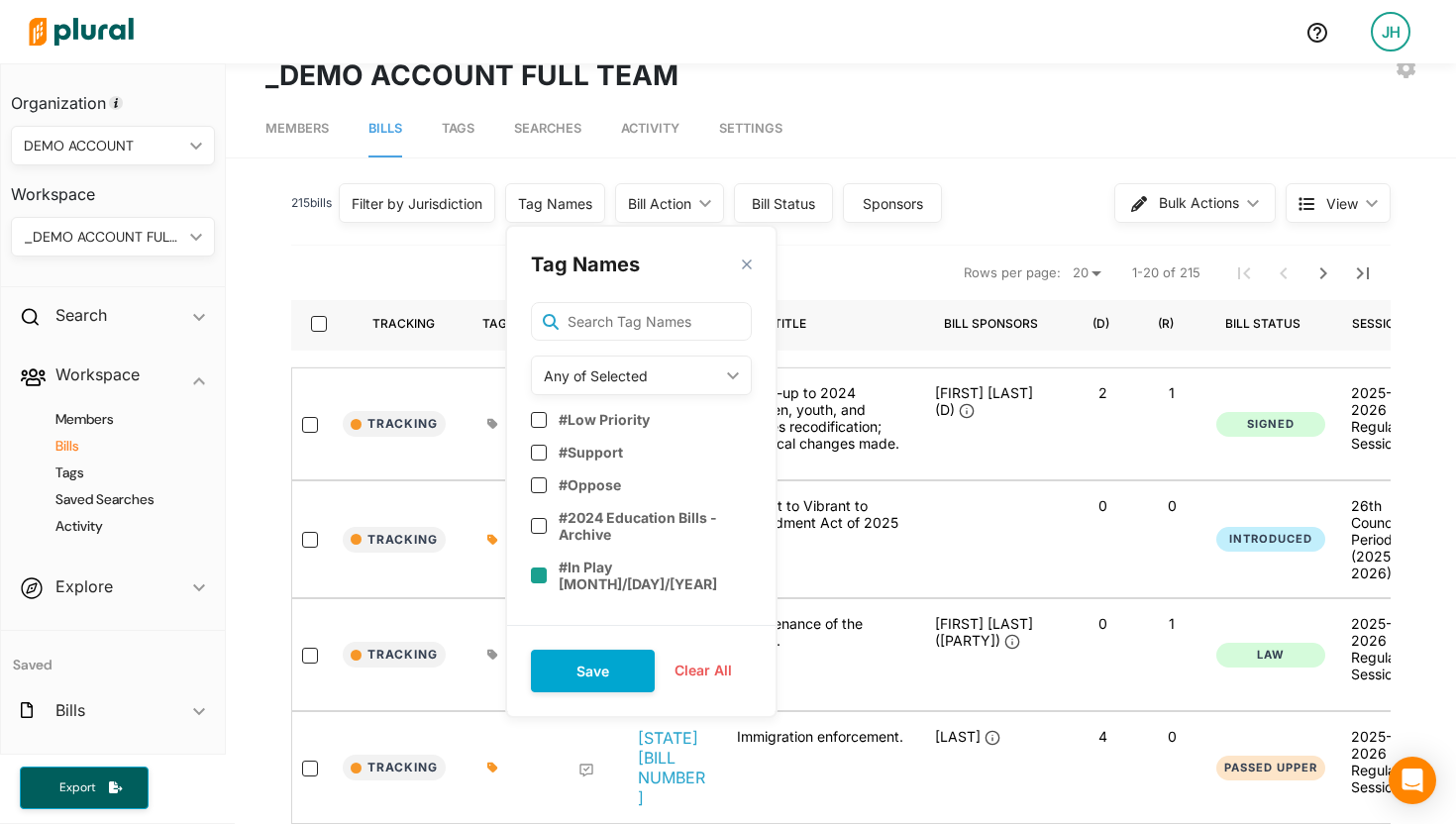 click on "#In Play [MONTH]/[DAY]/[YEAR]" at bounding box center (655, 575) 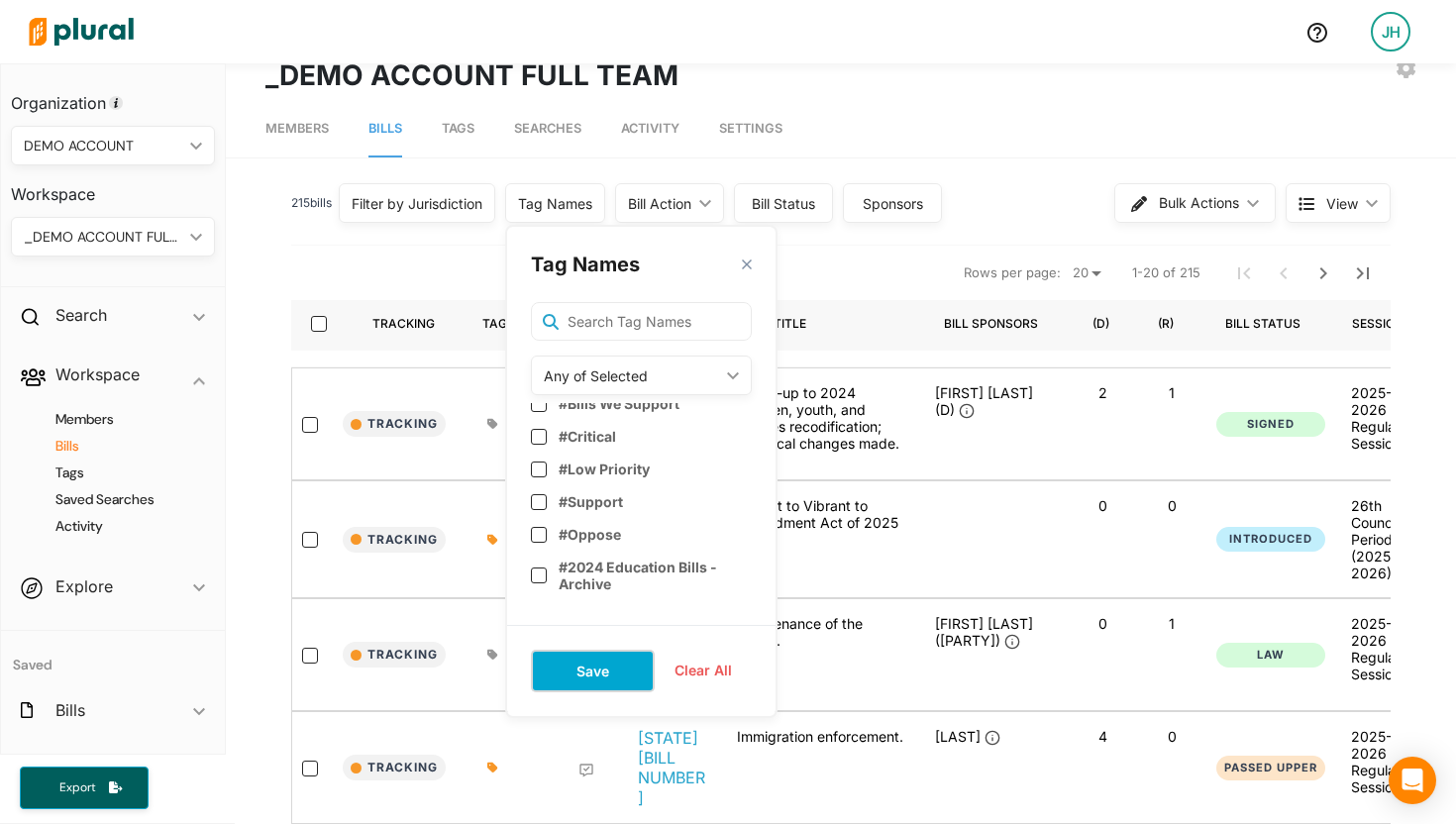 click on "Save" at bounding box center (592, 670) 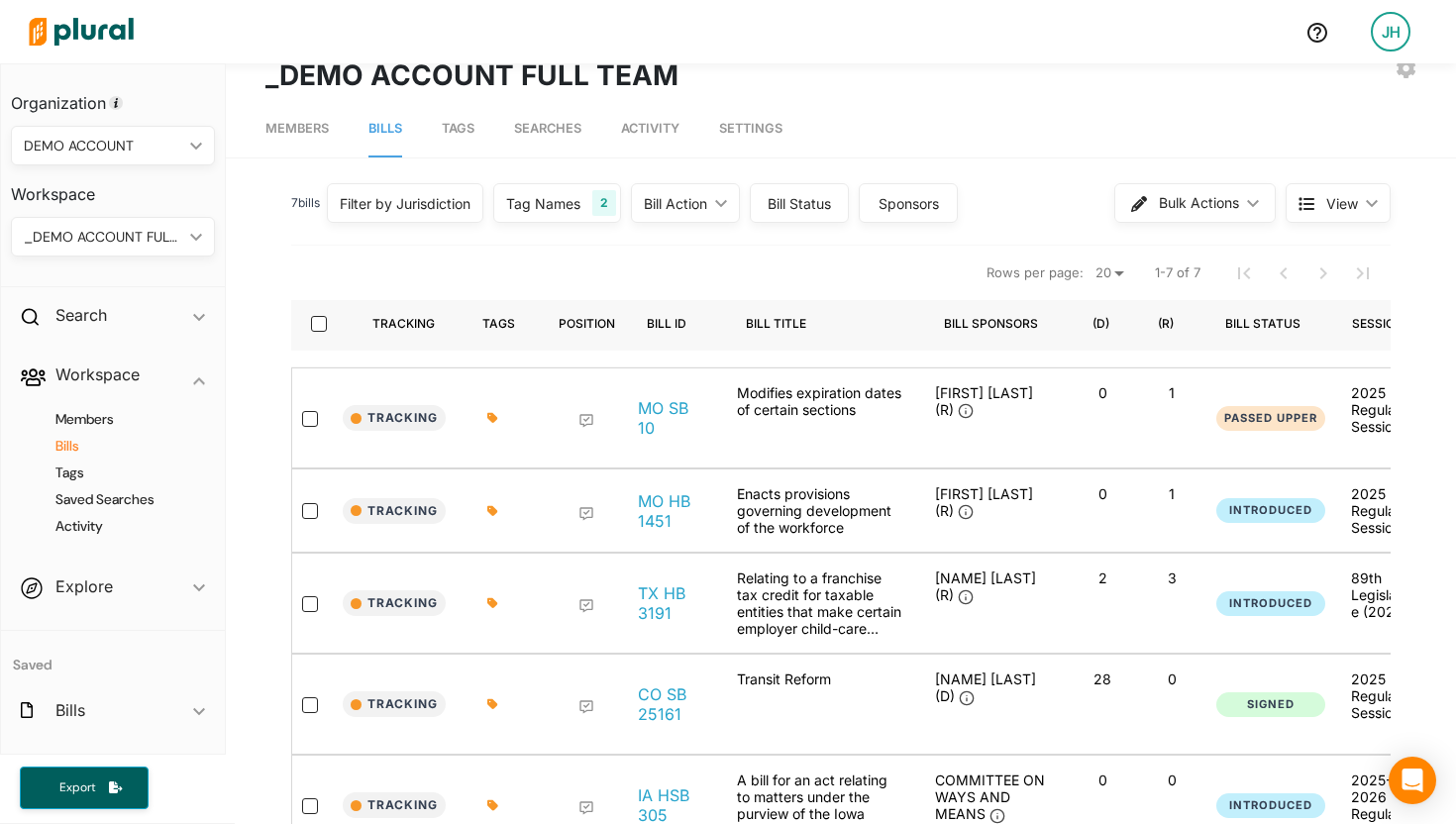 click on "Tag Names 2" at bounding box center (557, 203) 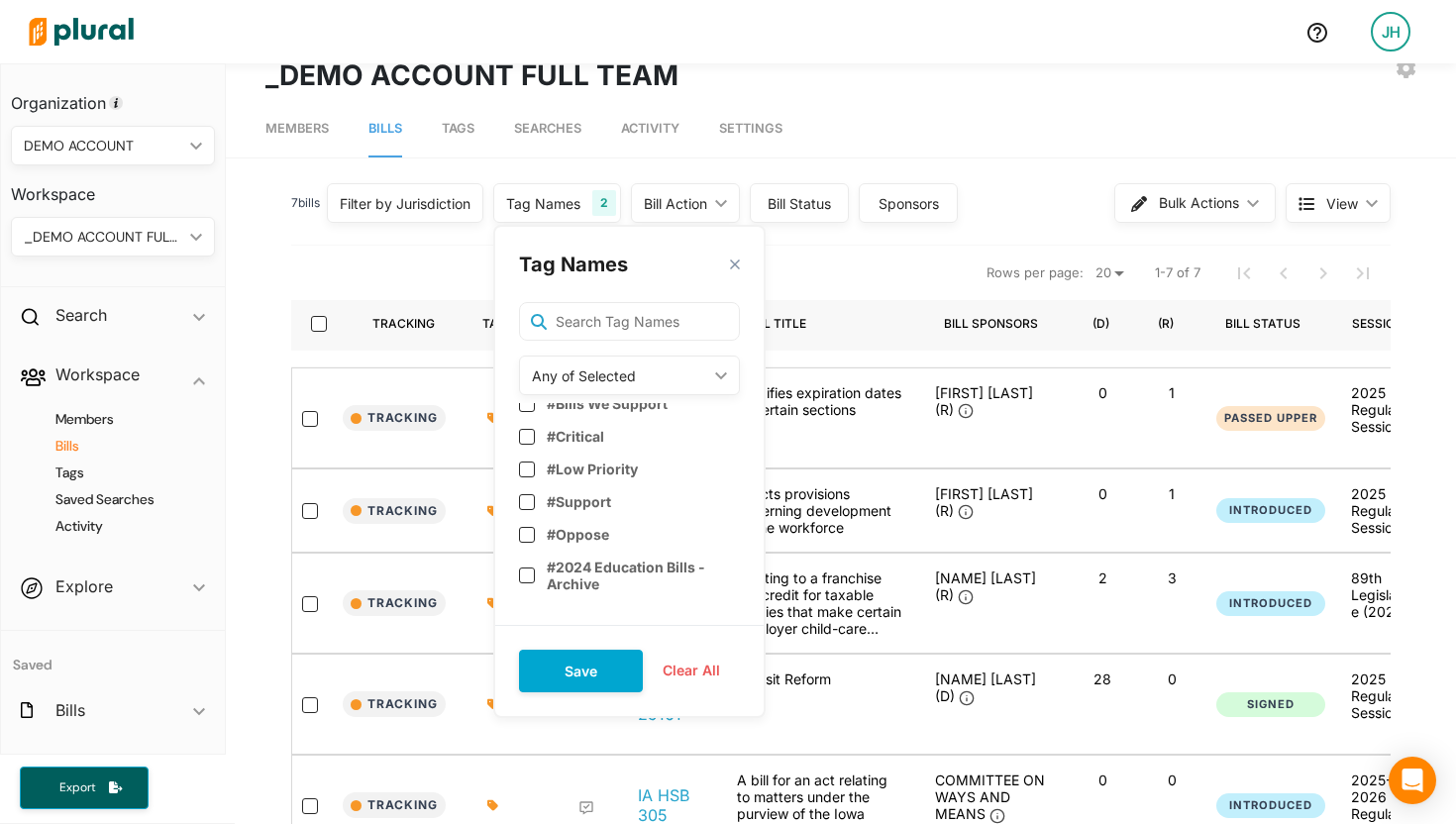 click on "Any of Selected" at bounding box center [619, 375] 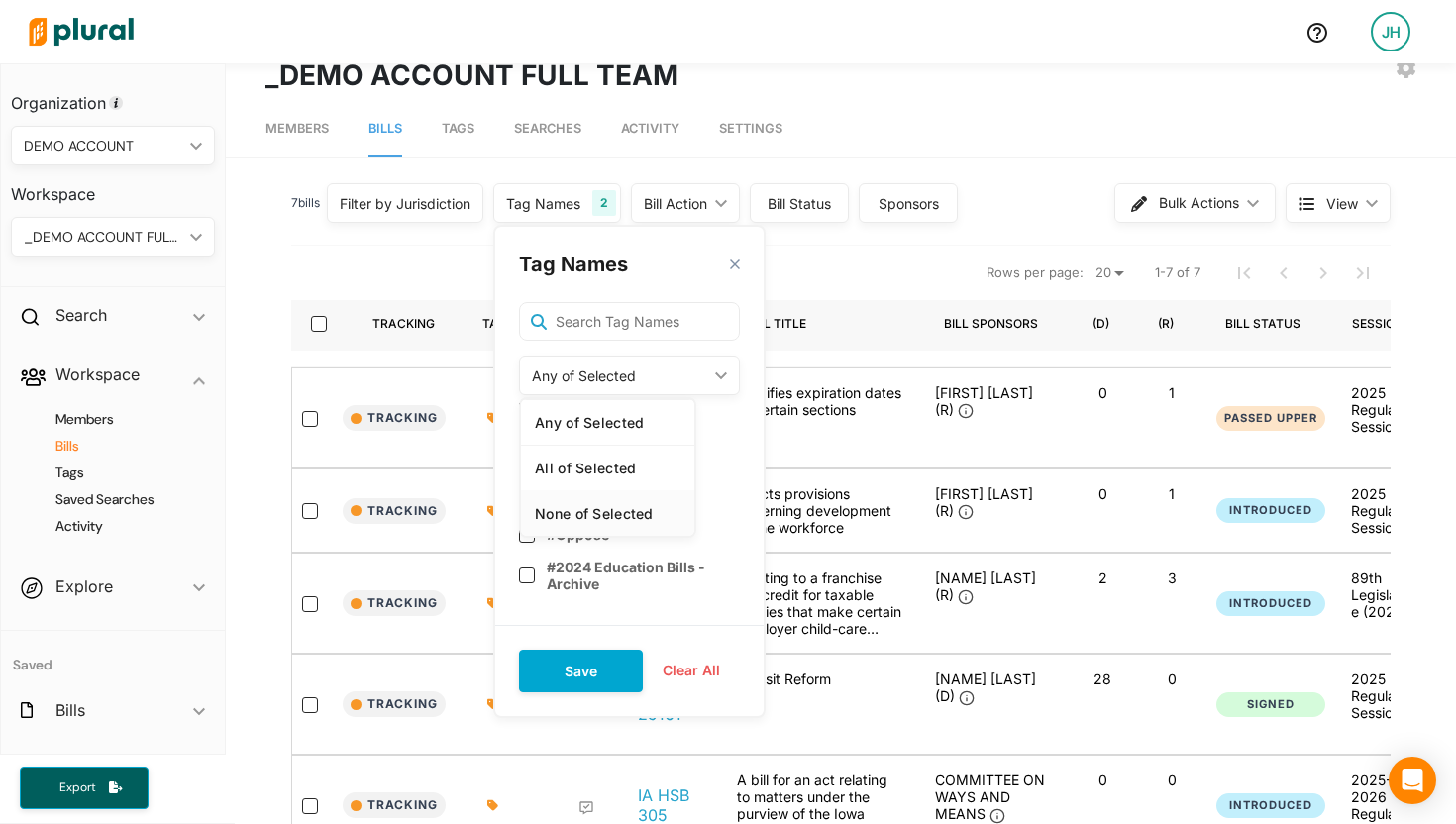 click on "None of Selected" at bounding box center (607, 513) 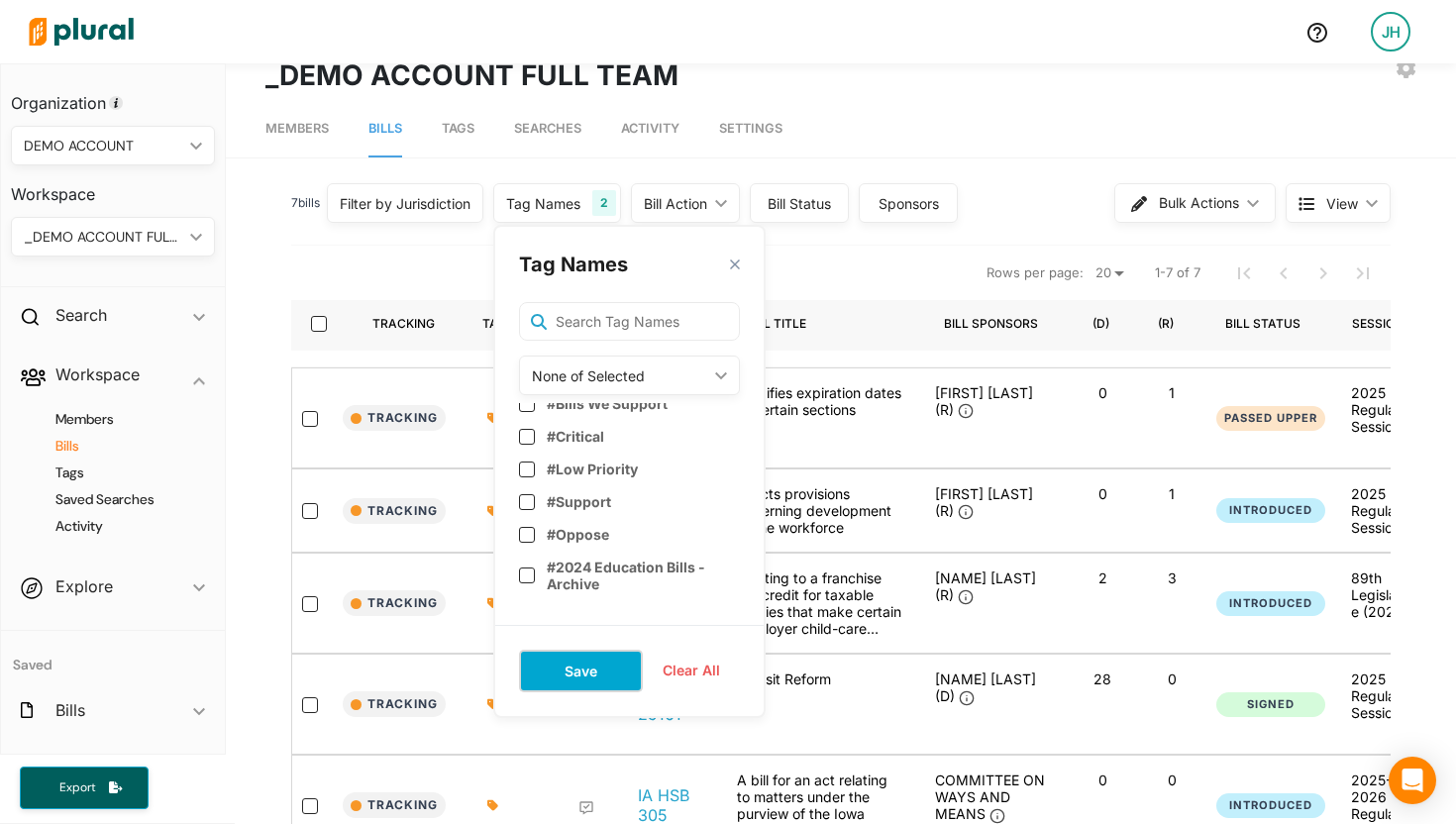 click on "Save" at bounding box center (580, 670) 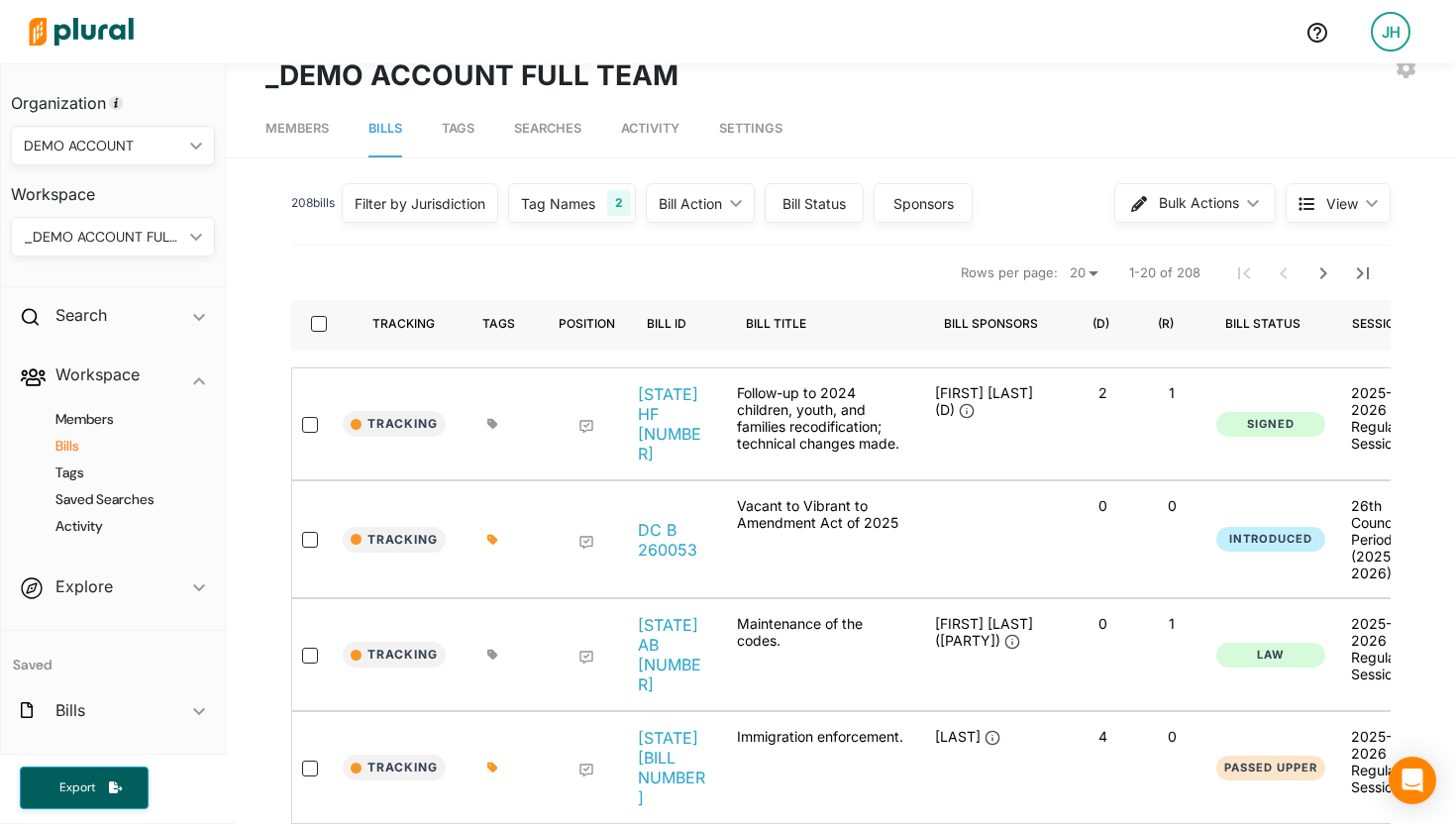 click on "ic_keyboard_arrow_down" 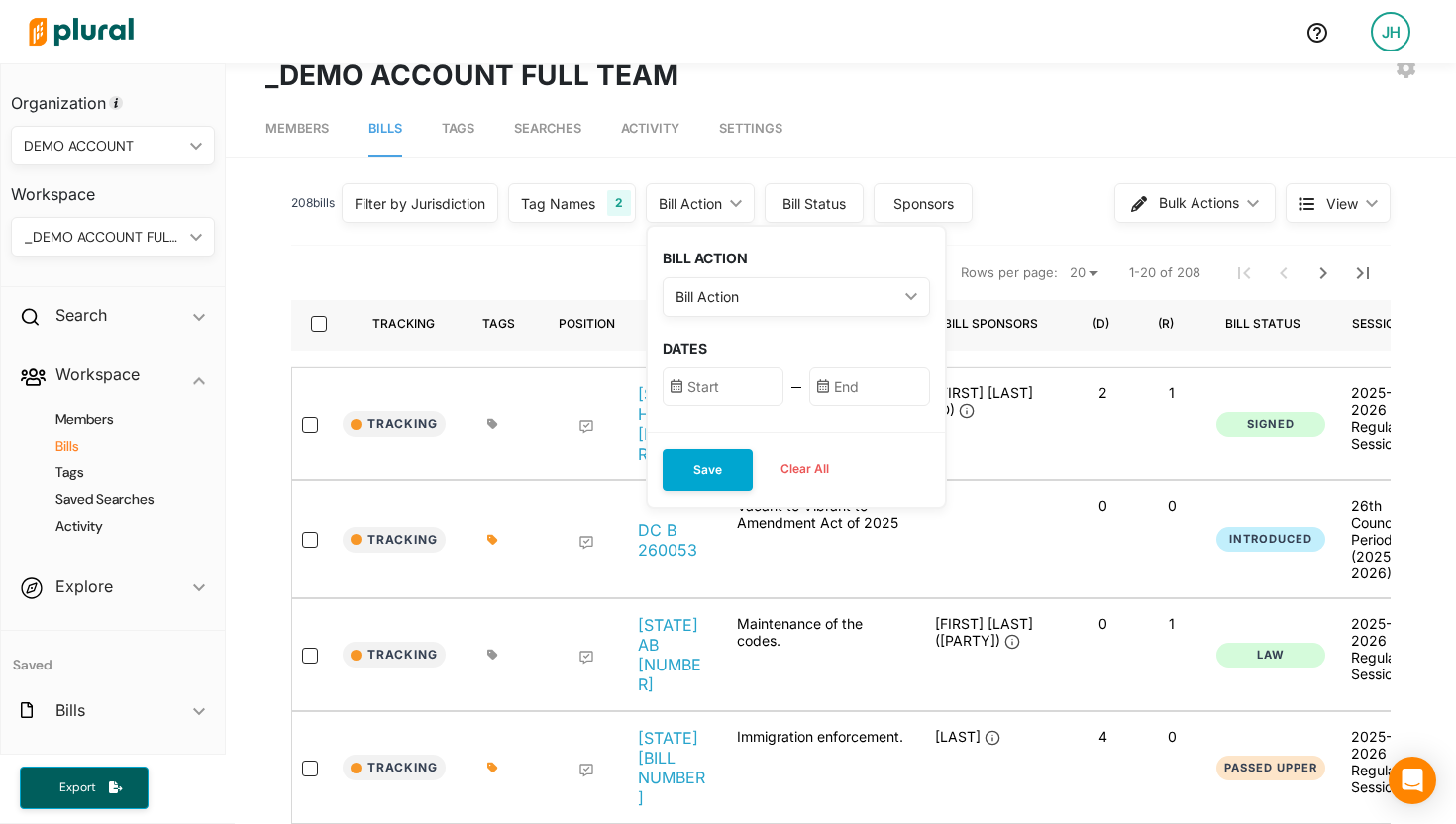 click on "Rows per page: 20 50 1-20 of 208" at bounding box center (841, 272) 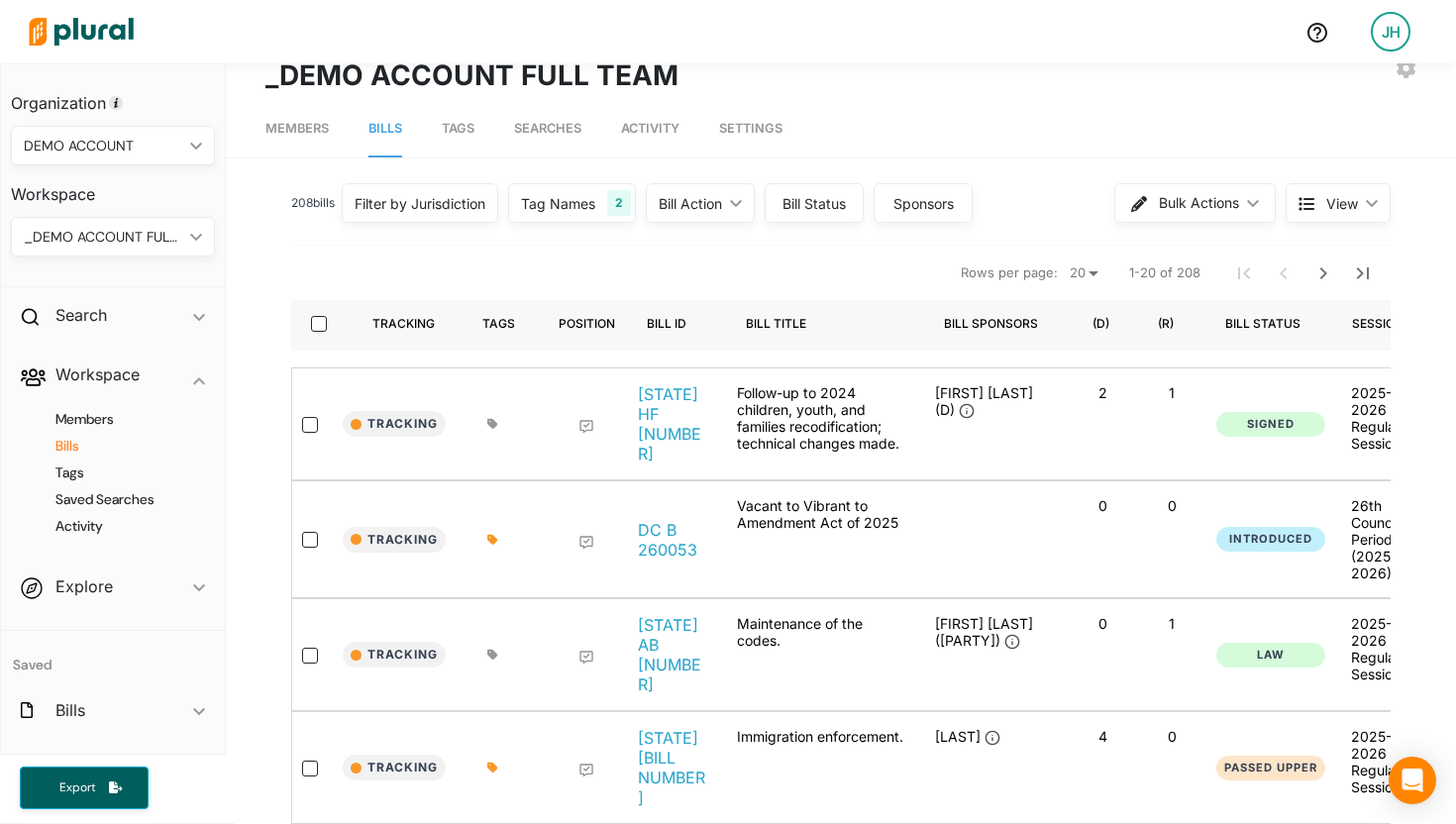 scroll, scrollTop: 0, scrollLeft: 0, axis: both 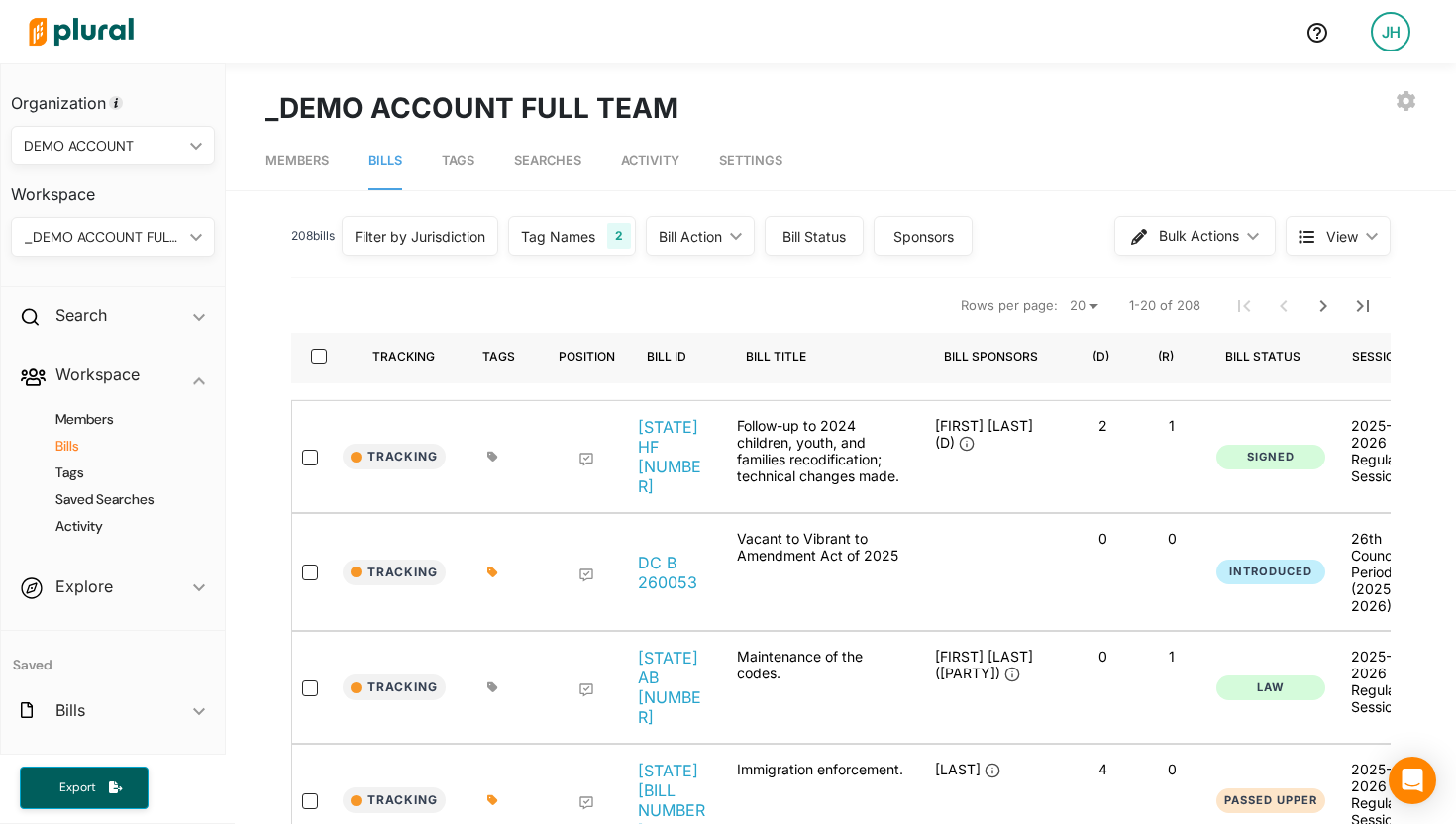 click on "Bill Action" at bounding box center (690, 236) 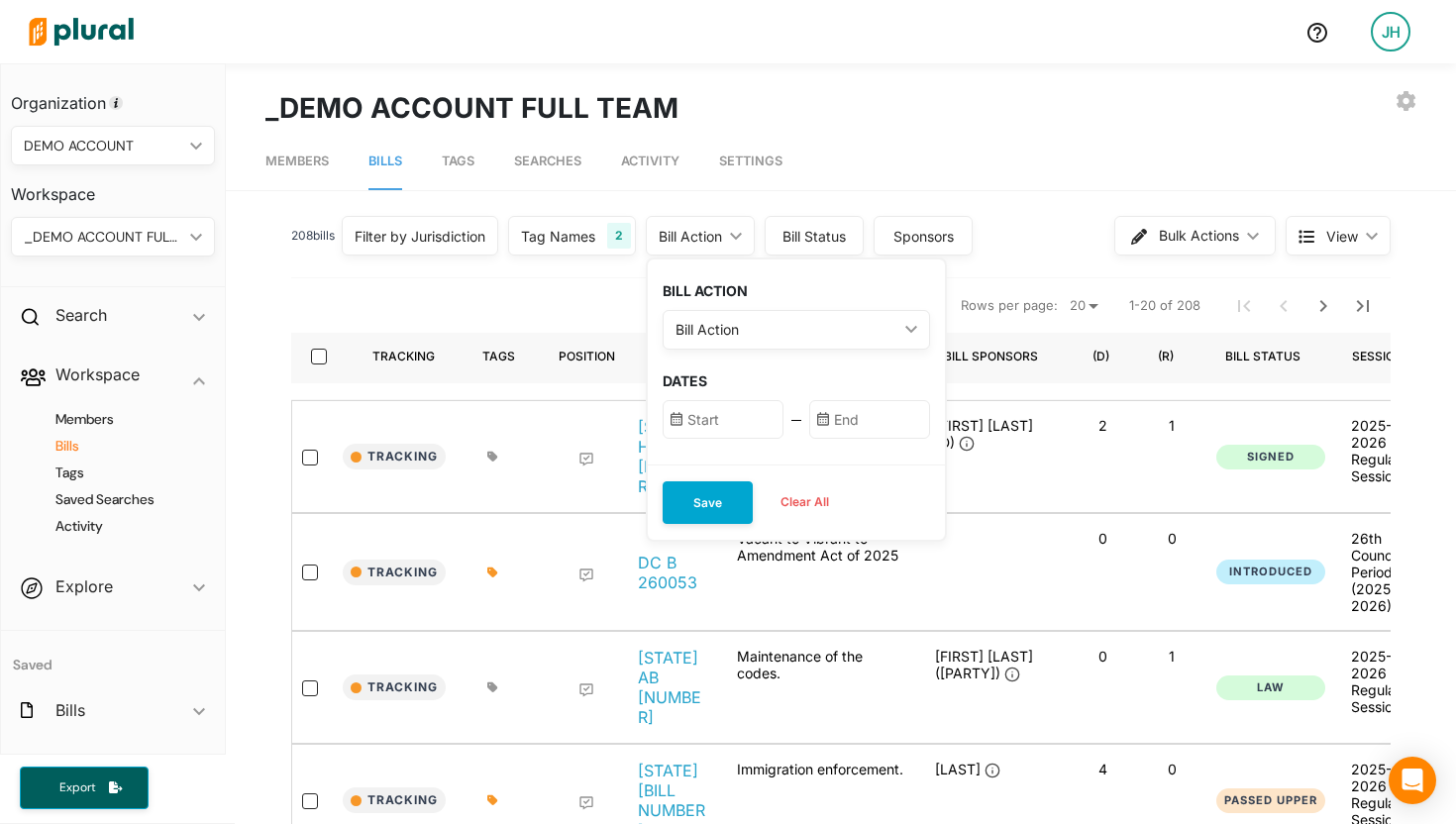 click on "Bill Action" at bounding box center [786, 329] 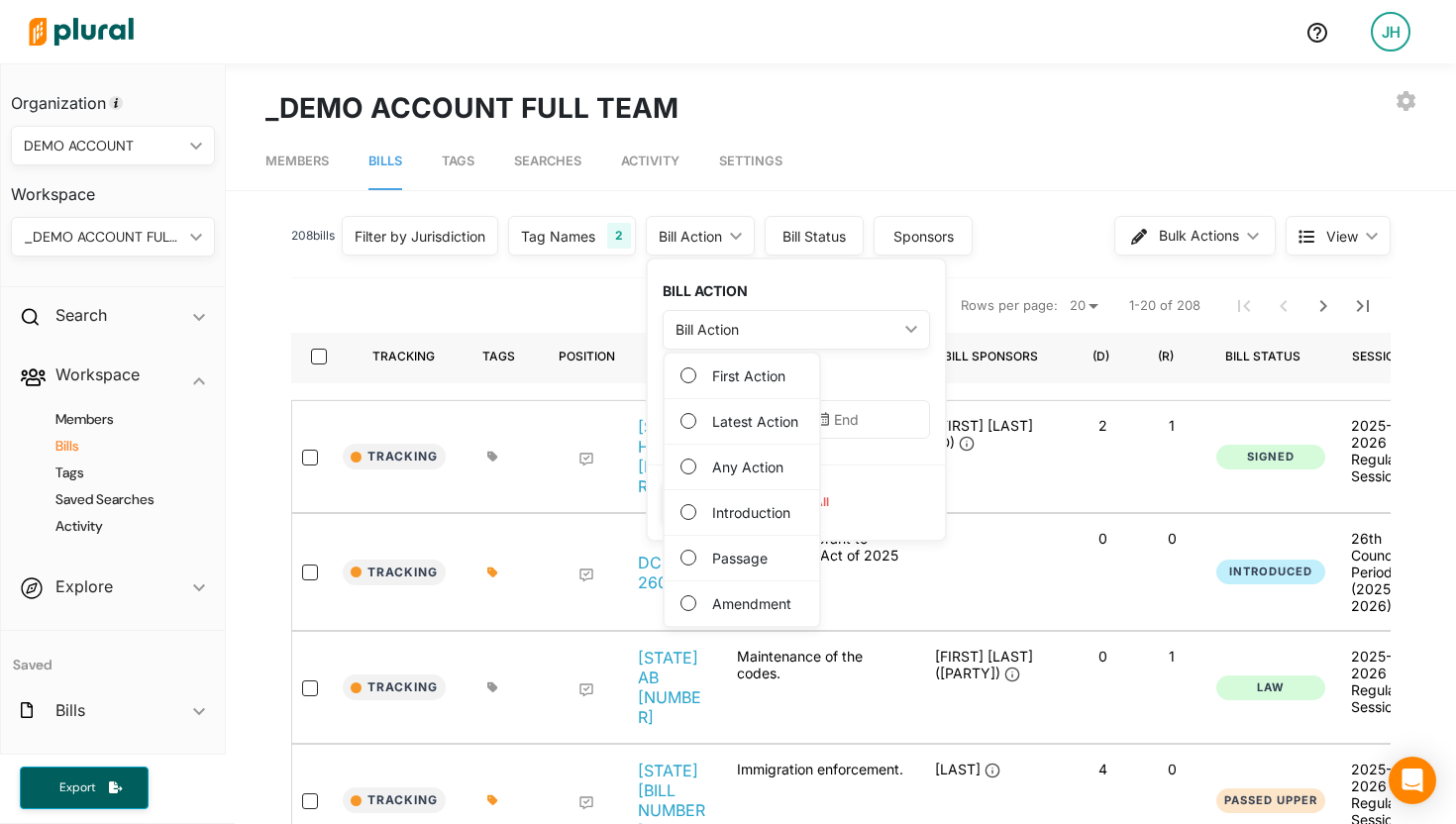 click on "Any Action" at bounding box center (748, 466) 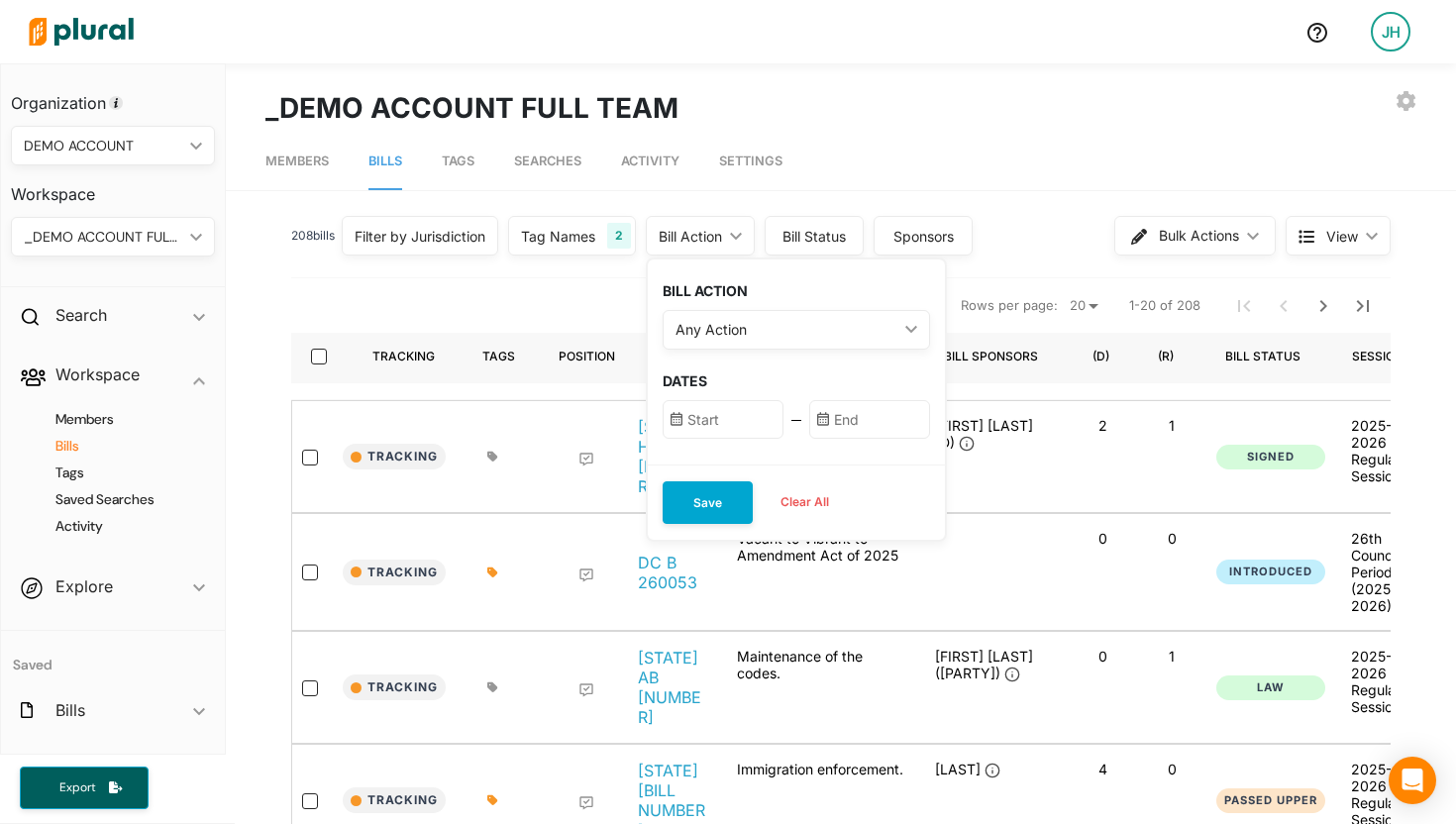 click at bounding box center [723, 419] 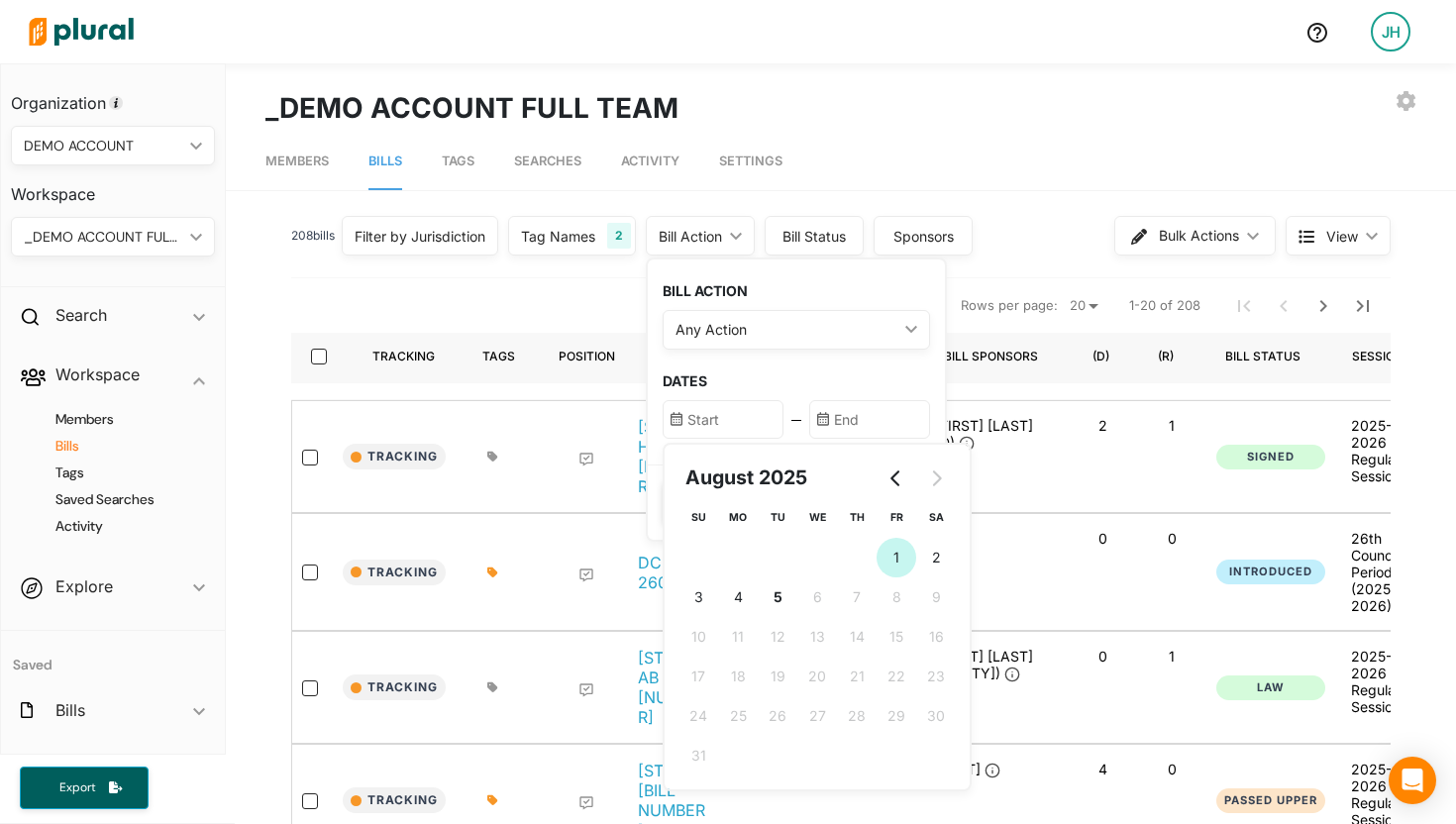 click on "[DATE] ([DAY])" at bounding box center [896, 558] 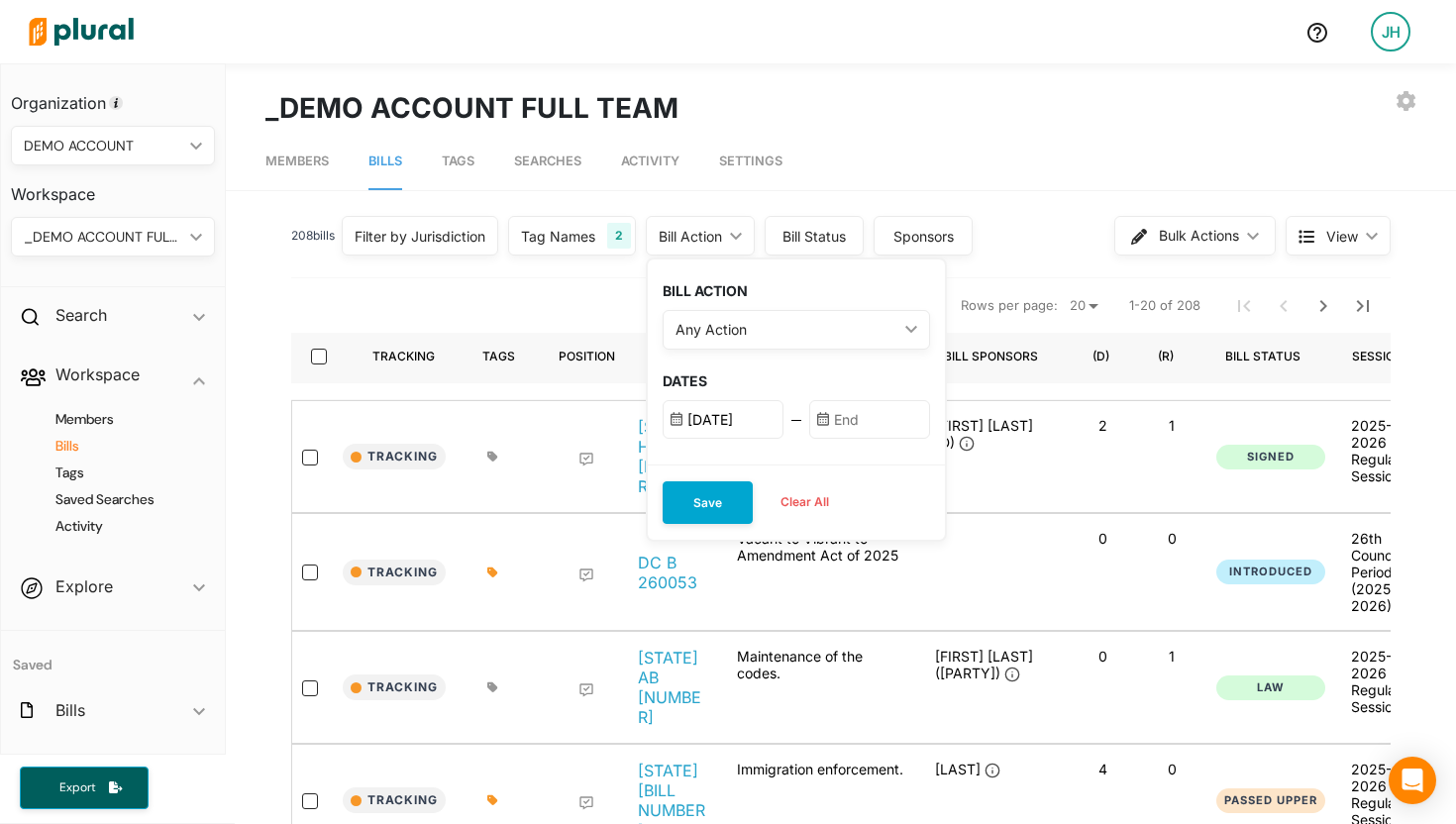 click at bounding box center [870, 419] 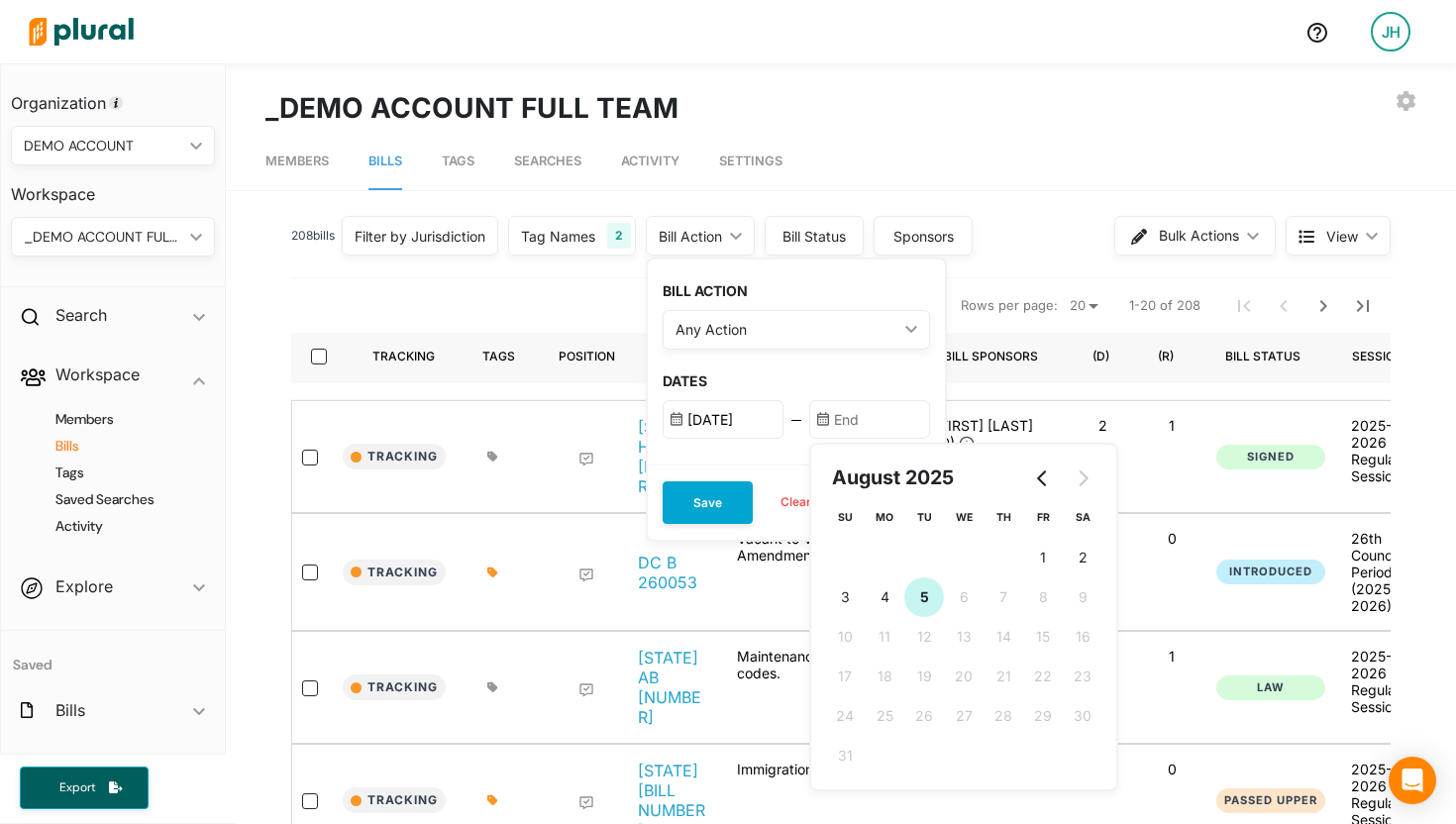 click on "[DATE] (Tuesday)" at bounding box center [924, 597] 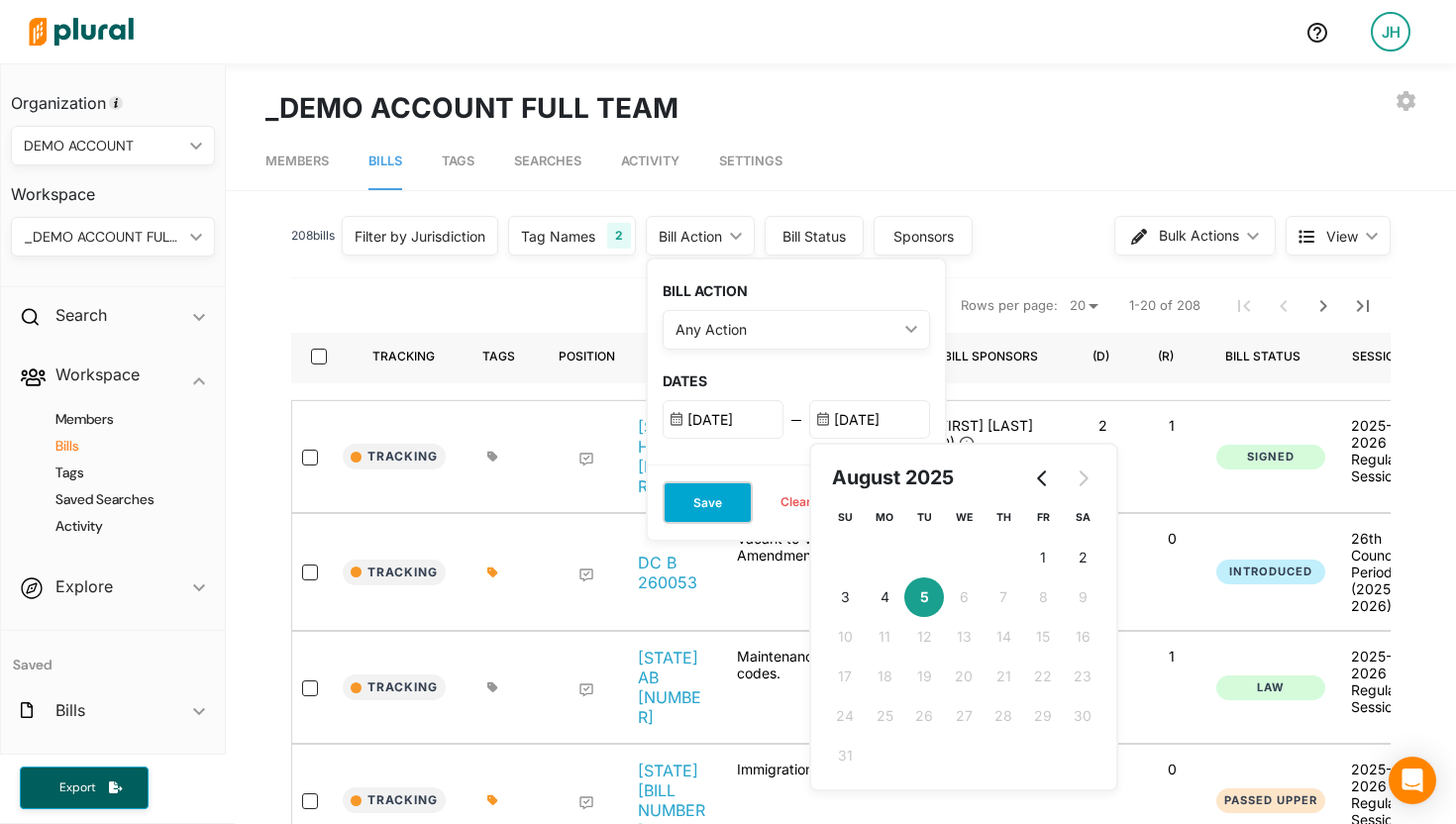 click on "Save" at bounding box center (707, 502) 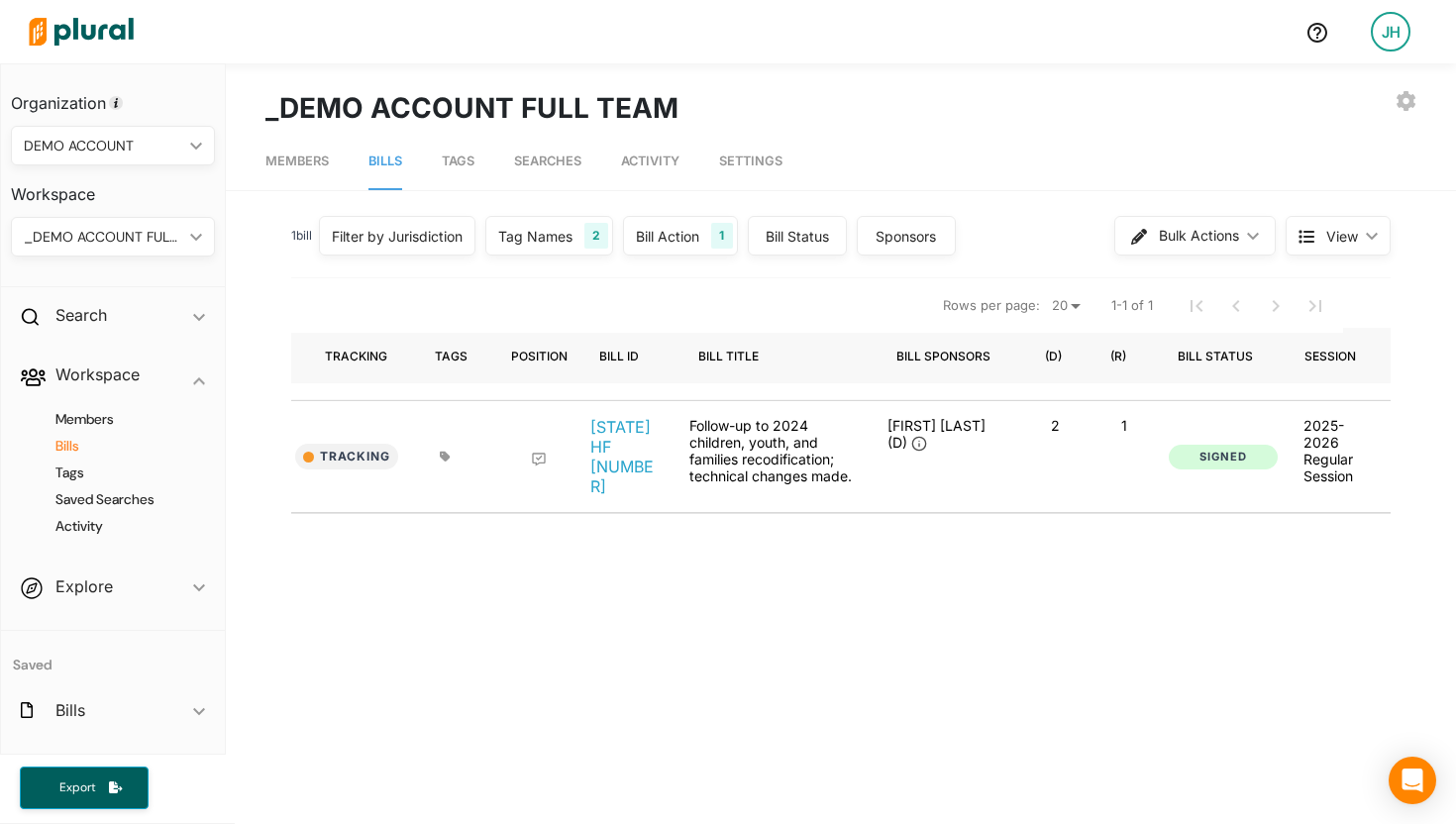 scroll, scrollTop: 0, scrollLeft: 0, axis: both 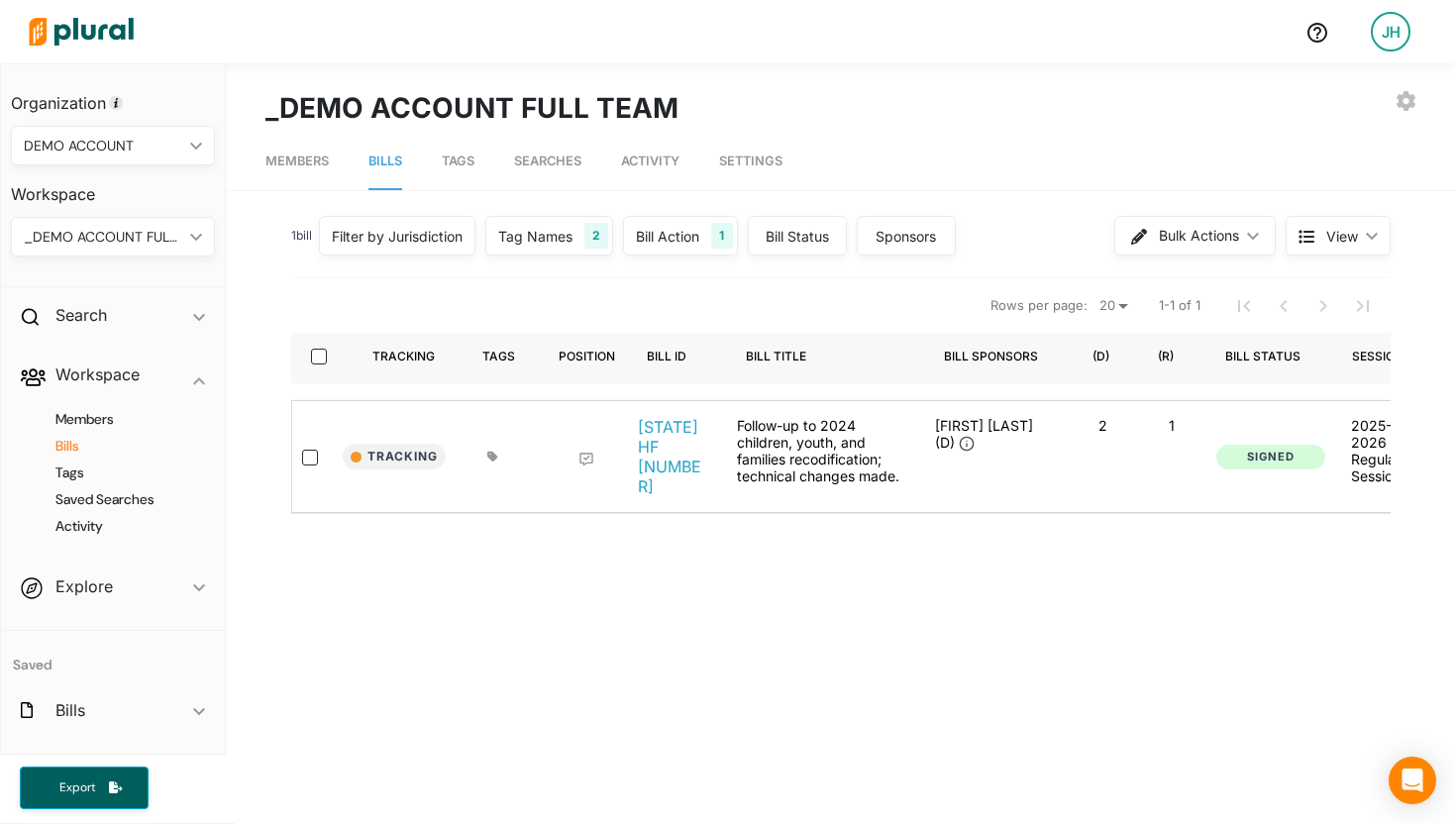 click on "Tags" at bounding box center [458, 160] 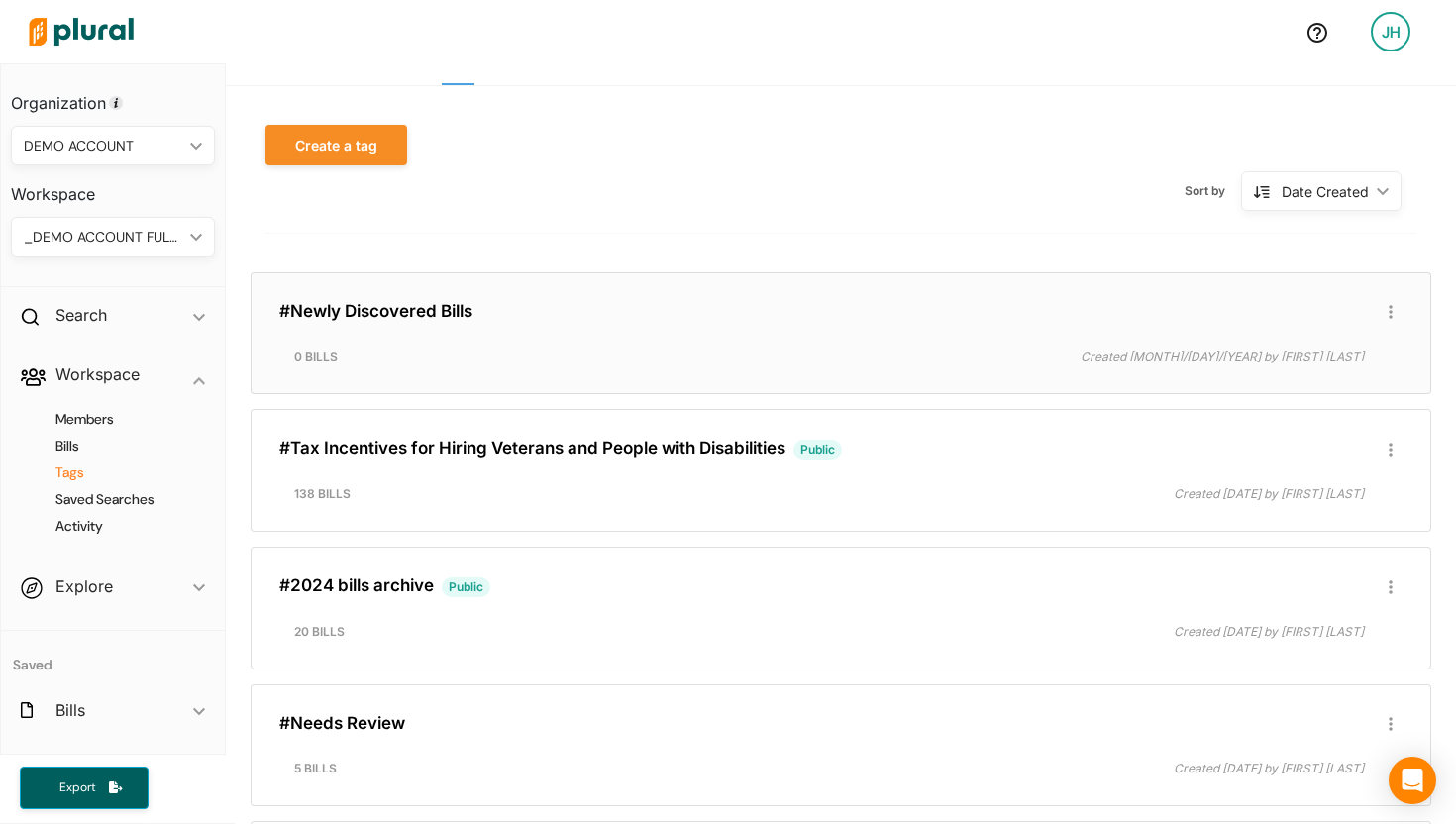 scroll, scrollTop: 113, scrollLeft: 0, axis: vertical 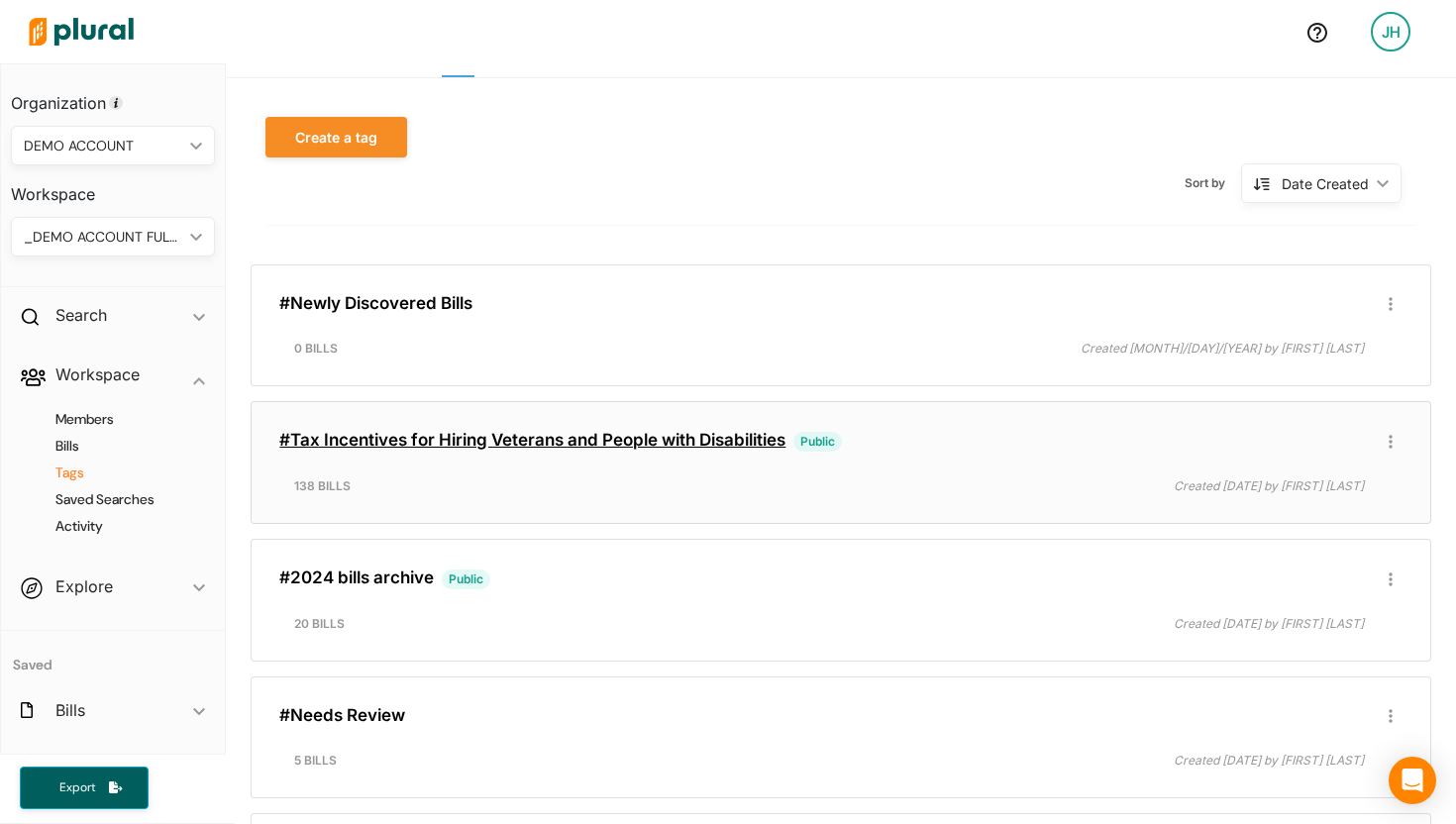 click on "#Tax Incentives for Hiring Veterans and People with Disabilities" at bounding box center (532, 440) 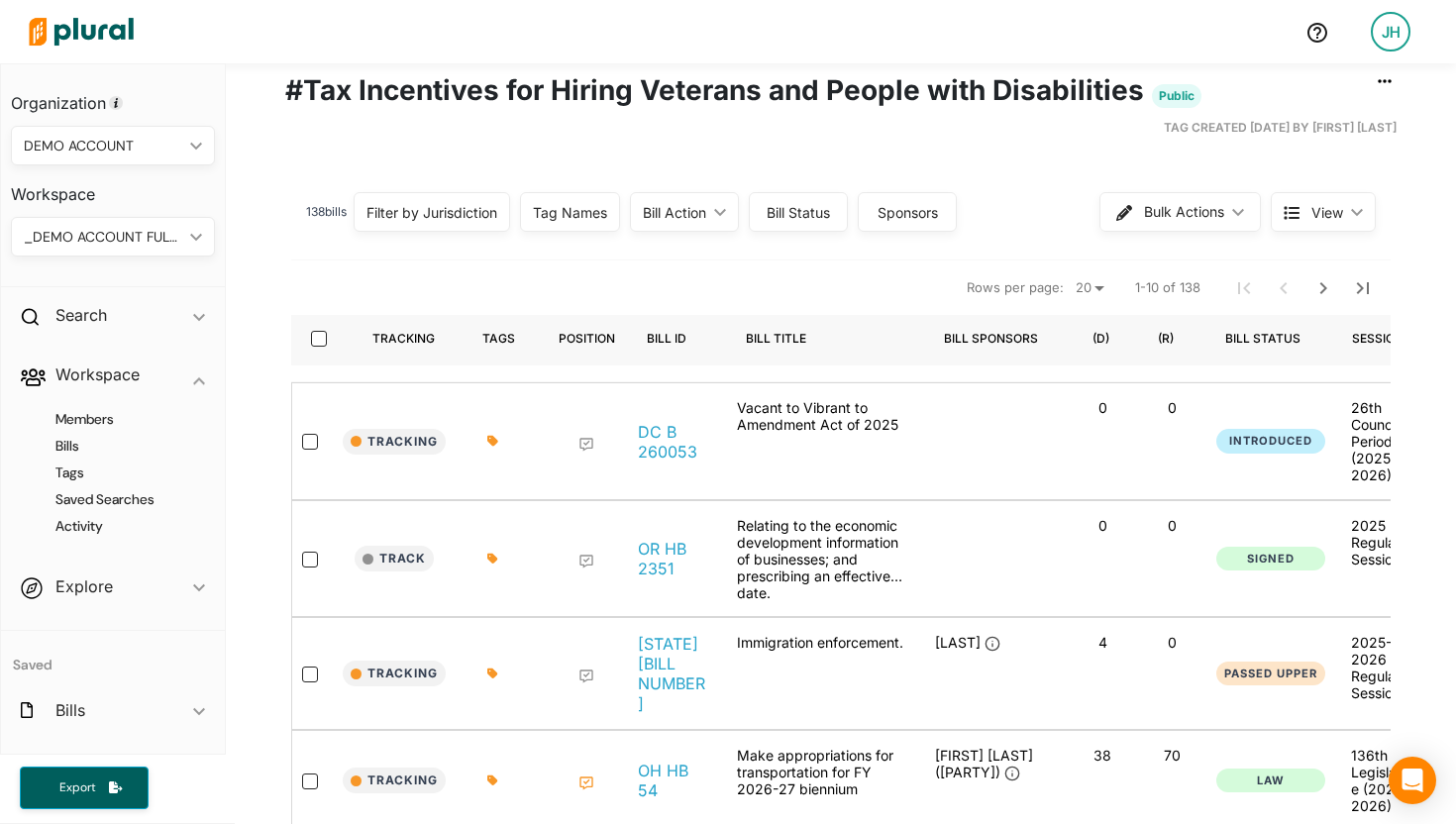 scroll, scrollTop: 0, scrollLeft: 0, axis: both 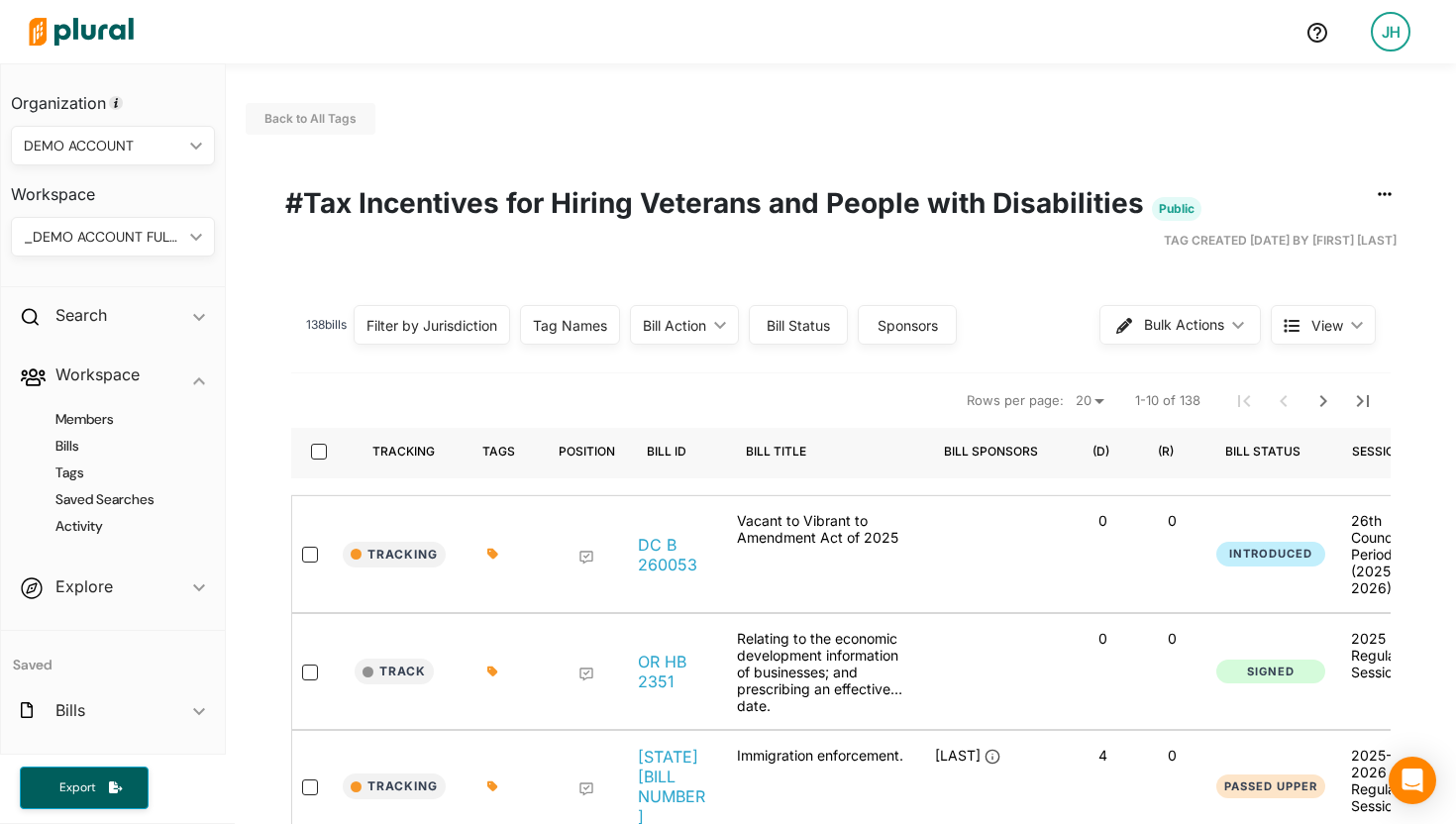 click on "Bulk Actions ic_keyboard_arrow_down View ic_keyboard_arrow_down" at bounding box center [1237, 325] 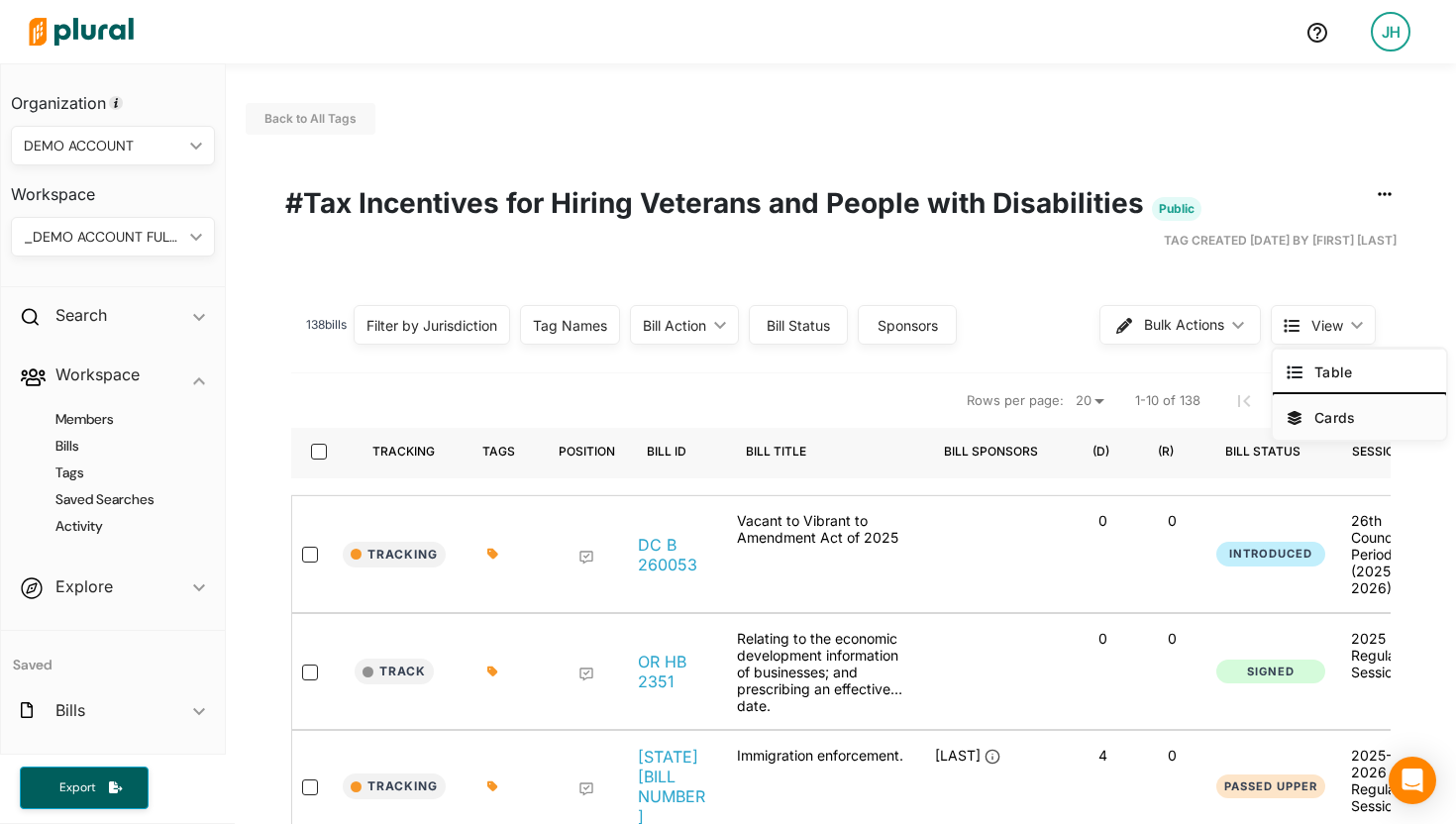 click on "Cards" at bounding box center [1373, 417] 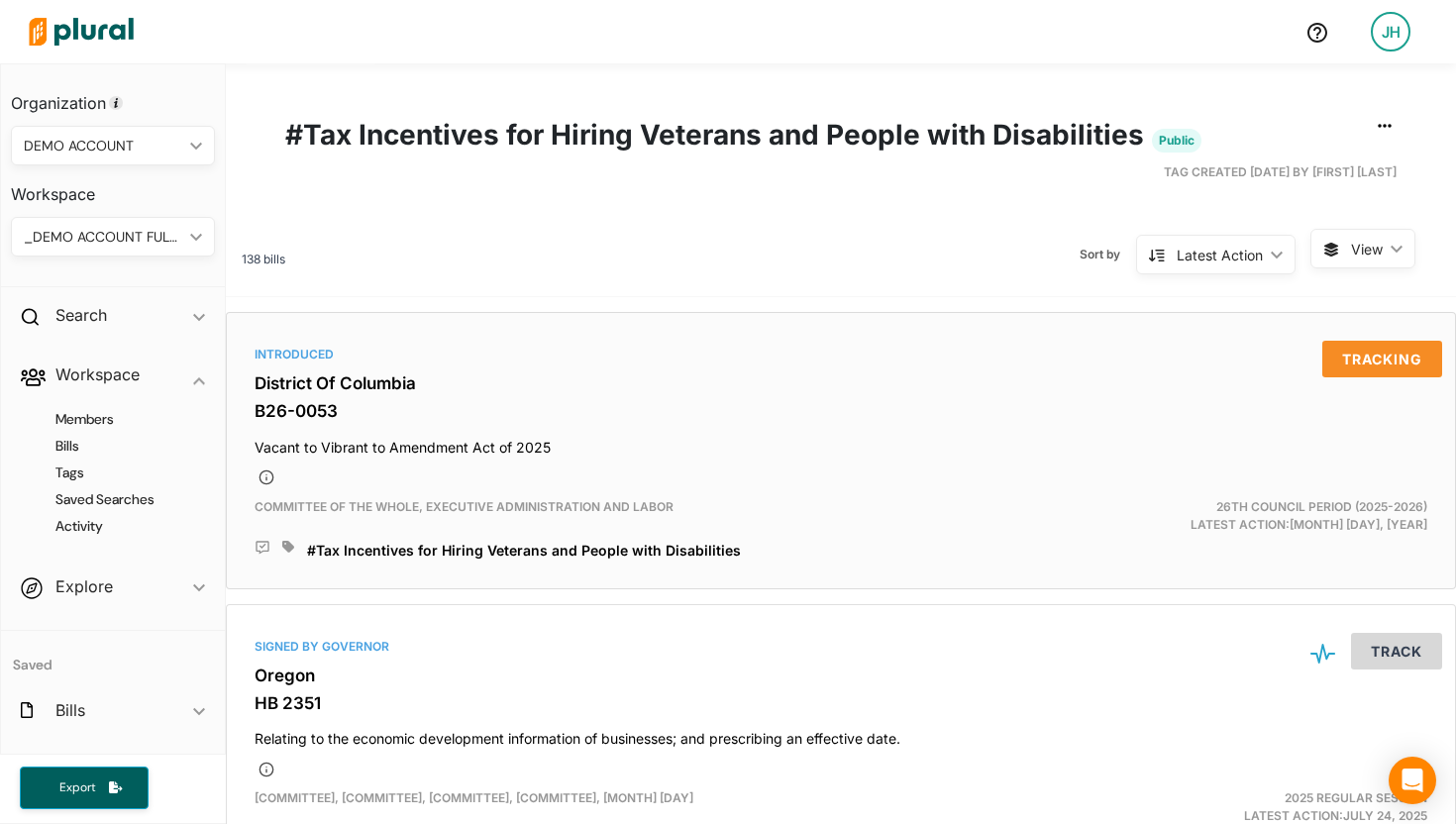 scroll, scrollTop: 154, scrollLeft: 0, axis: vertical 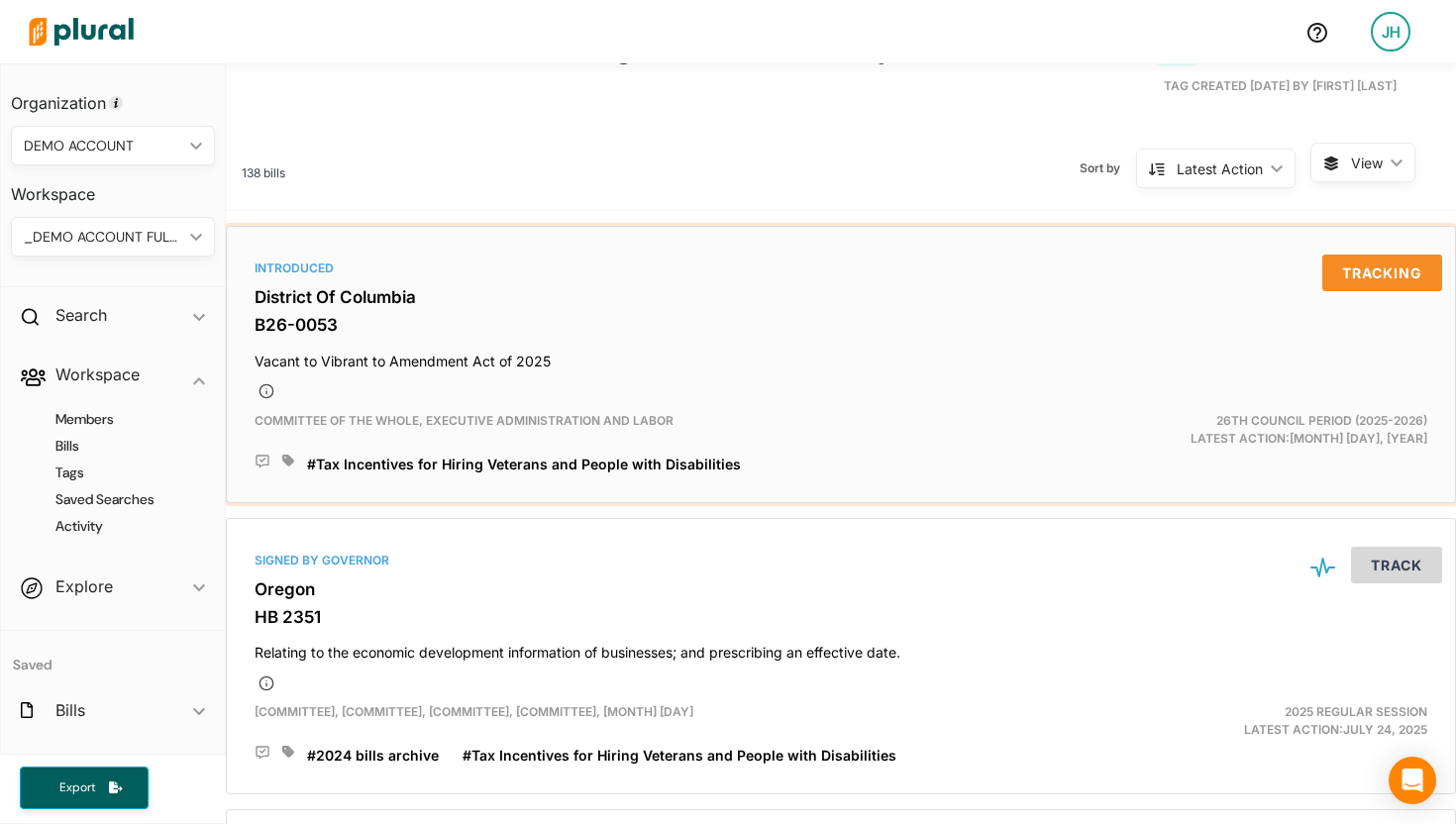 click 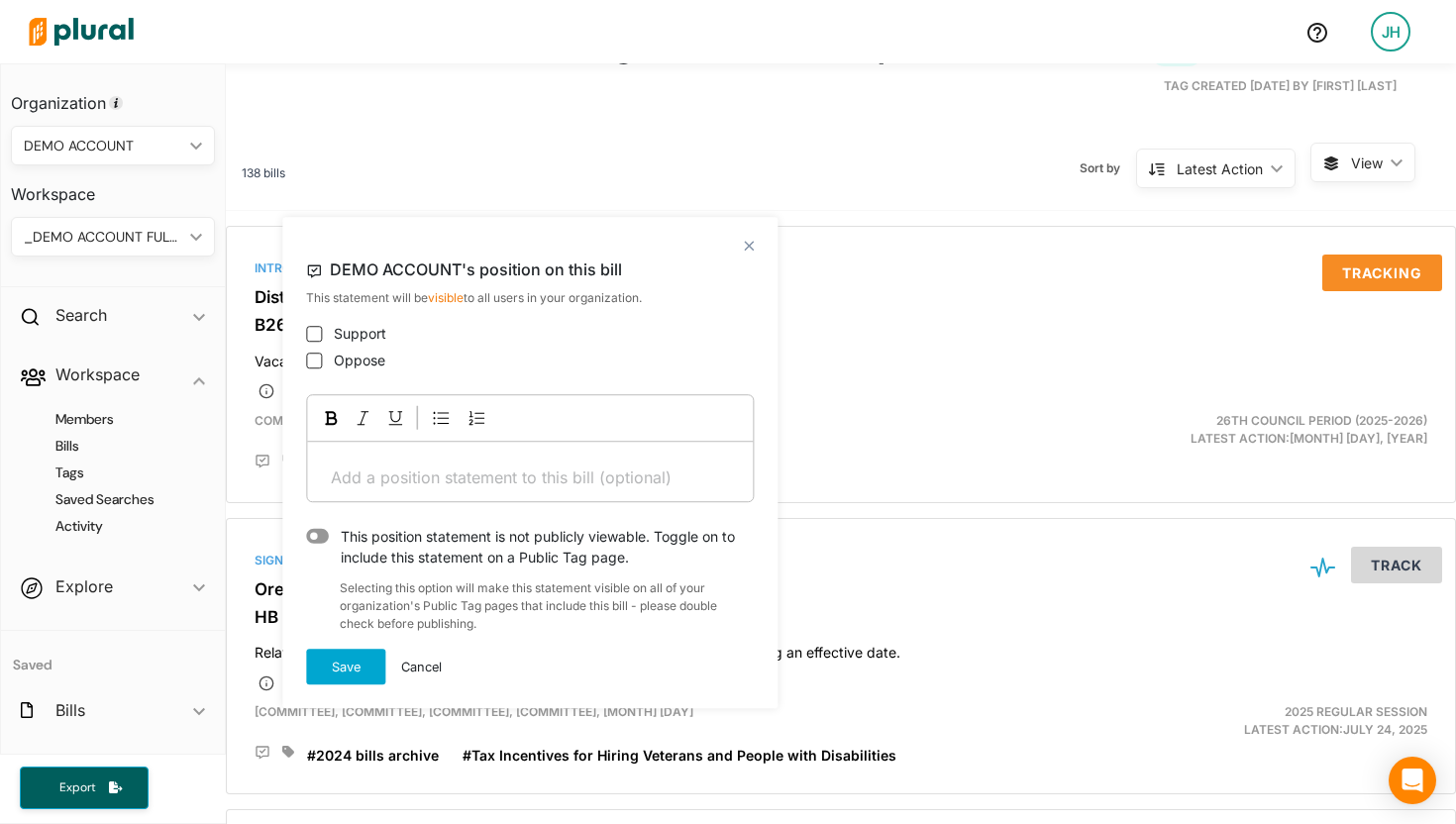 click on "Add a position statement to this bill (optional) ﻿" at bounding box center [530, 477] 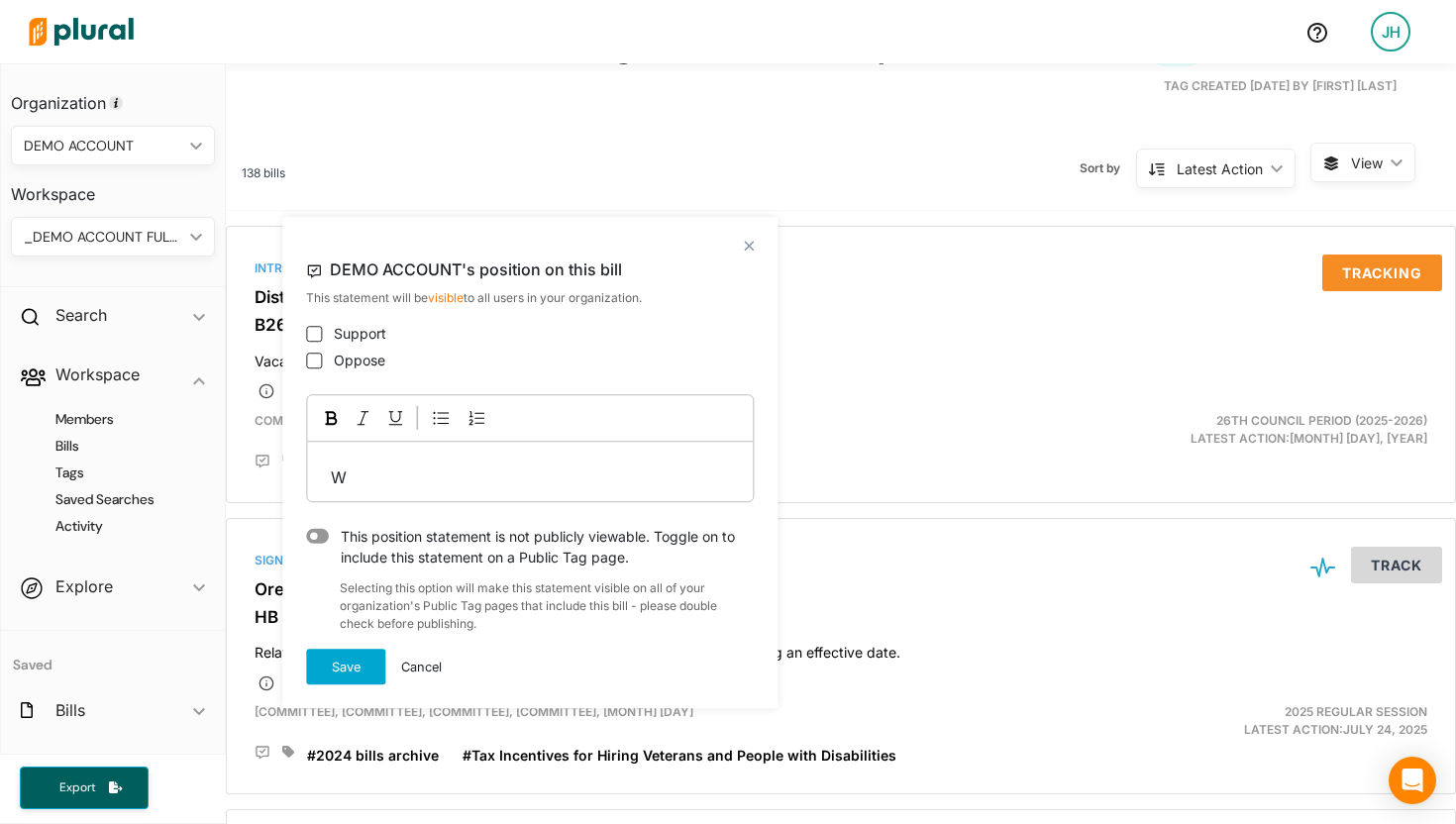 type 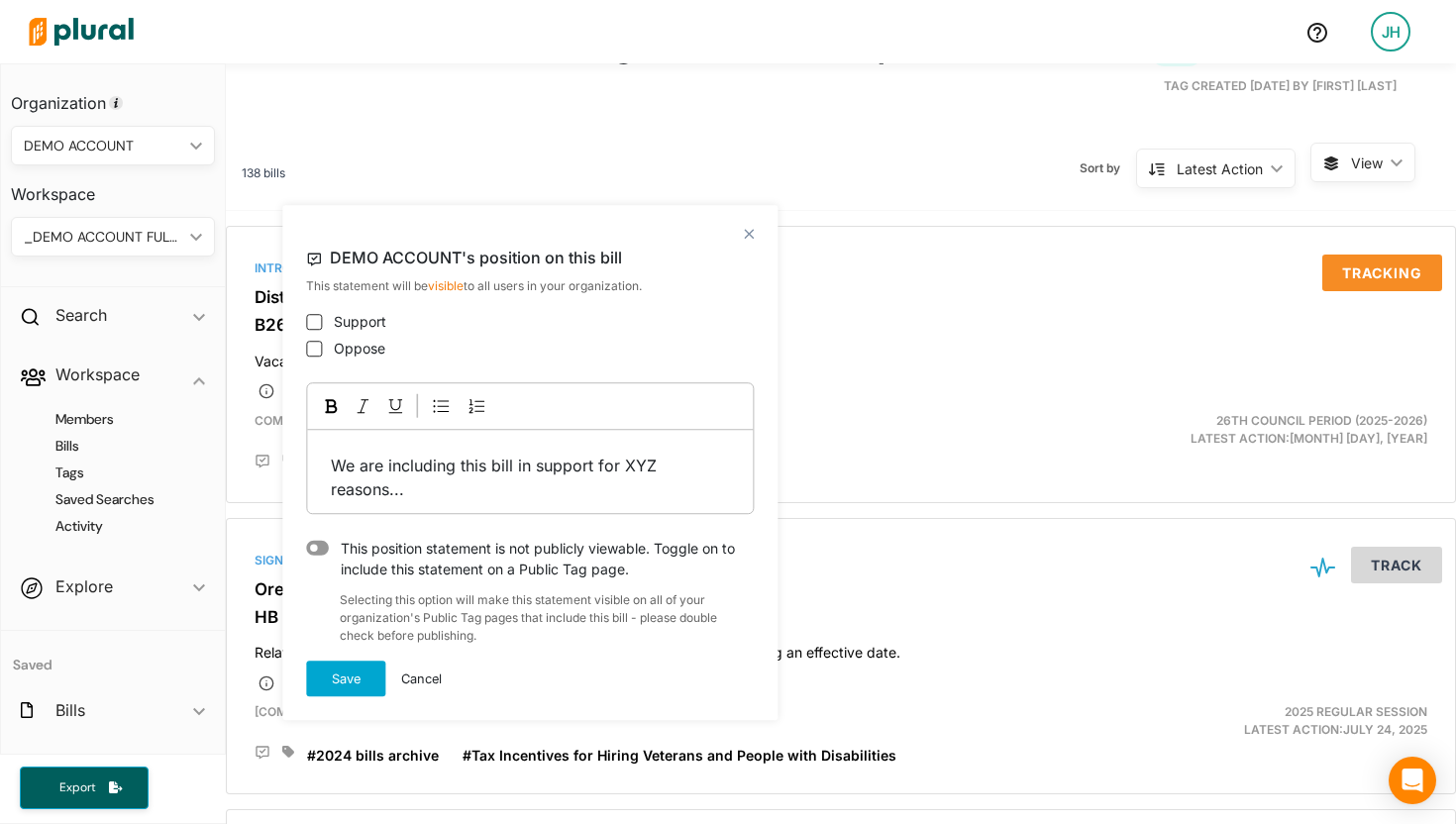 click 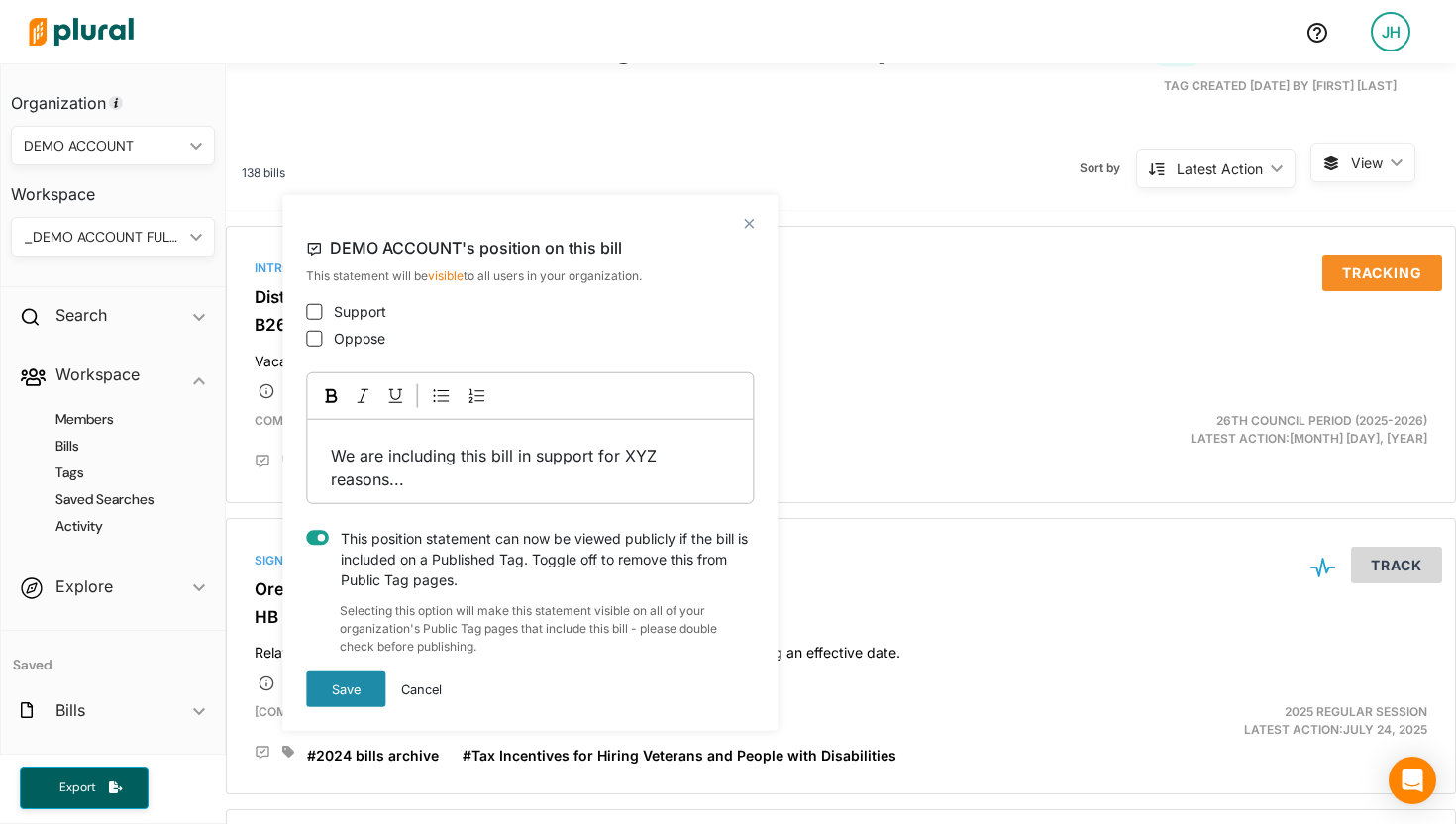 click on "Save" at bounding box center (346, 689) 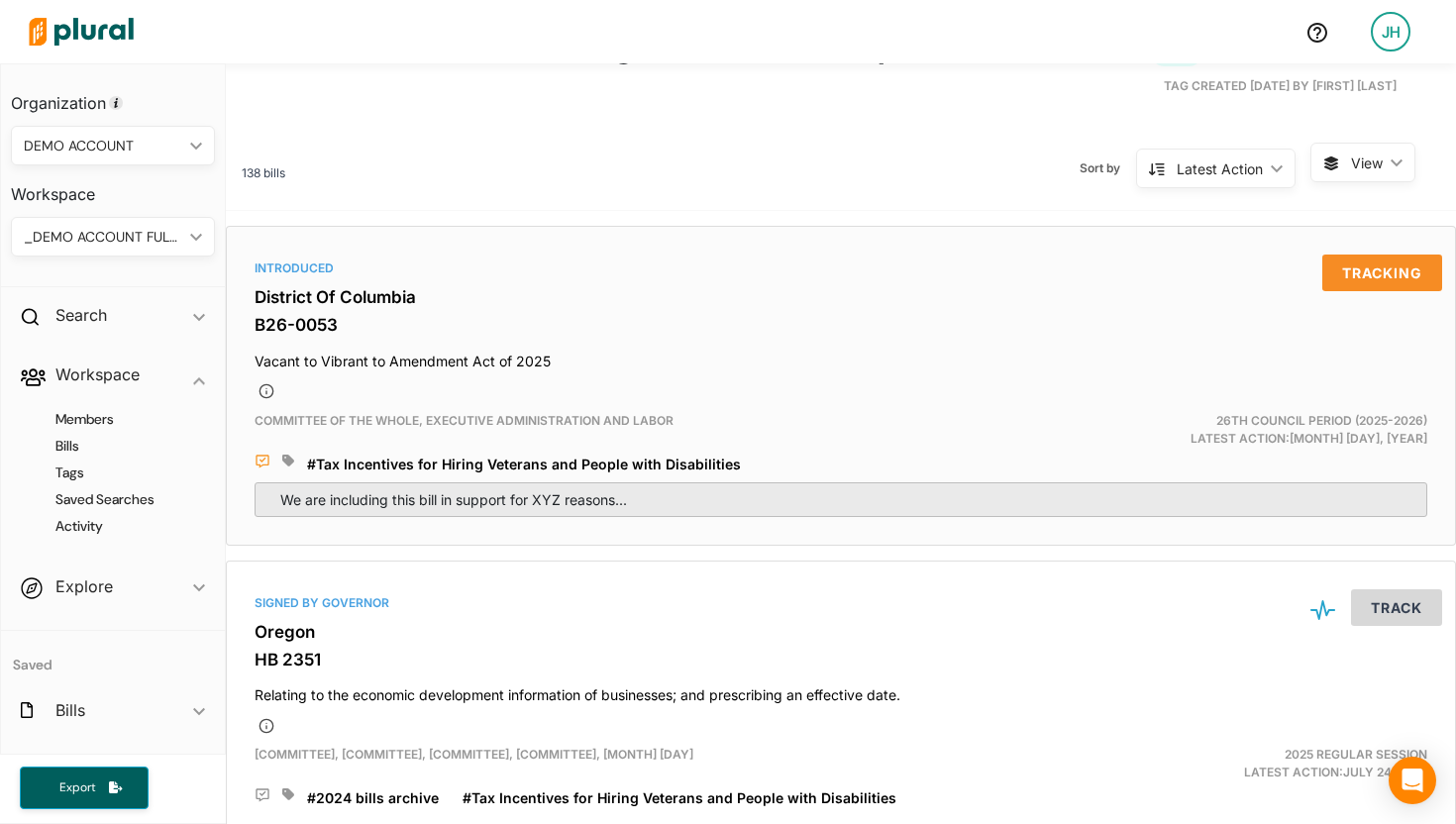 scroll, scrollTop: 0, scrollLeft: 0, axis: both 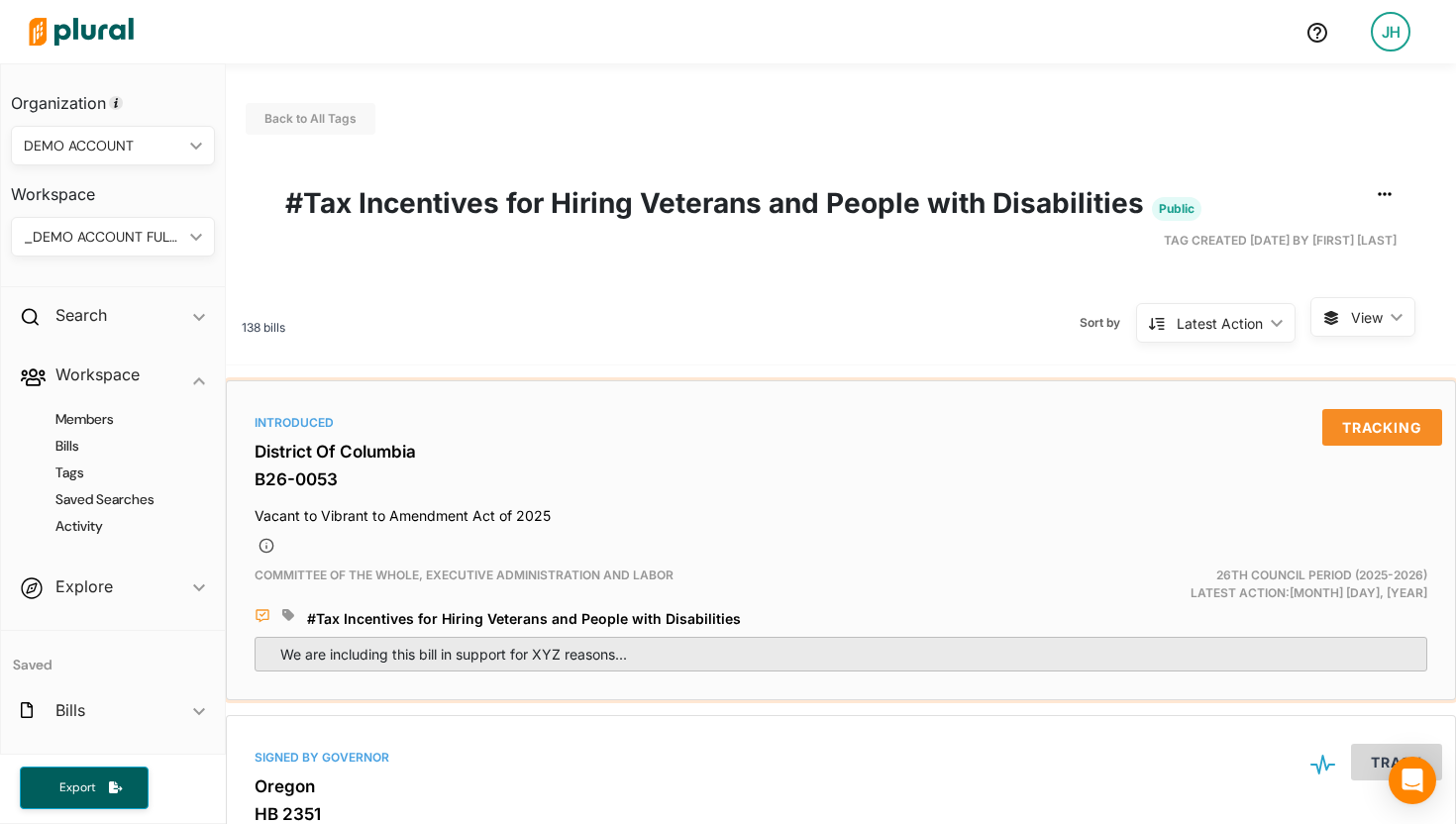 click on "We are including this bill in support for XYZ reasons..." at bounding box center [841, 654] 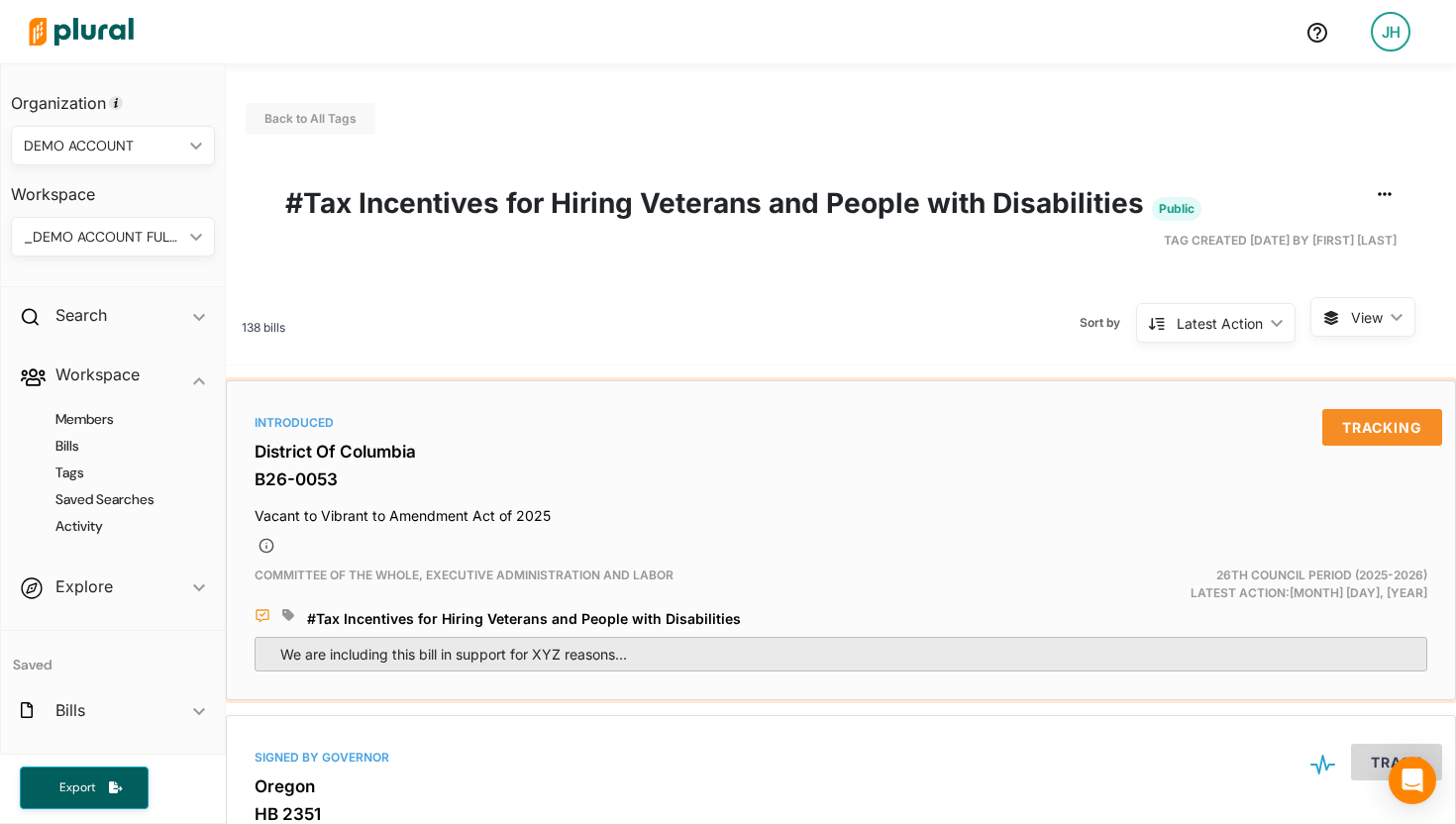 click 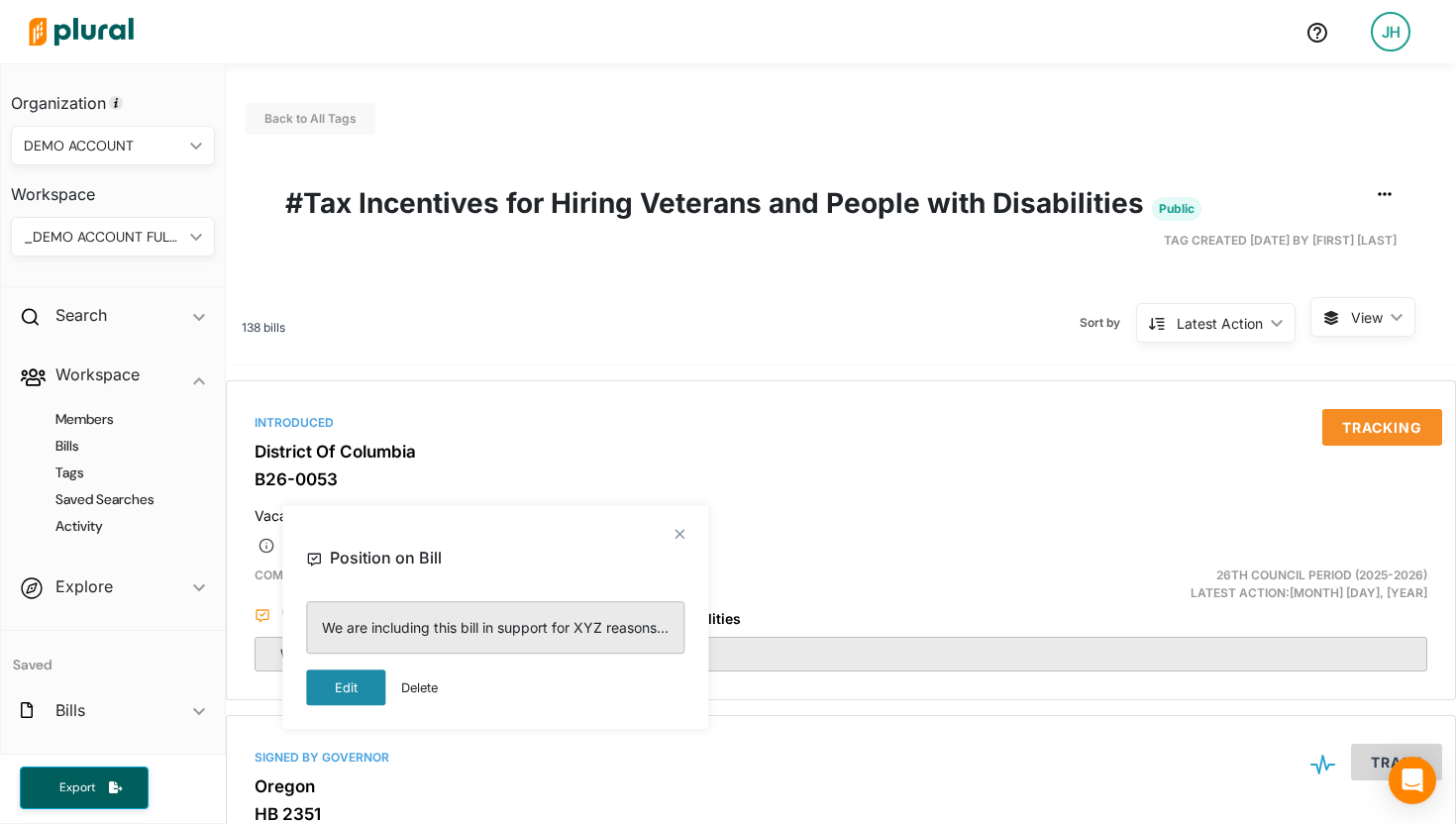 click on "Edit" at bounding box center [346, 687] 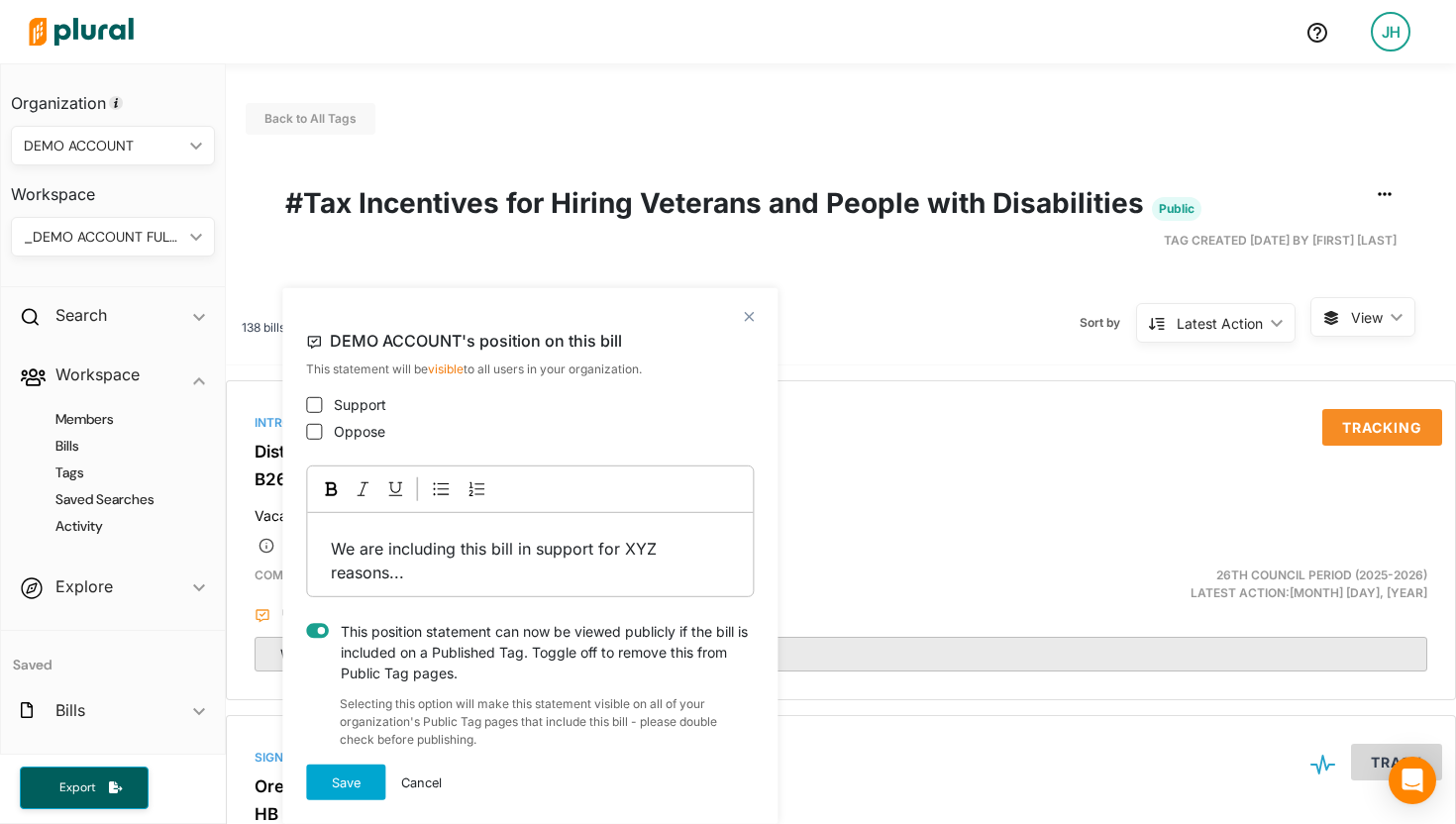 click on "Support" at bounding box center (360, 404) 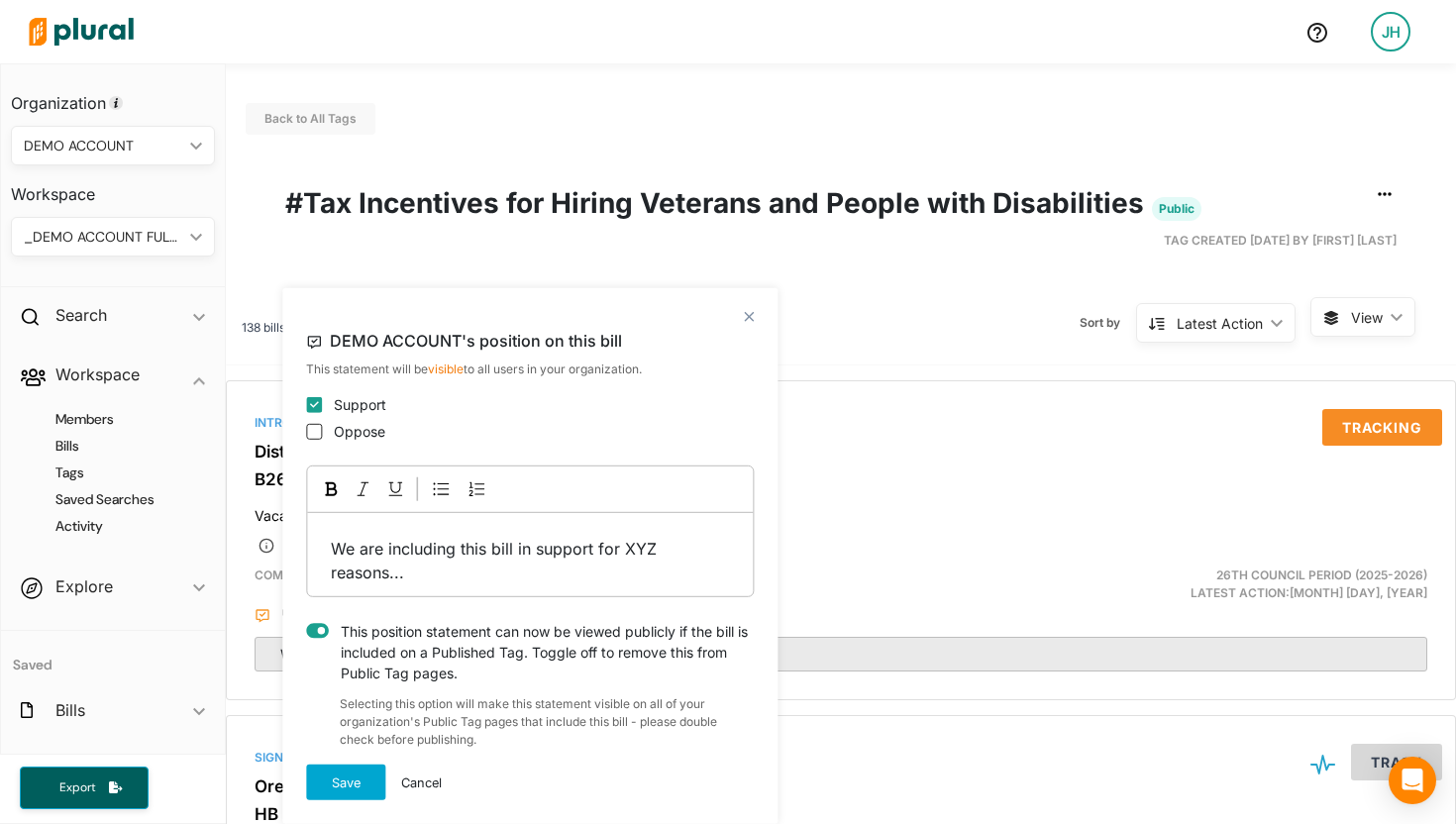checkbox on "true" 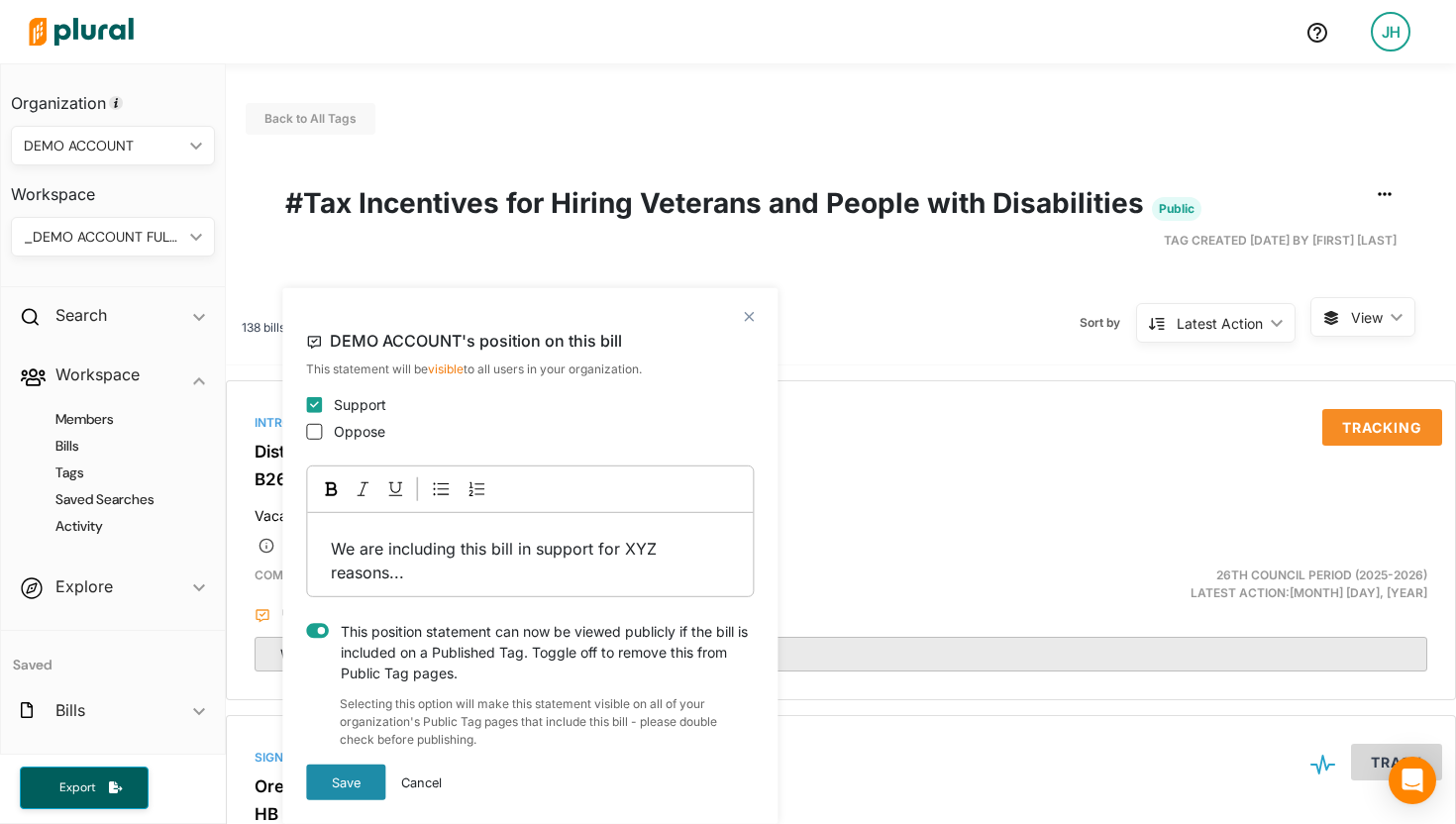 click on "Save" at bounding box center [346, 782] 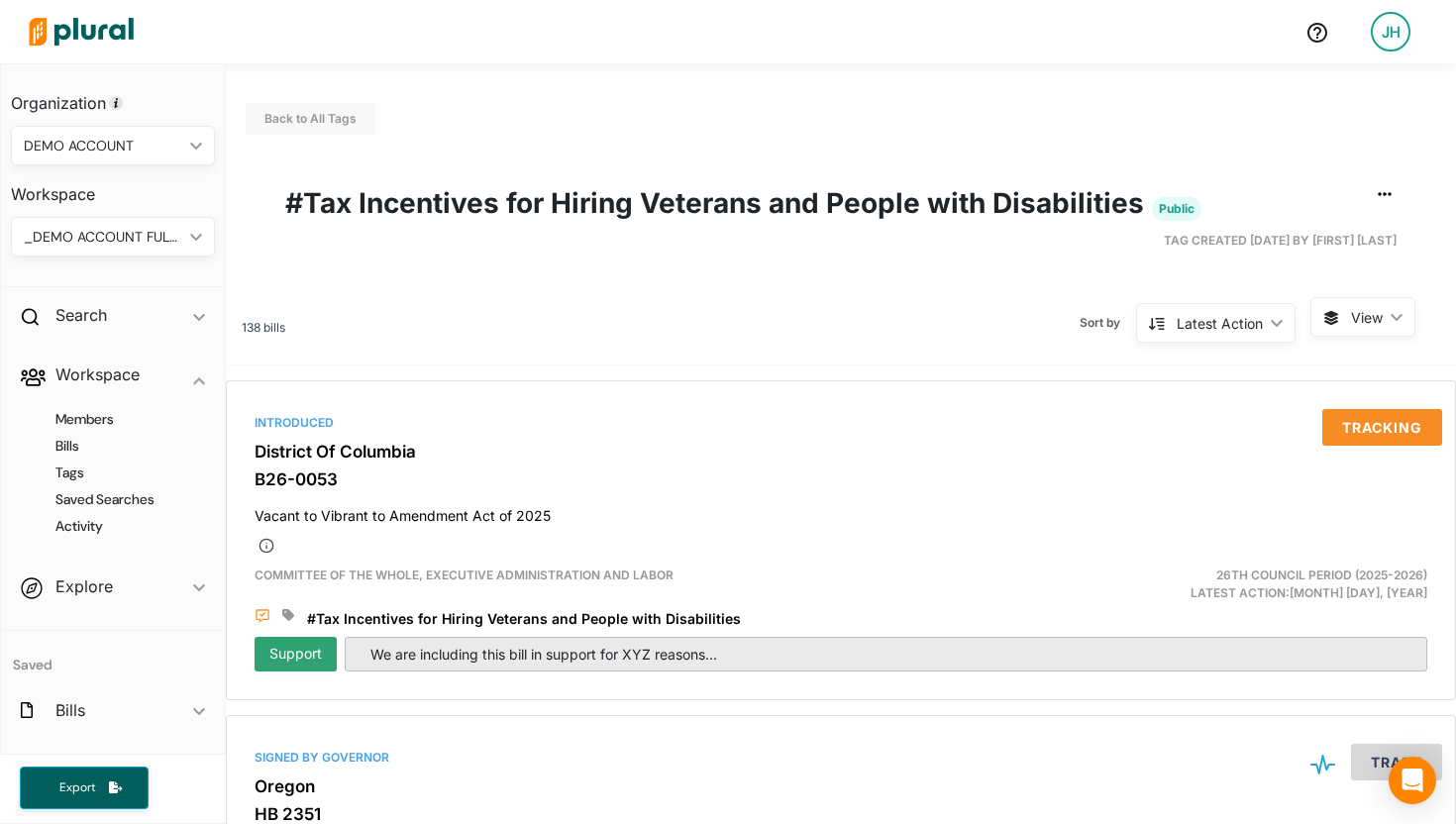click on "Latest Action ic_keyboard_arrow_down" at bounding box center [1215, 323] 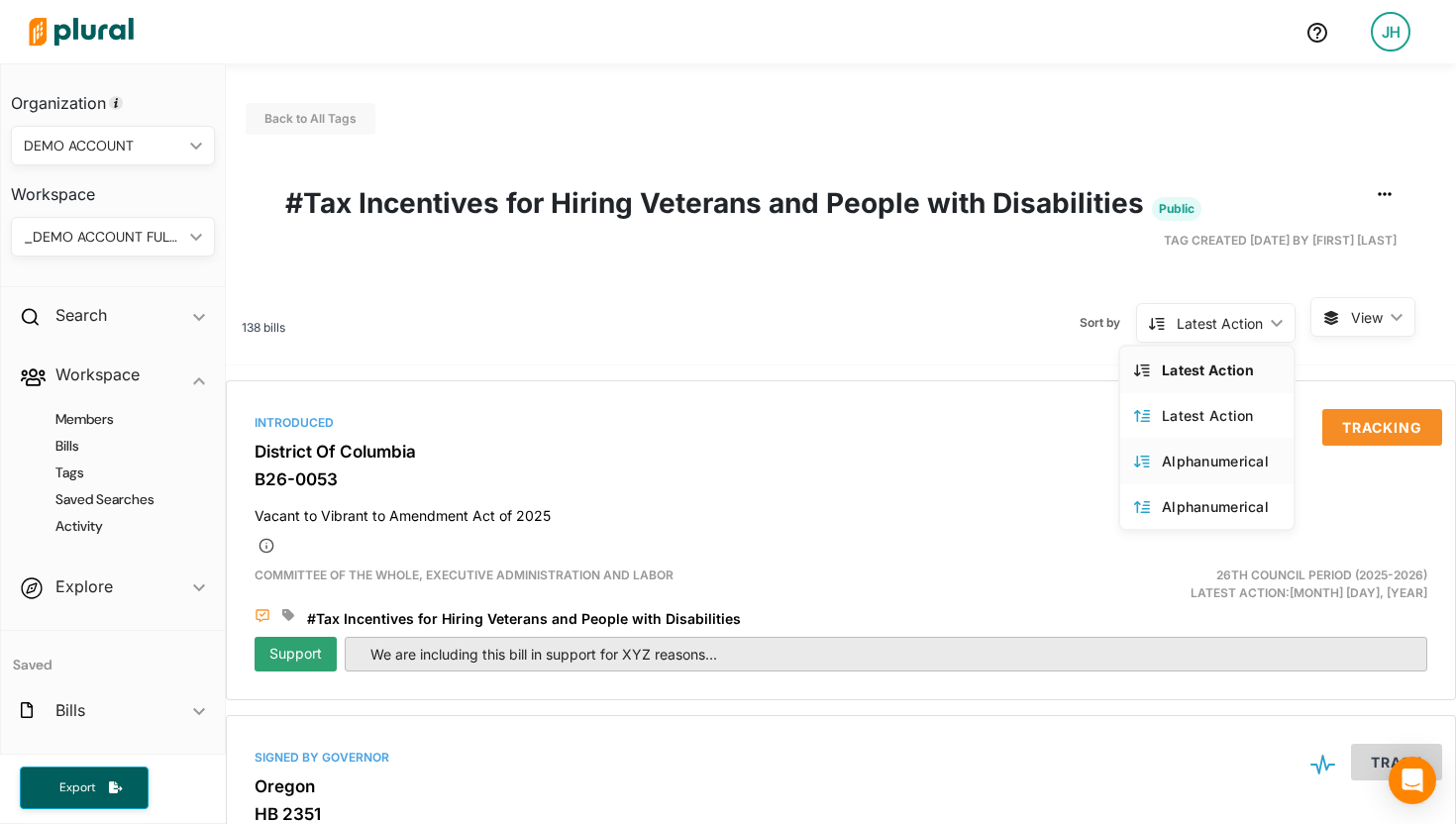 click on "Alphanumerical" at bounding box center (1220, 461) 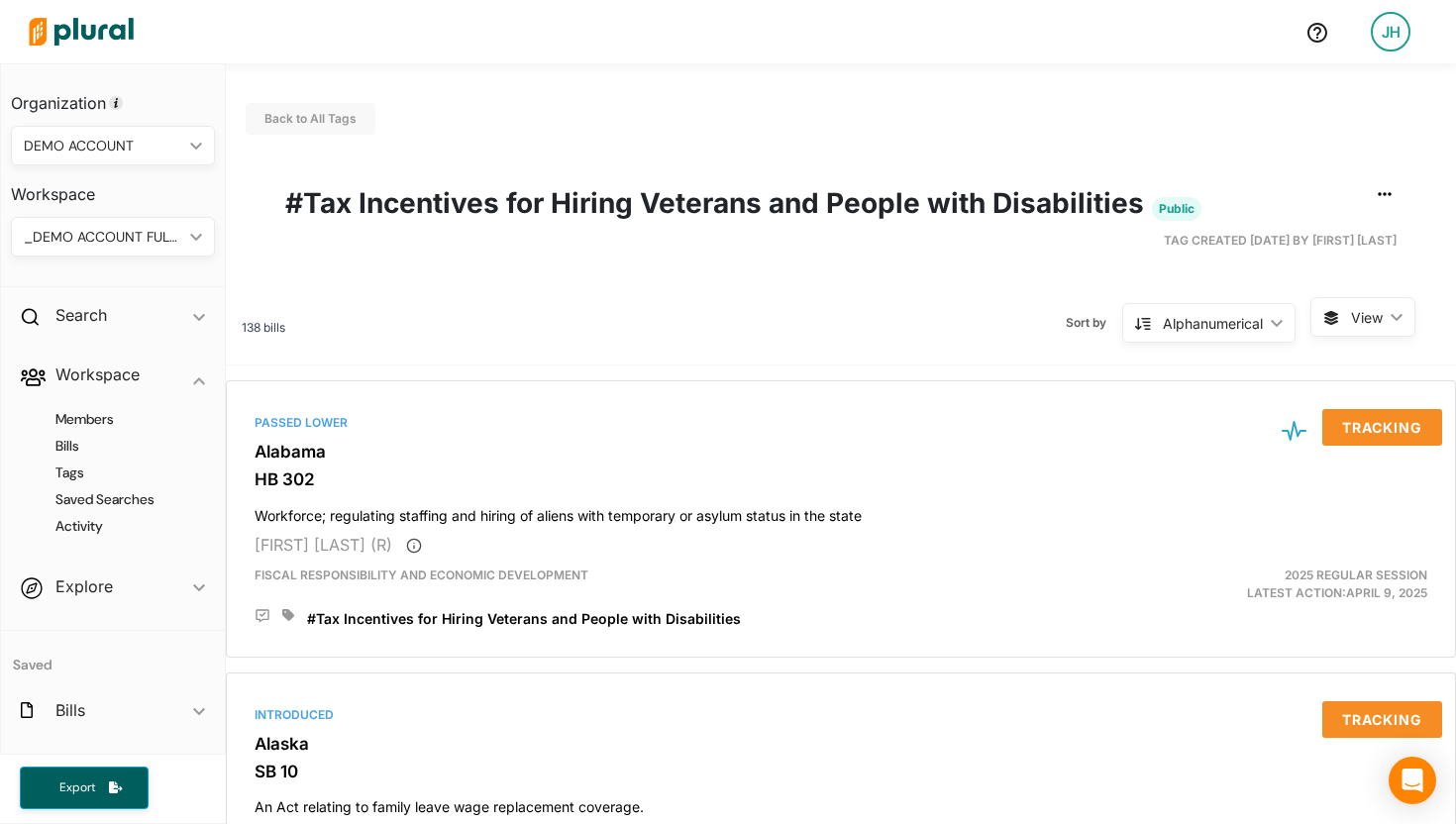 click at bounding box center [81, 32] 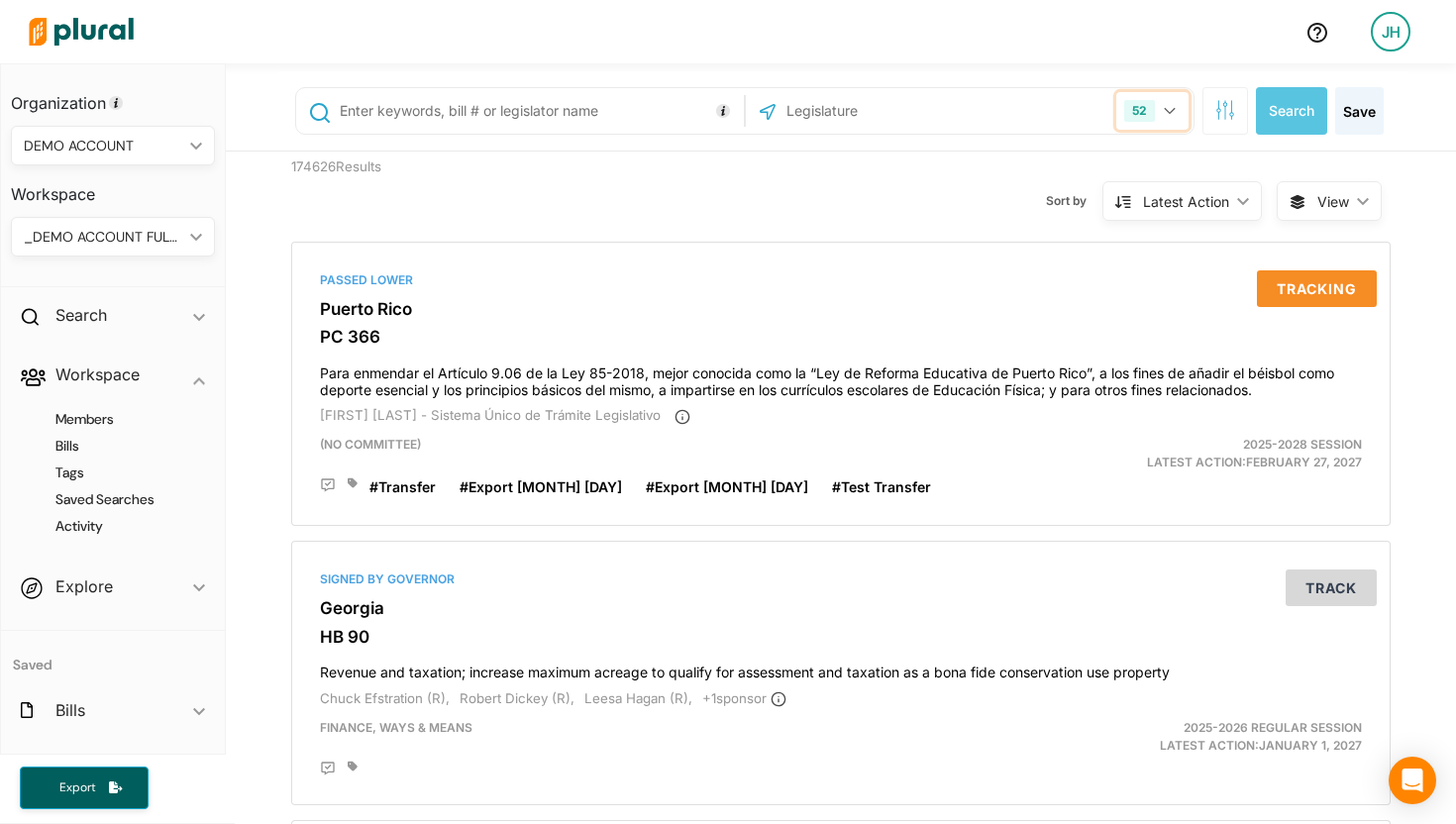 click on "52" at bounding box center [1152, 111] 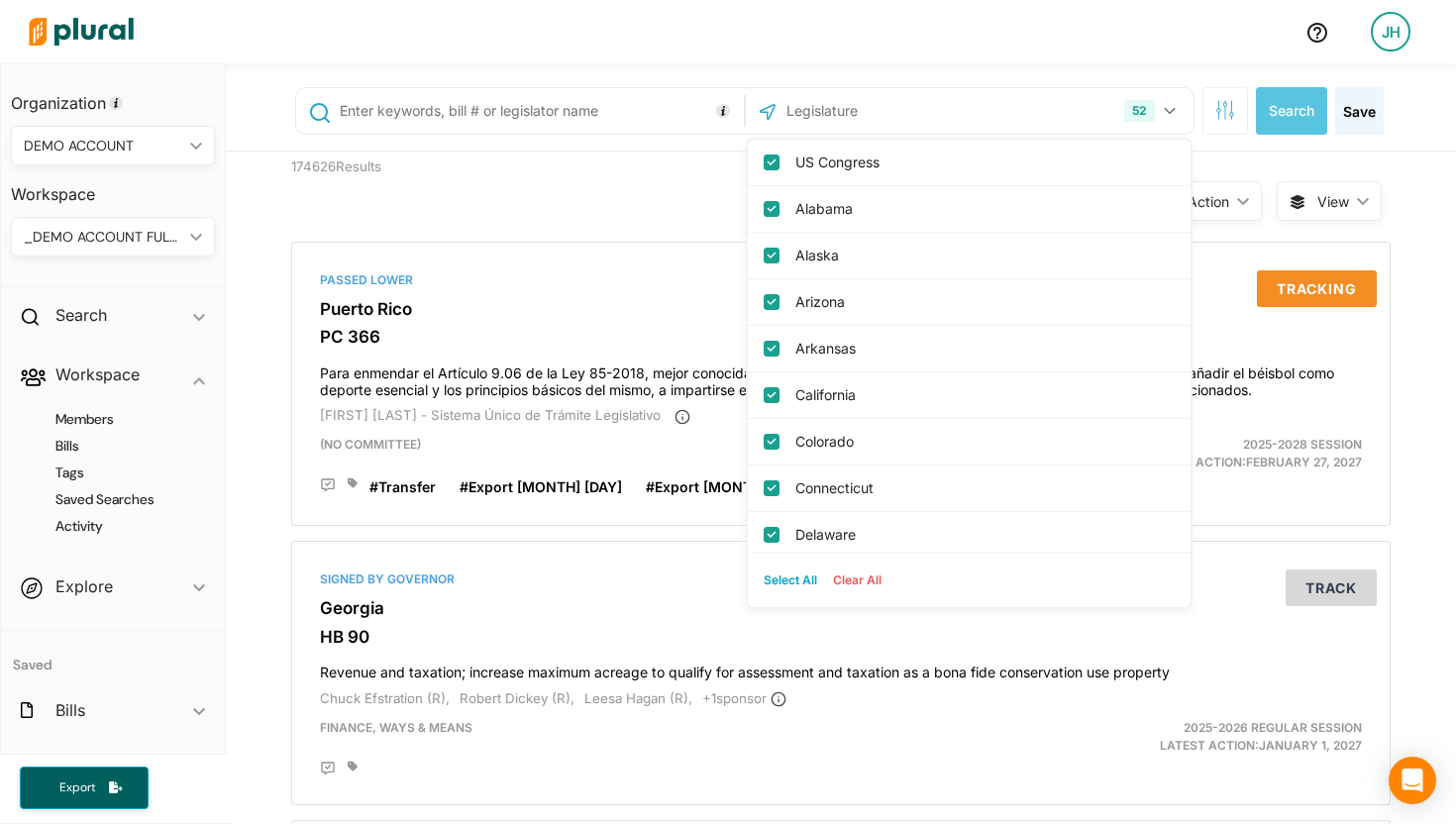 click on "Clear All" at bounding box center [857, 580] 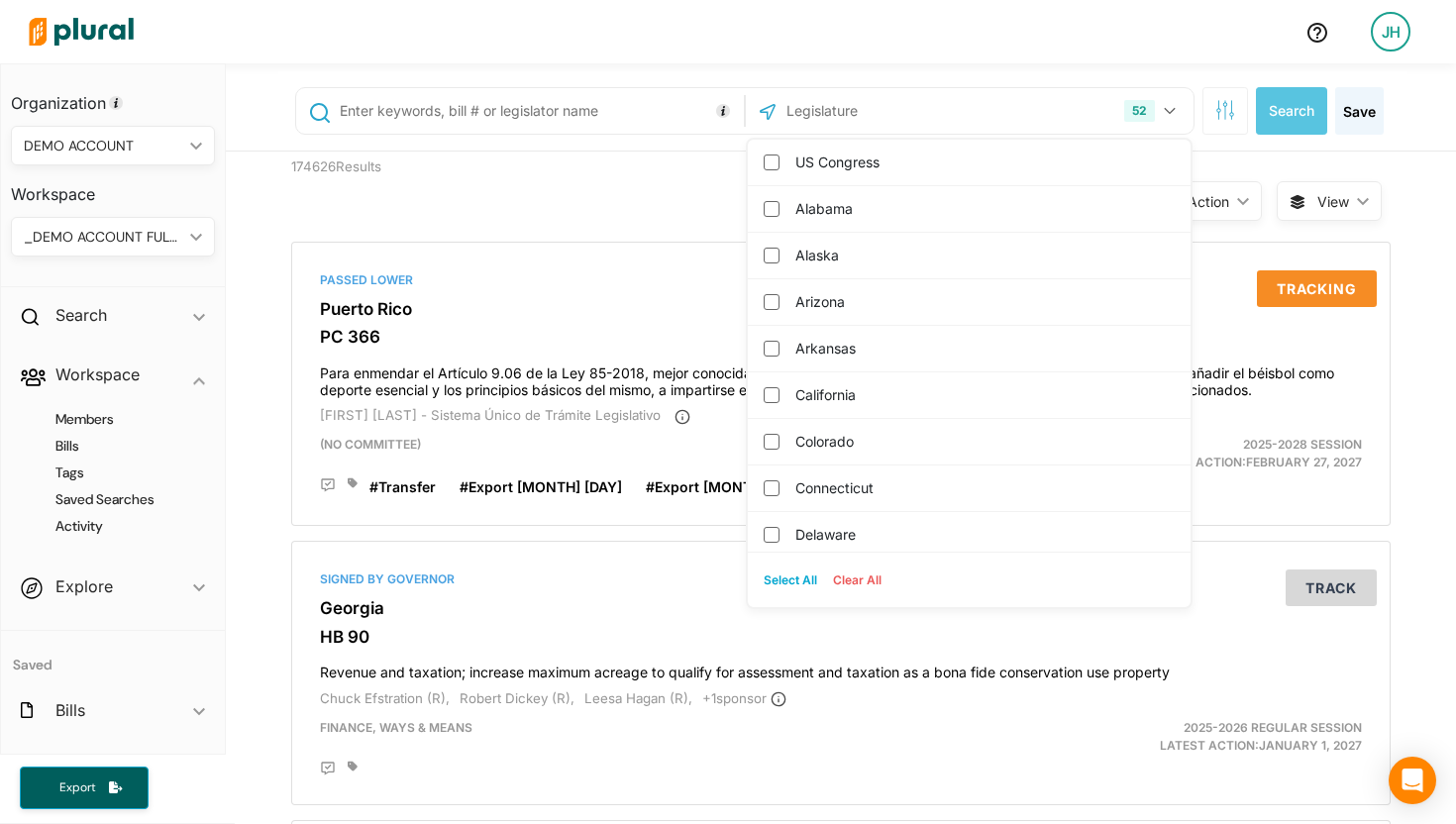 checkbox on "false" 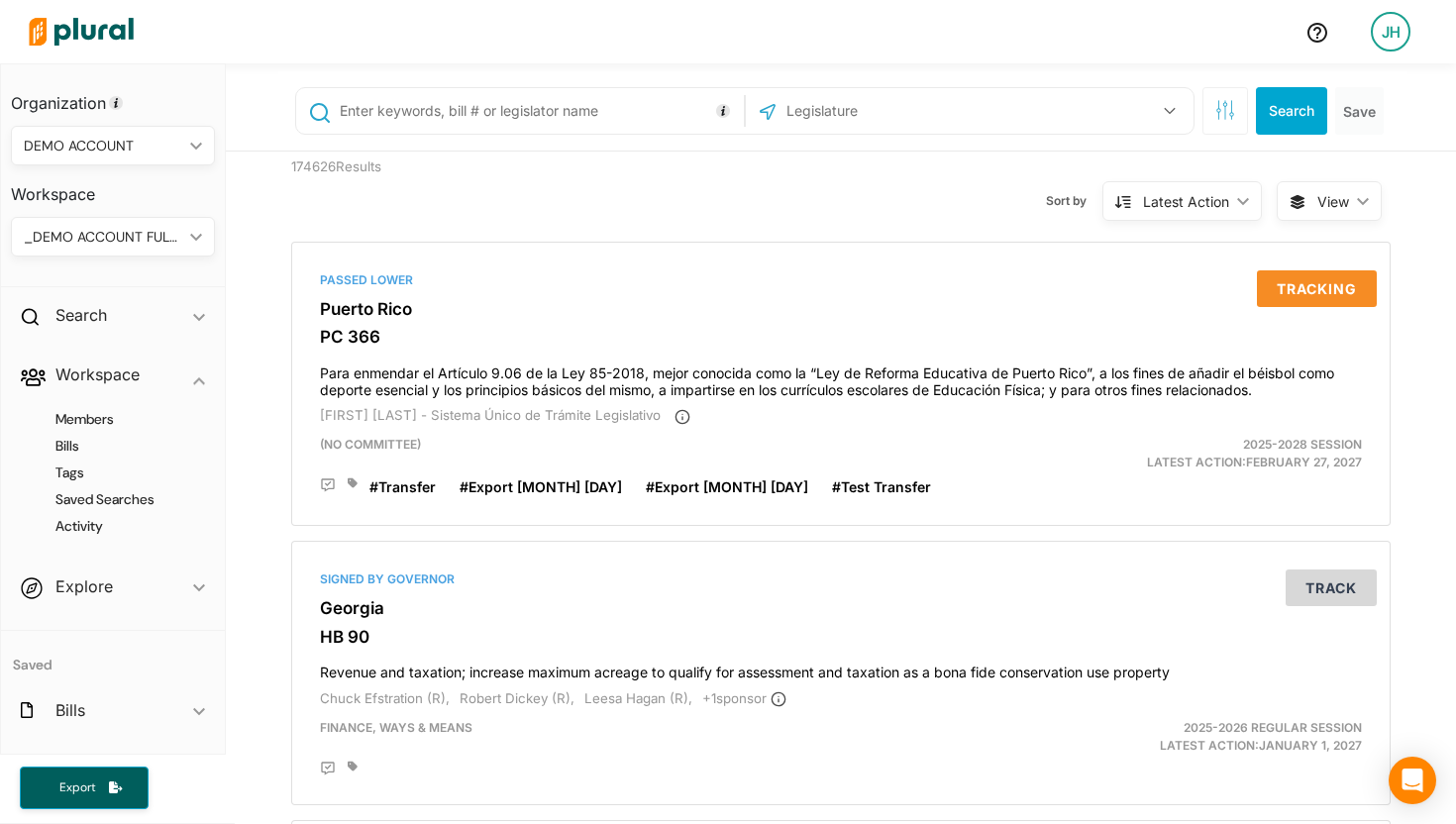 click at bounding box center (890, 111) 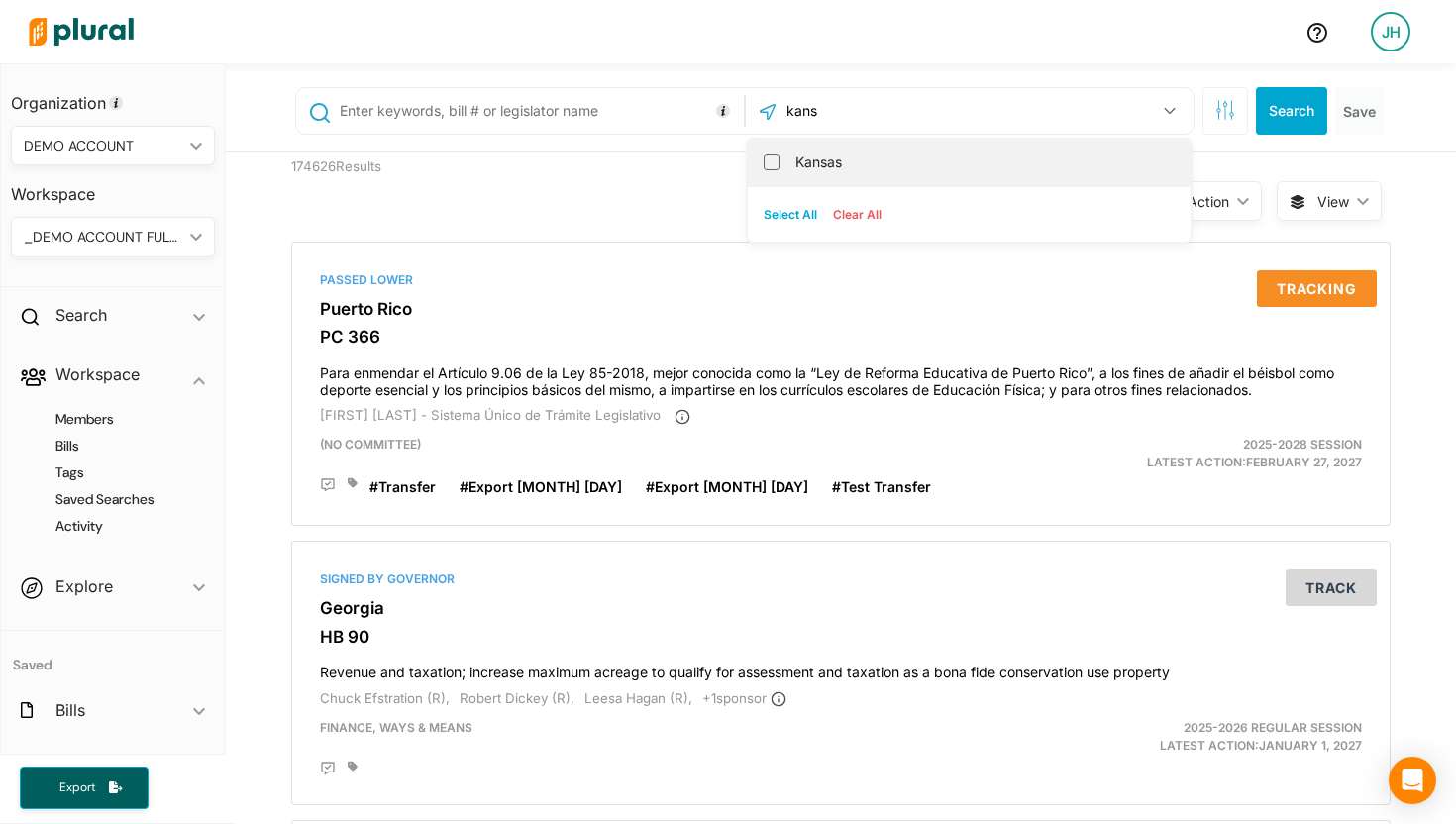 type on "kans" 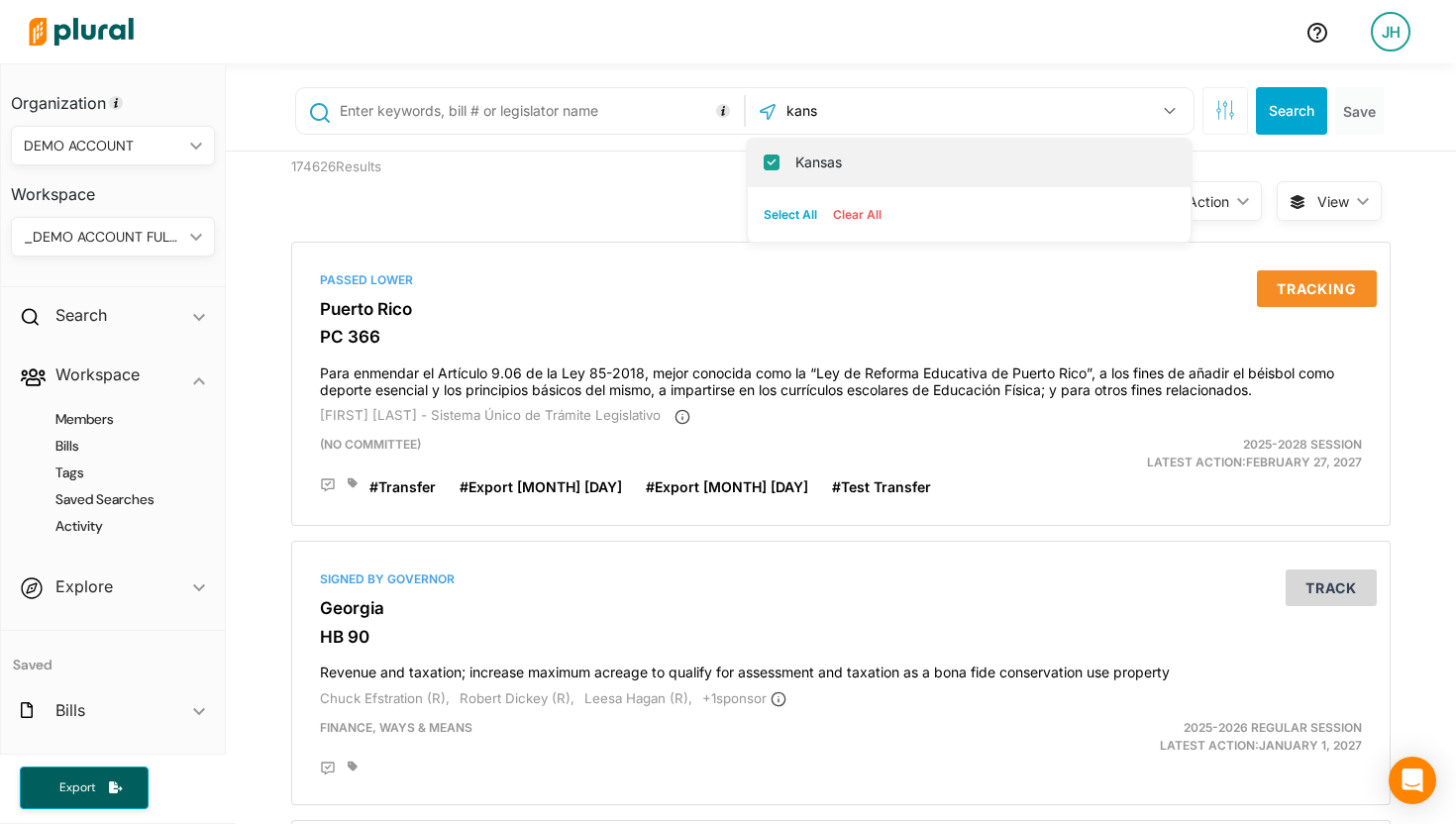 checkbox on "true" 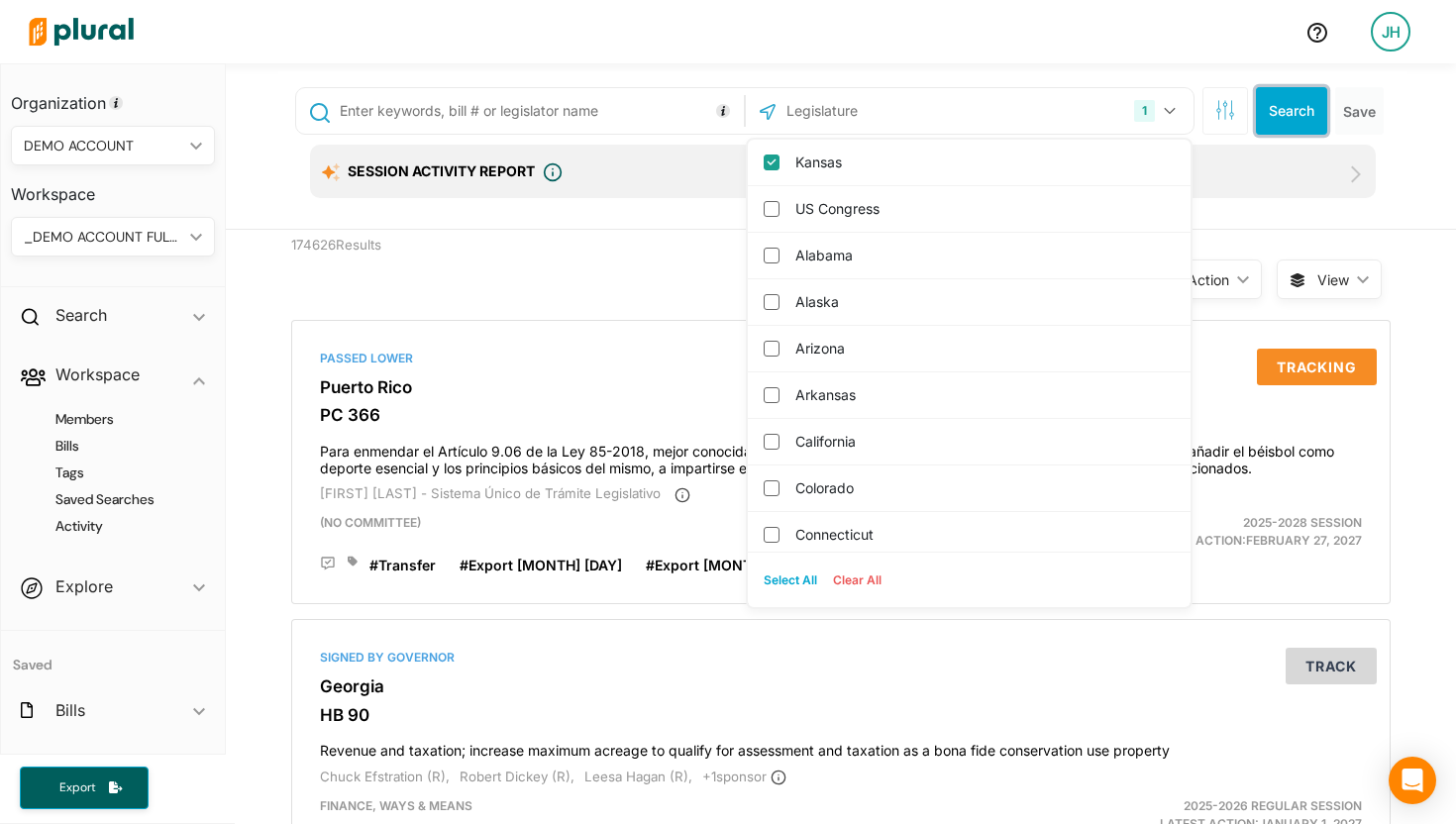 click on "Search" at bounding box center (1292, 111) 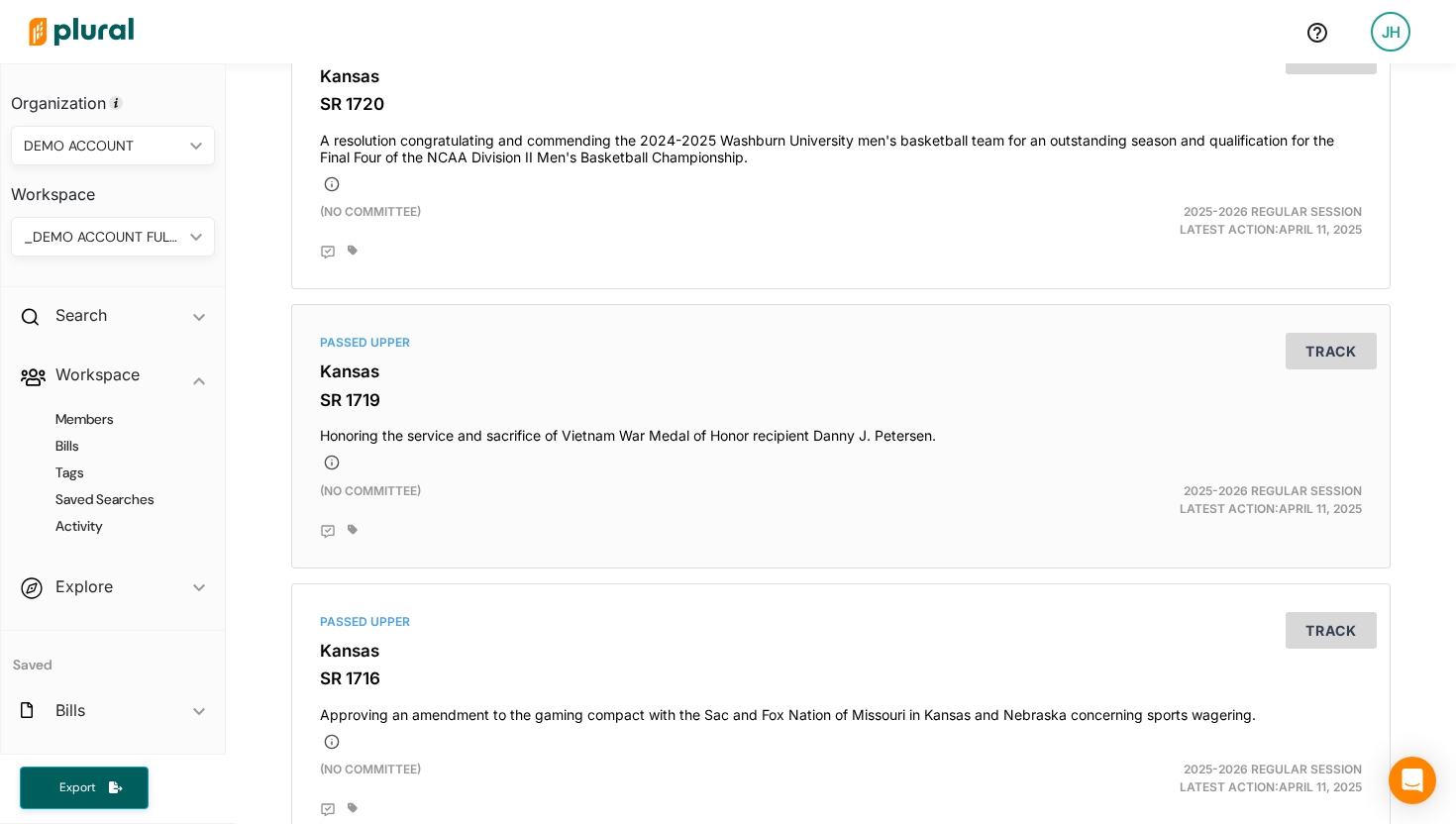 scroll, scrollTop: 0, scrollLeft: 0, axis: both 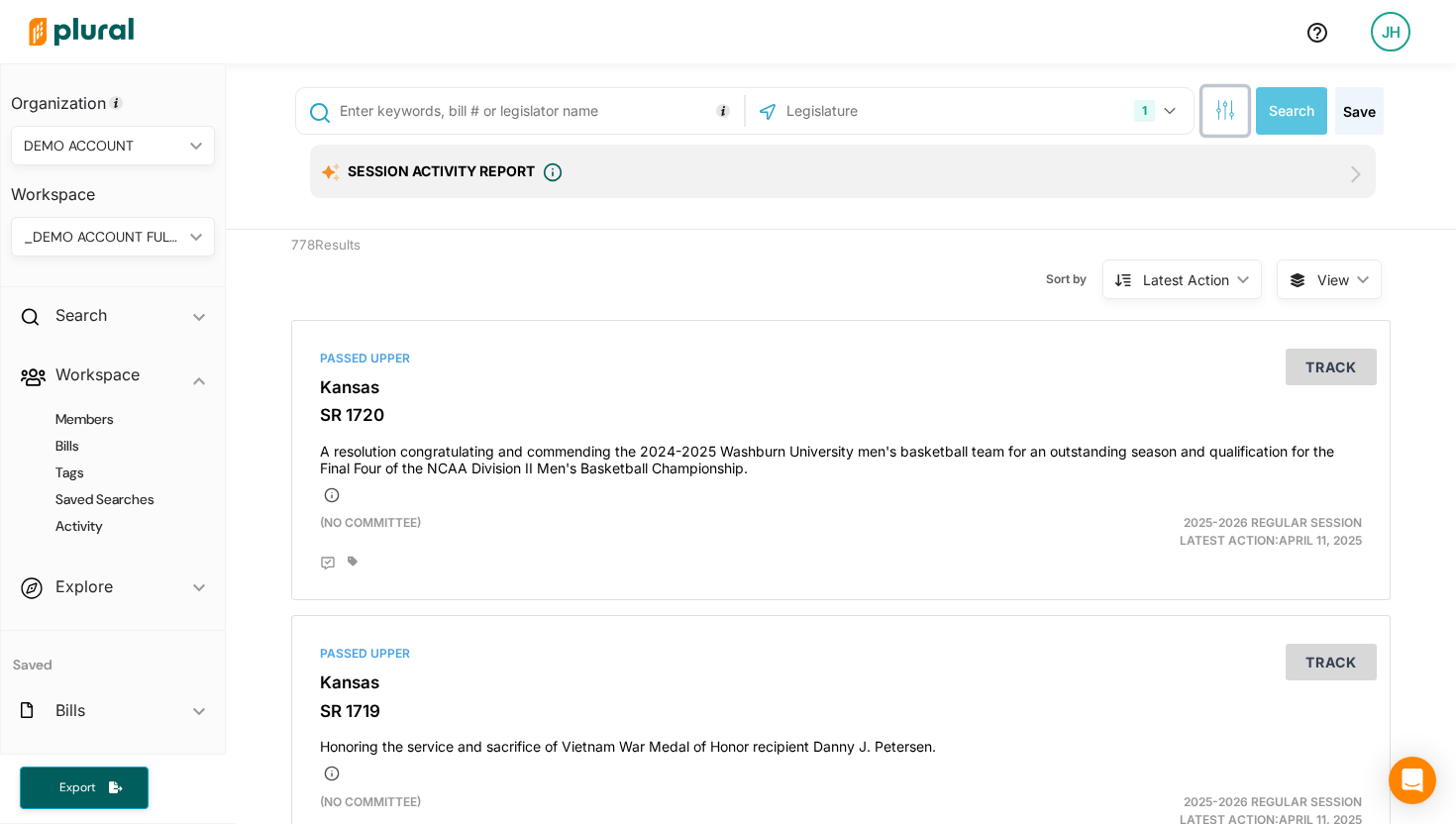 click 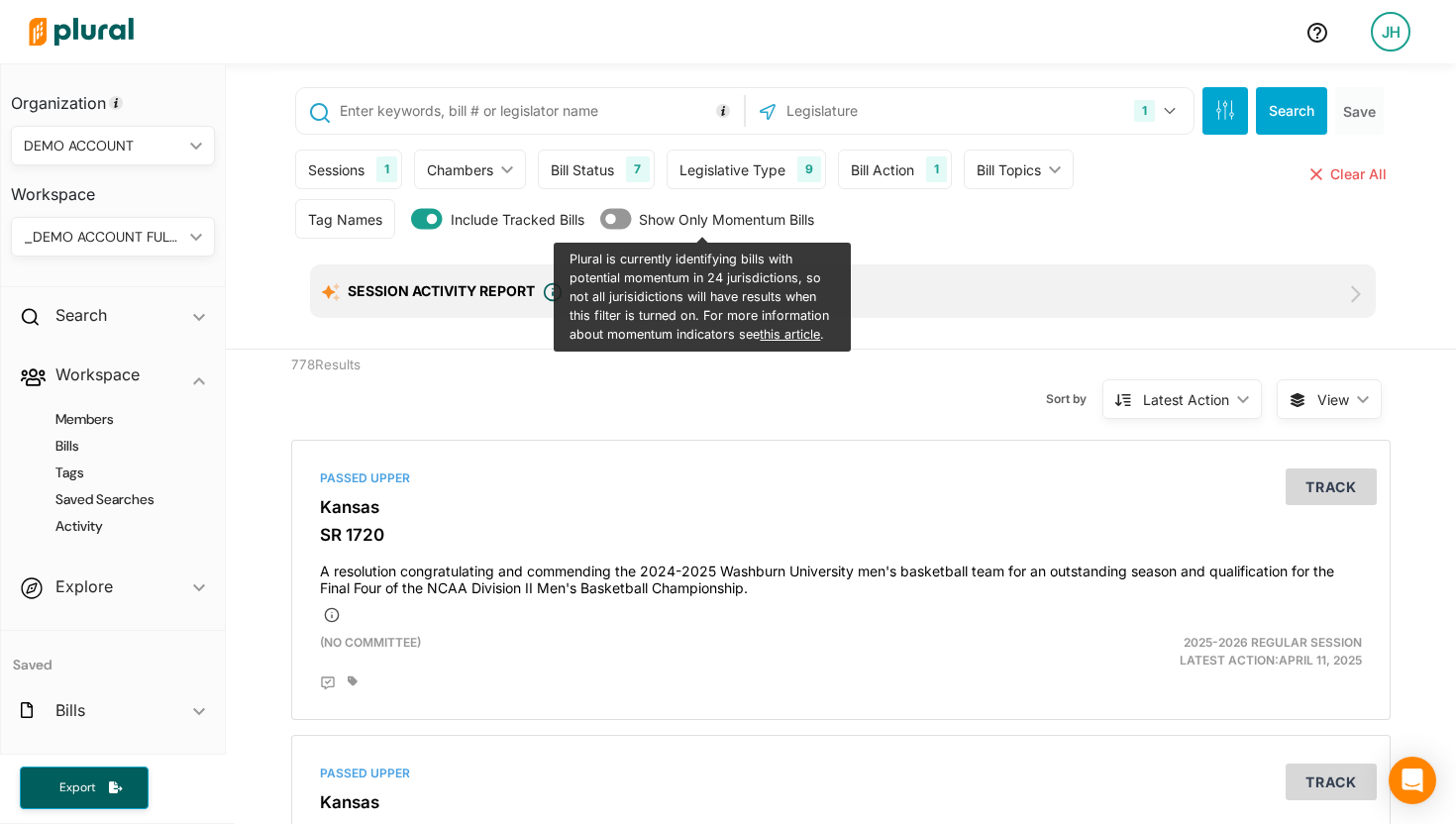 click on "Legislative Type" at bounding box center (732, 169) 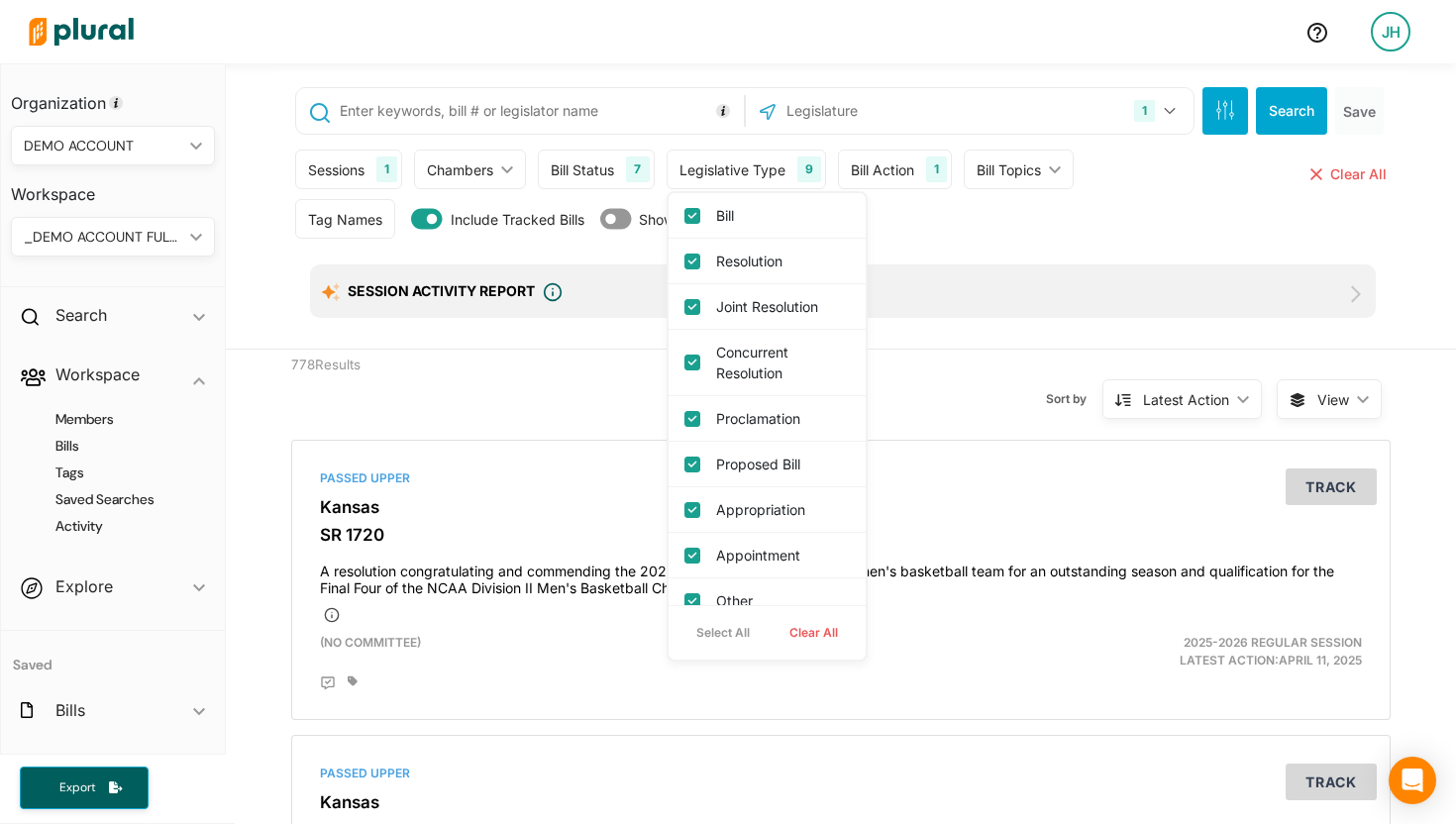 click on "Clear All" at bounding box center (813, 633) 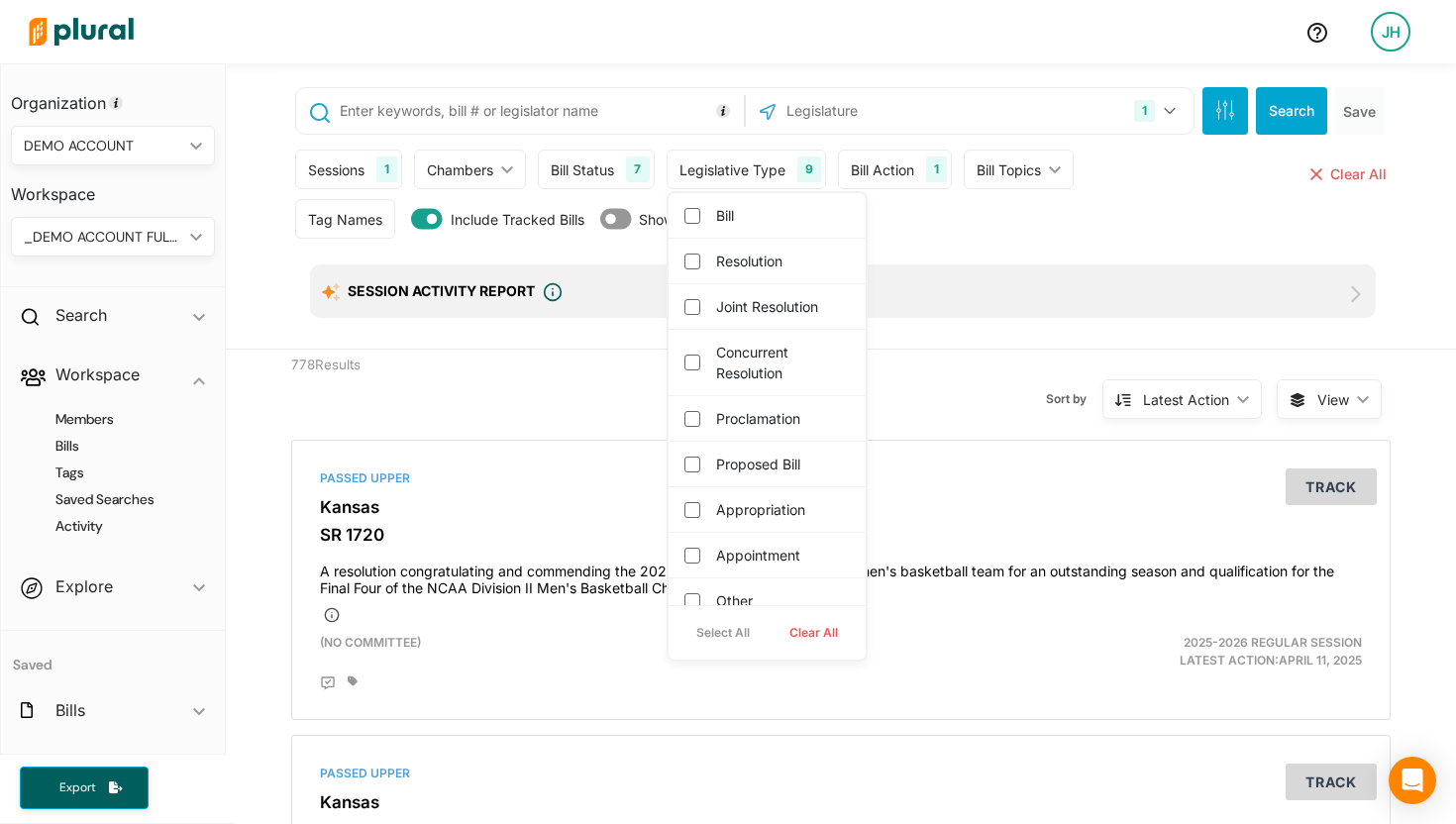 checkbox on "false" 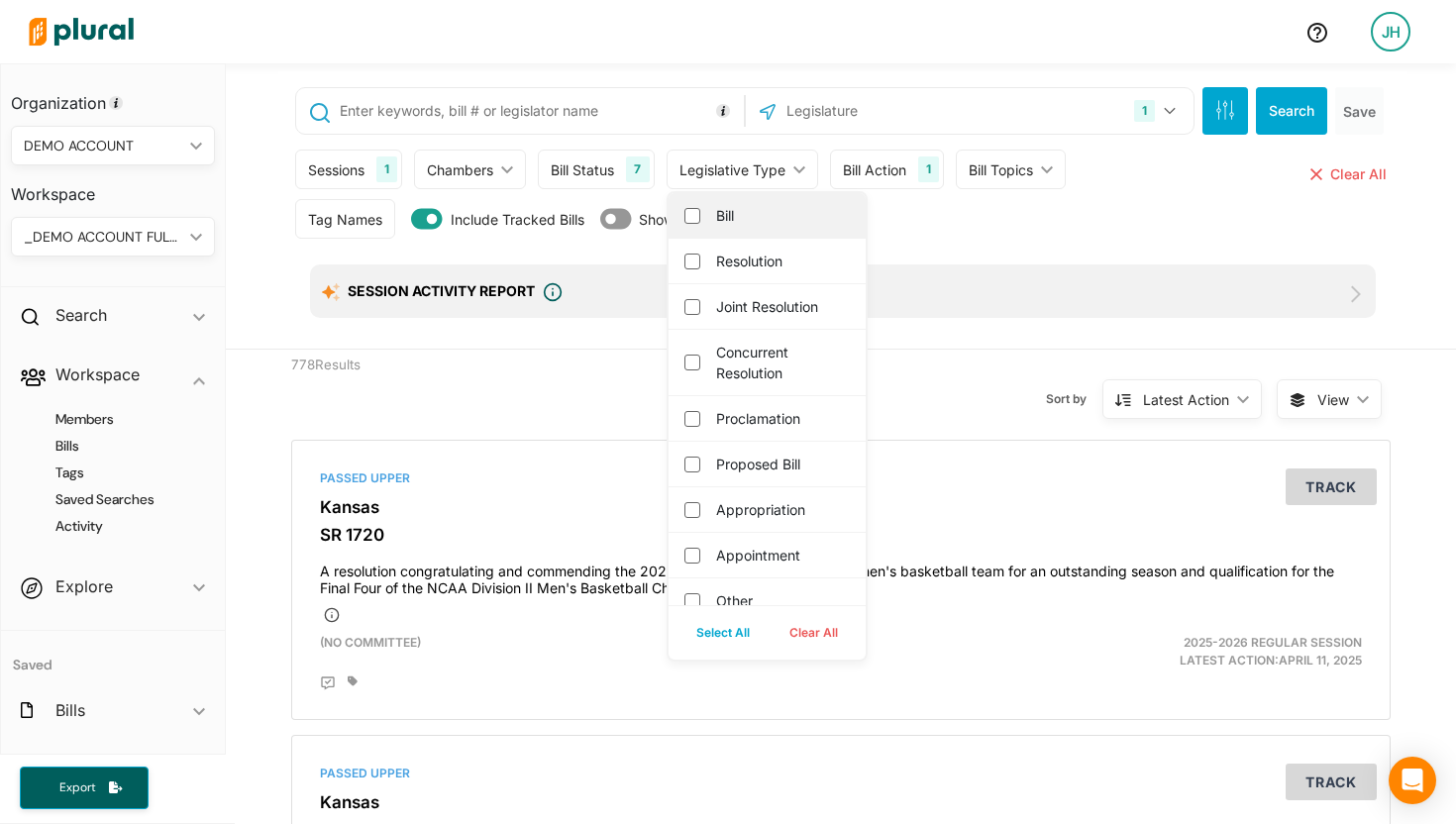 click on "Bill" at bounding box center (767, 216) 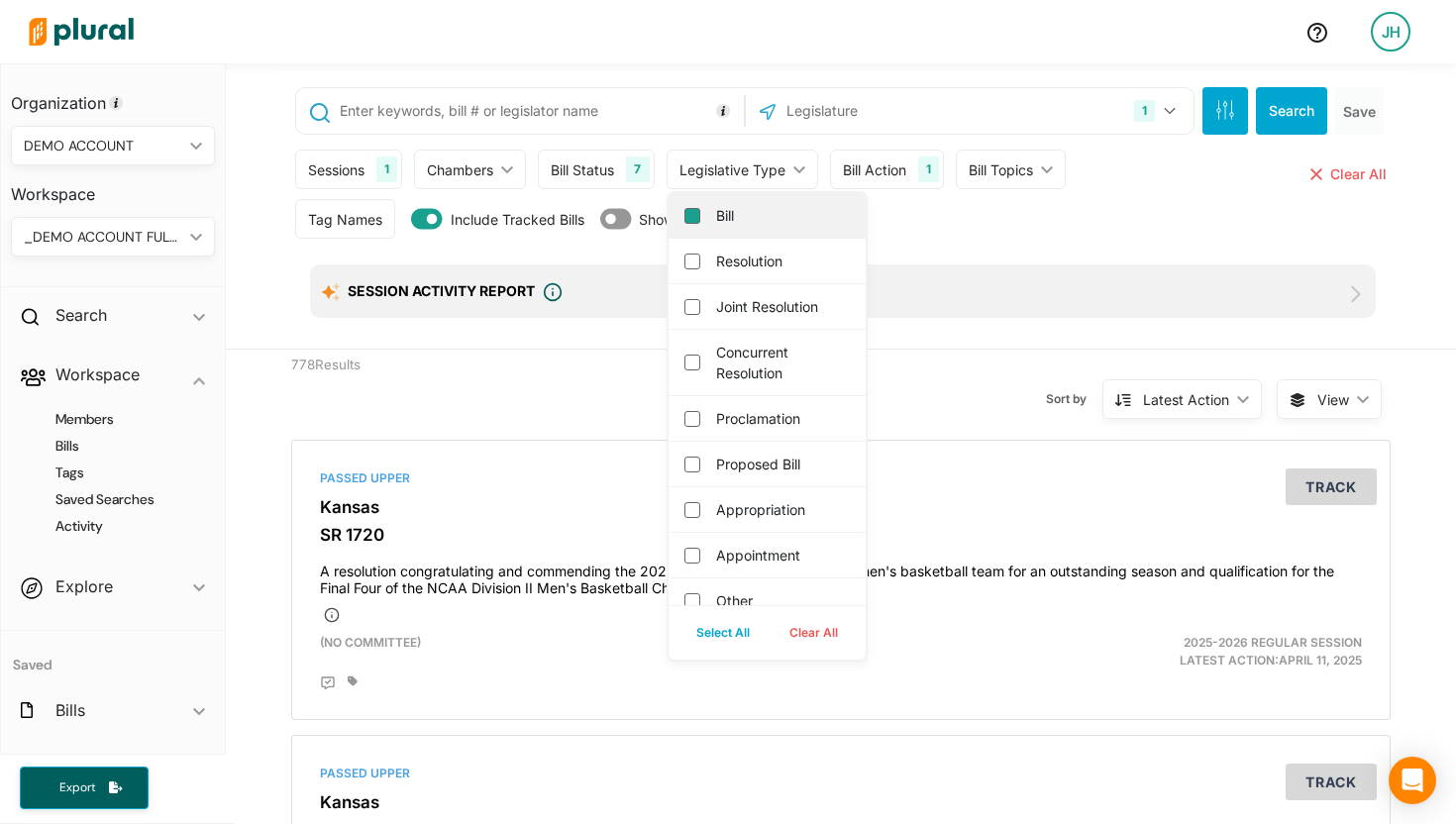 click on "Bill" at bounding box center [692, 216] 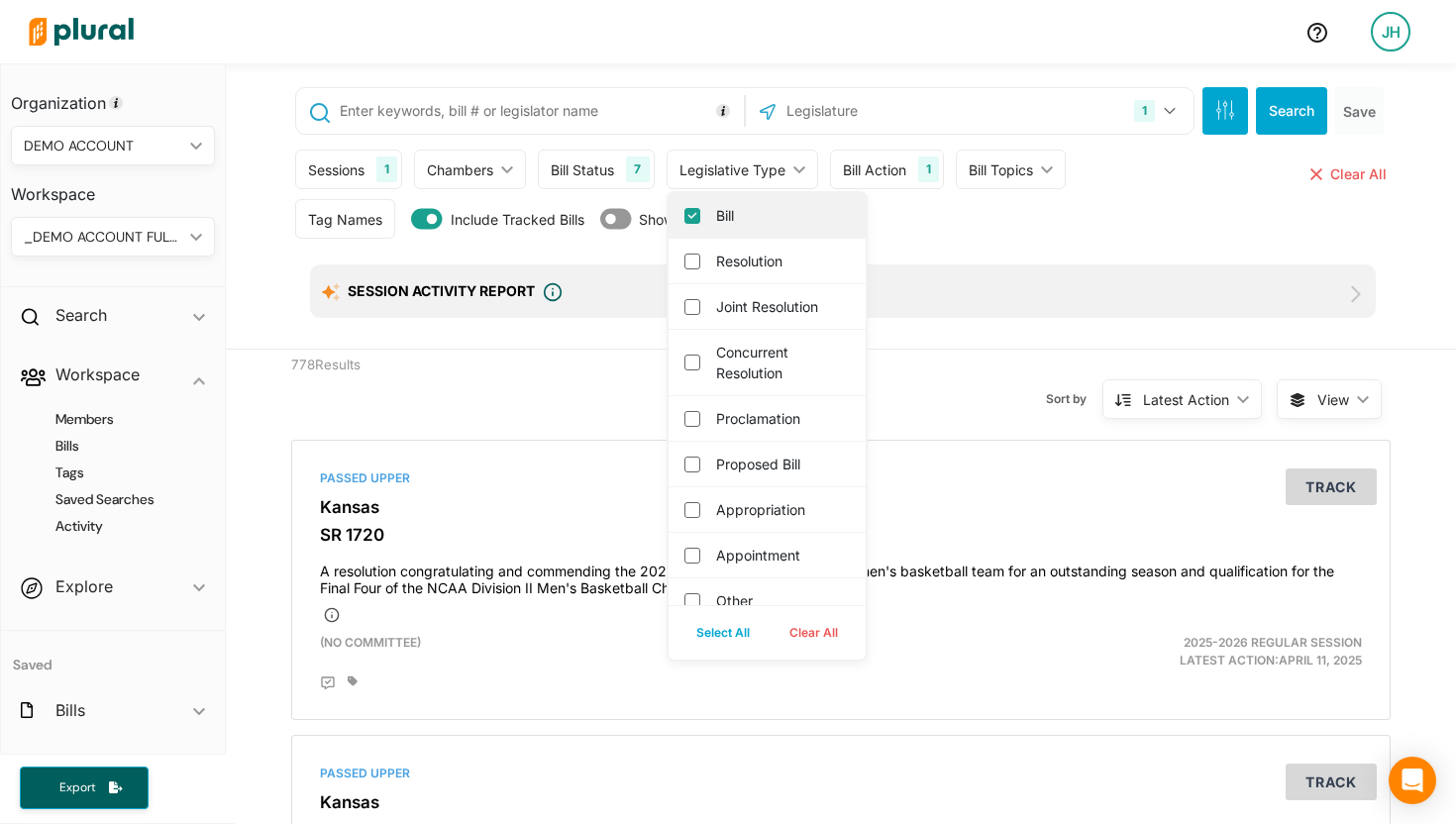 checkbox on "true" 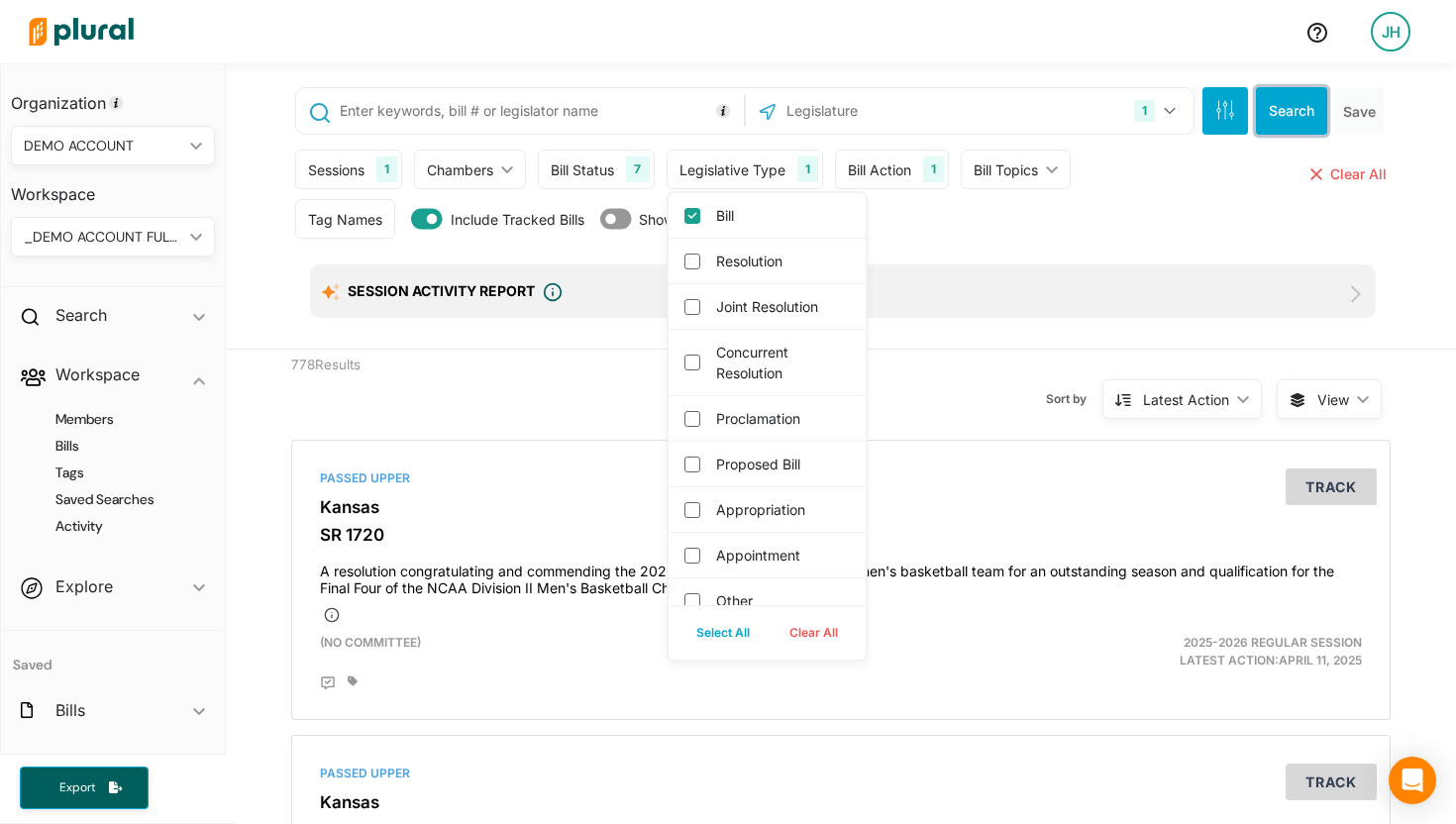 click on "Search" at bounding box center (1292, 111) 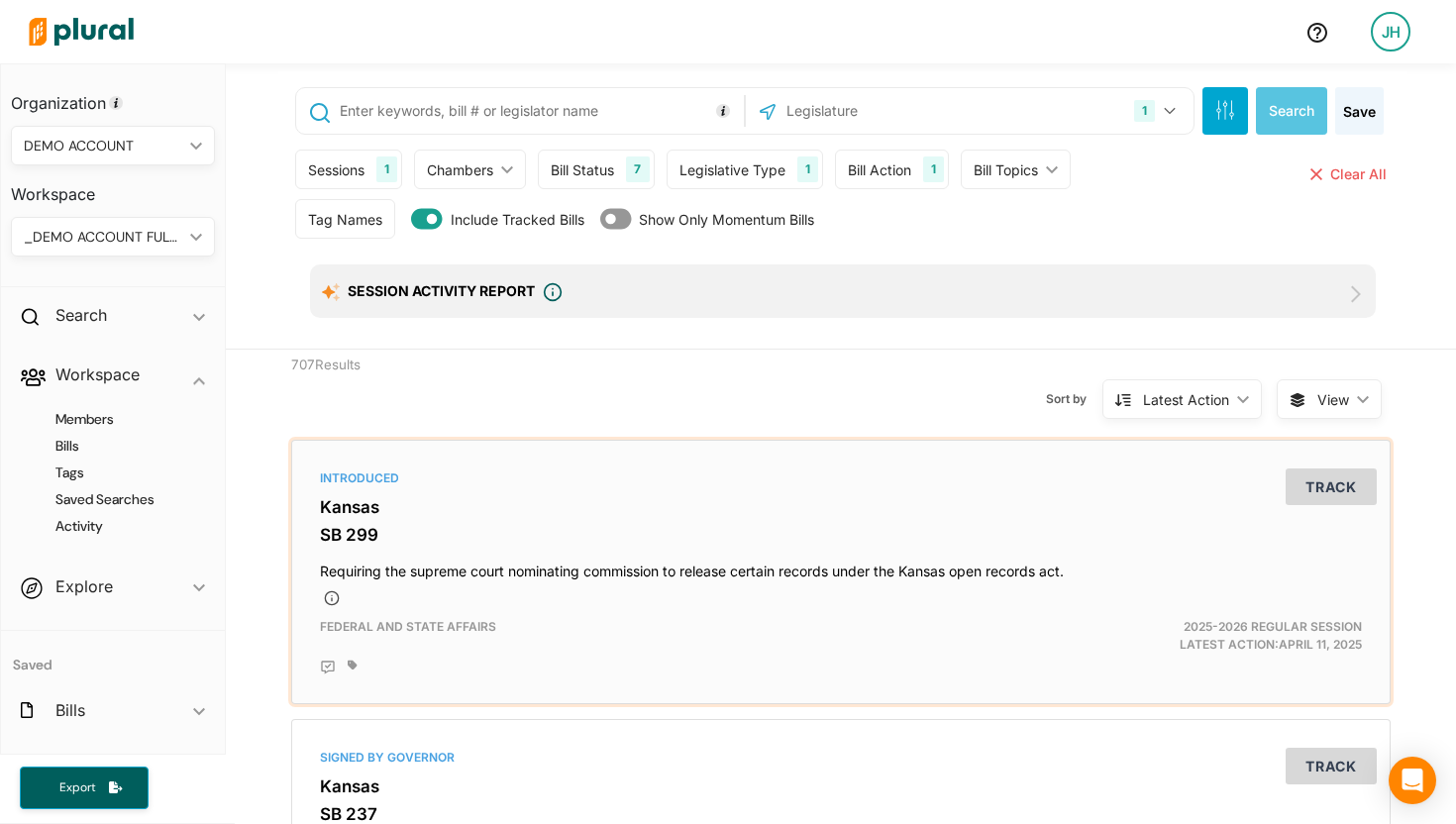 click on "SB 299" at bounding box center (841, 535) 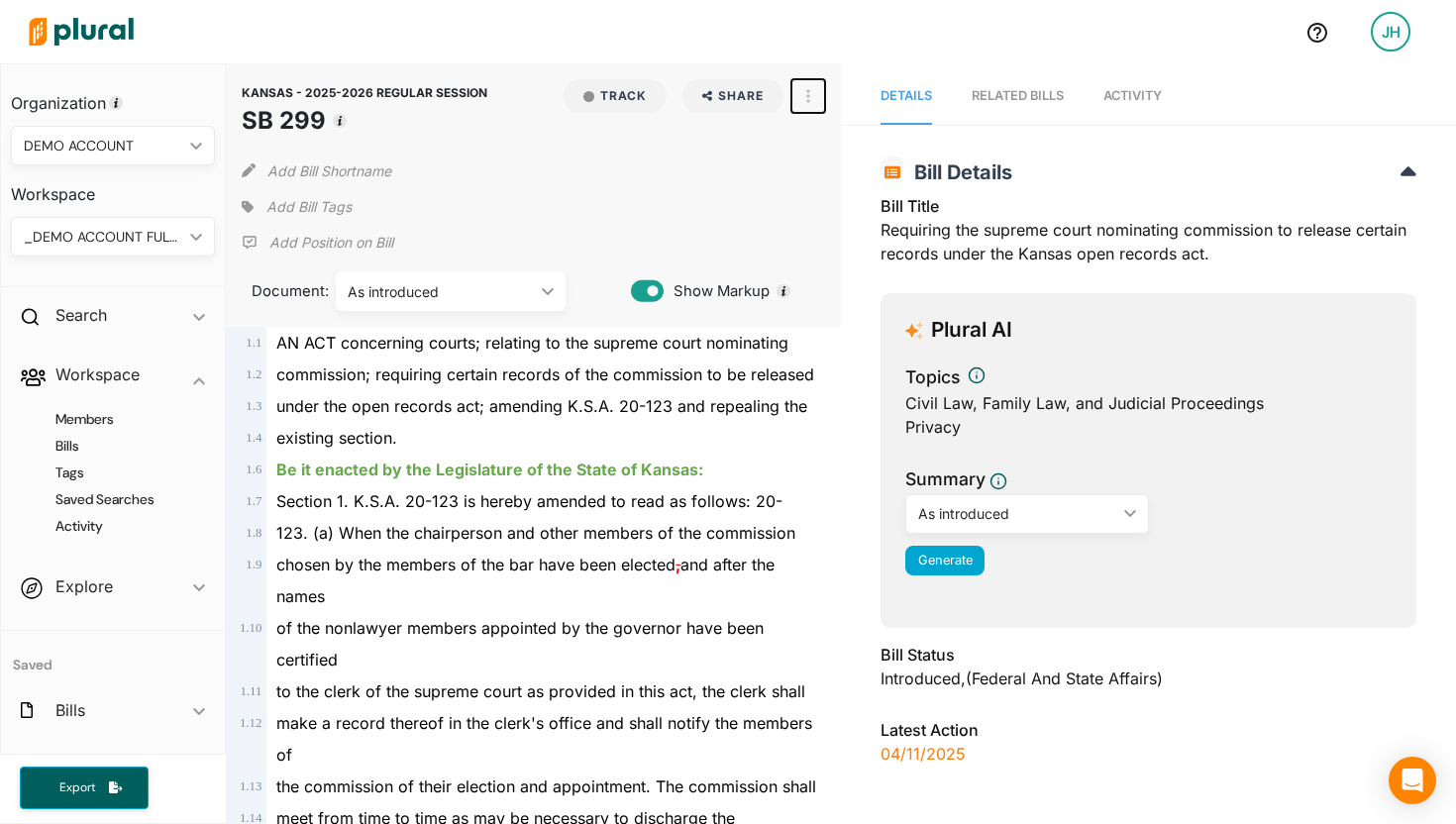 click 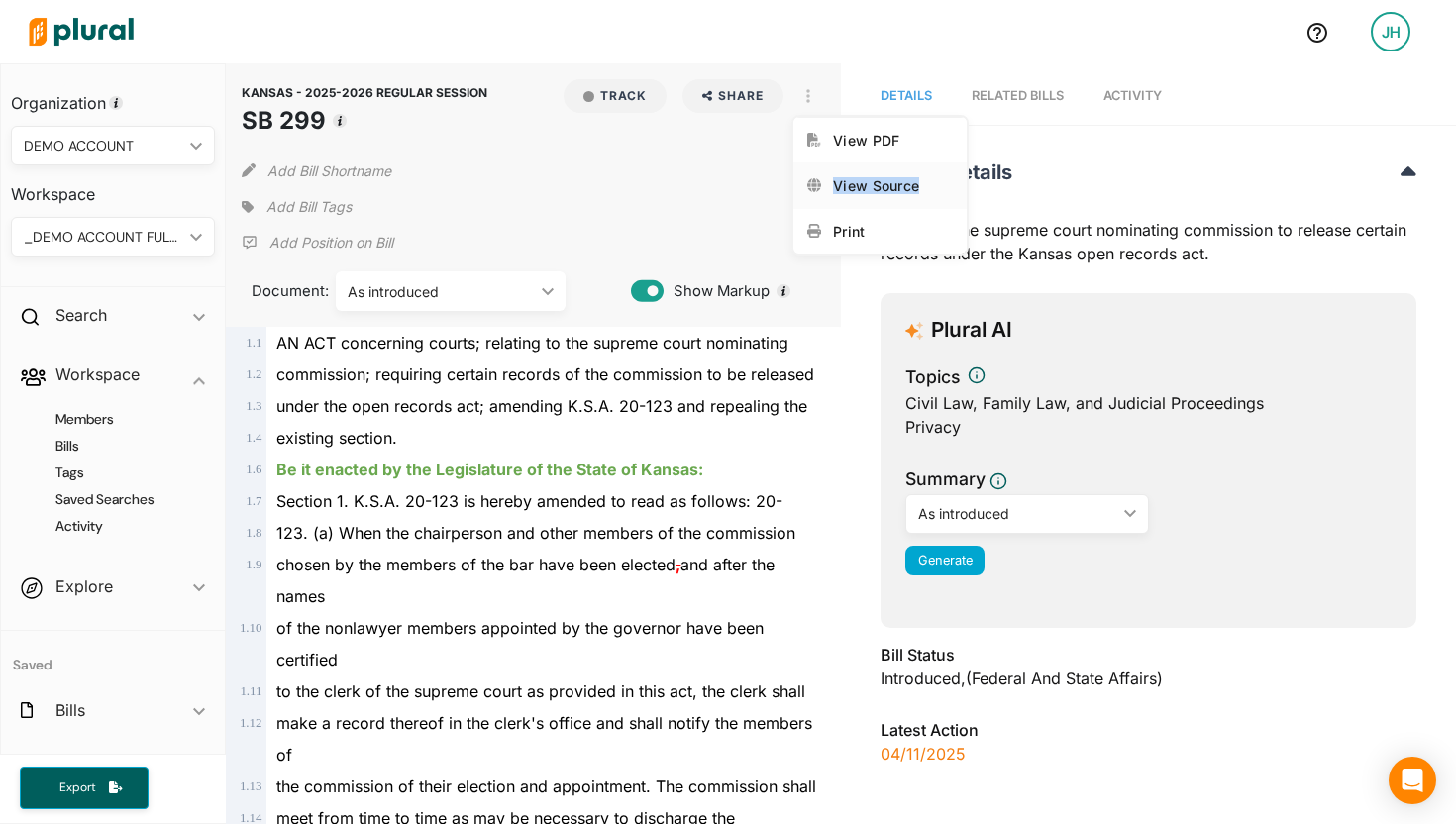 click on "View Source" at bounding box center [892, 185] 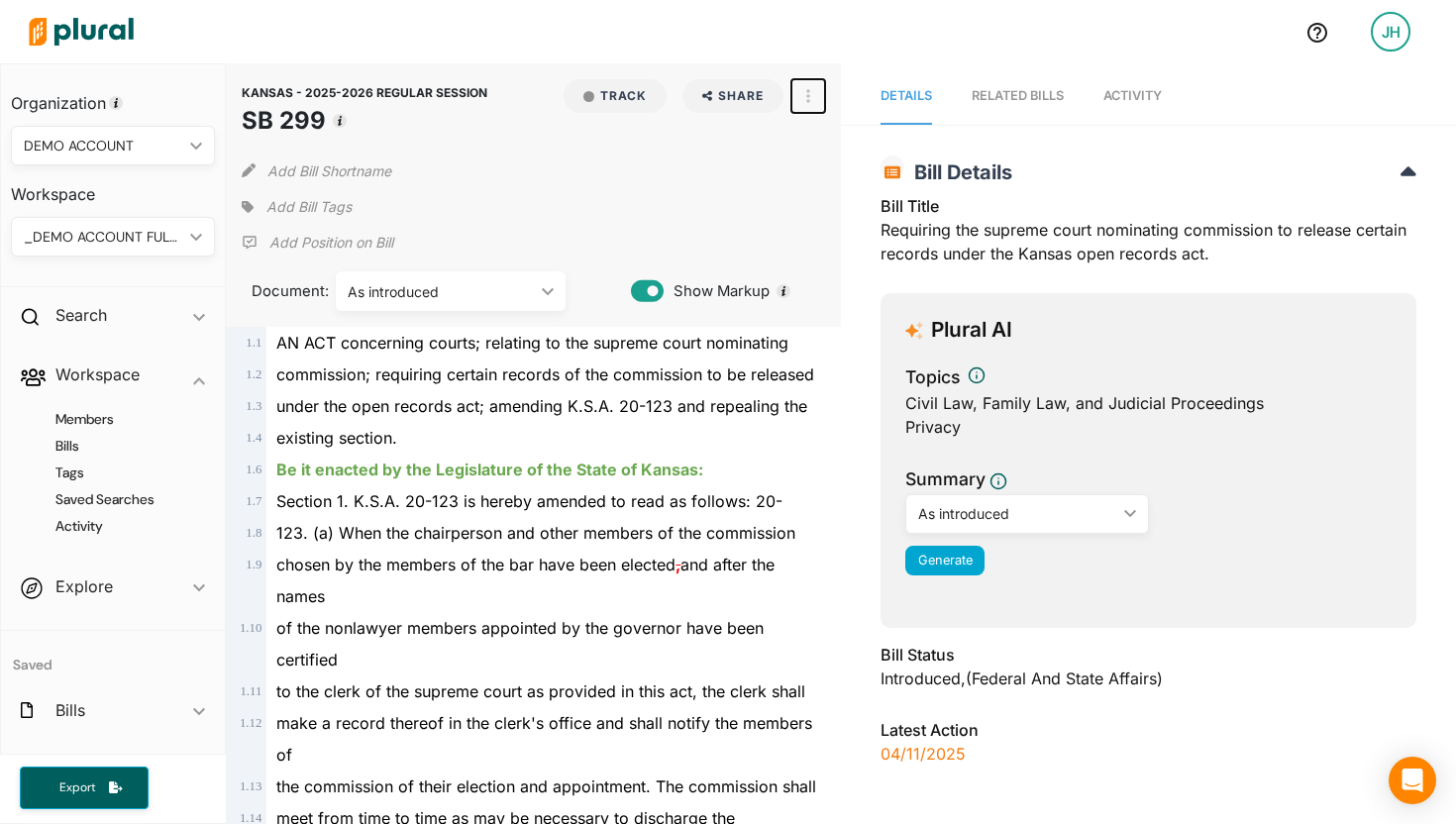 click 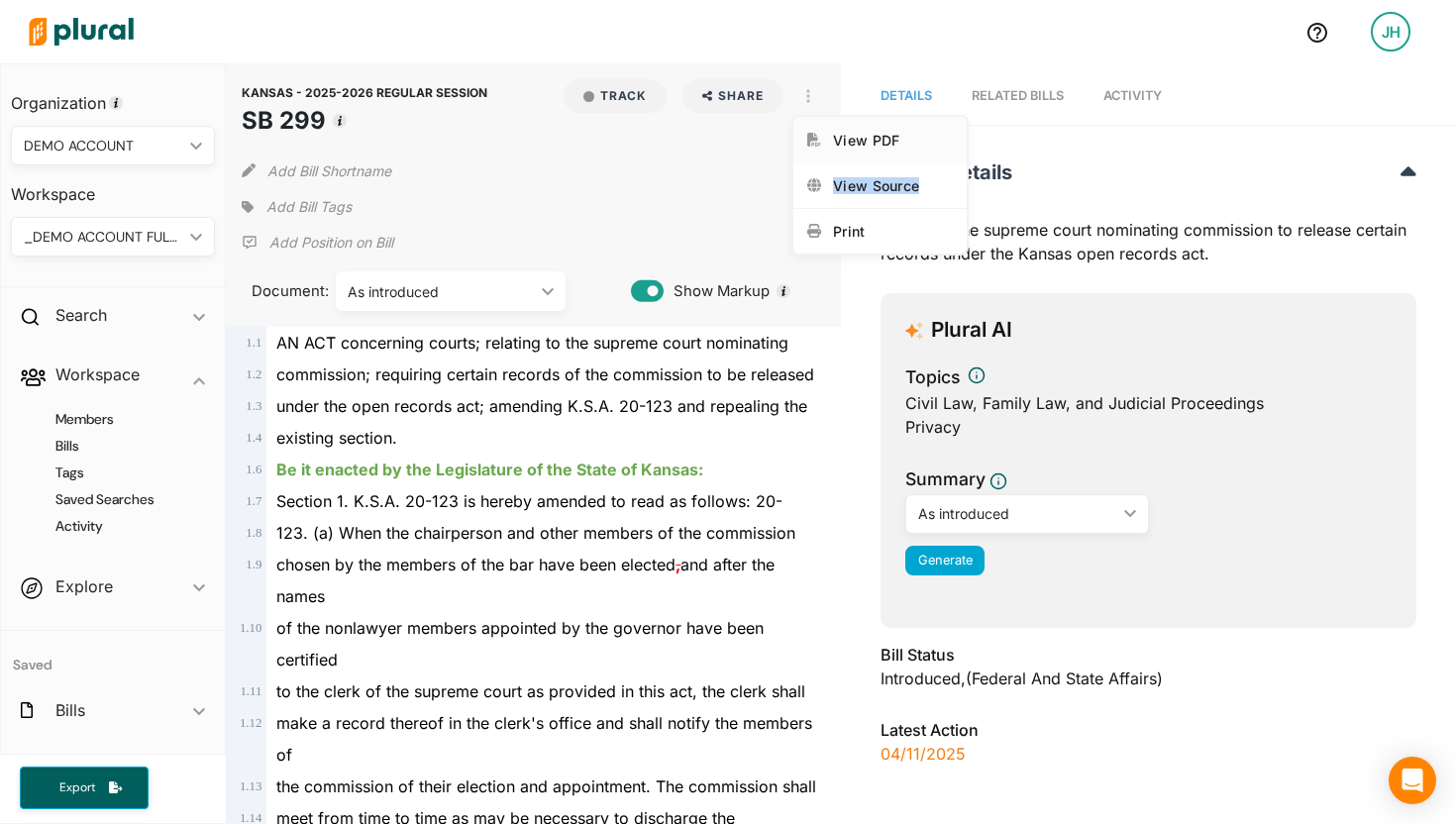 click on "View PDF" at bounding box center (880, 140) 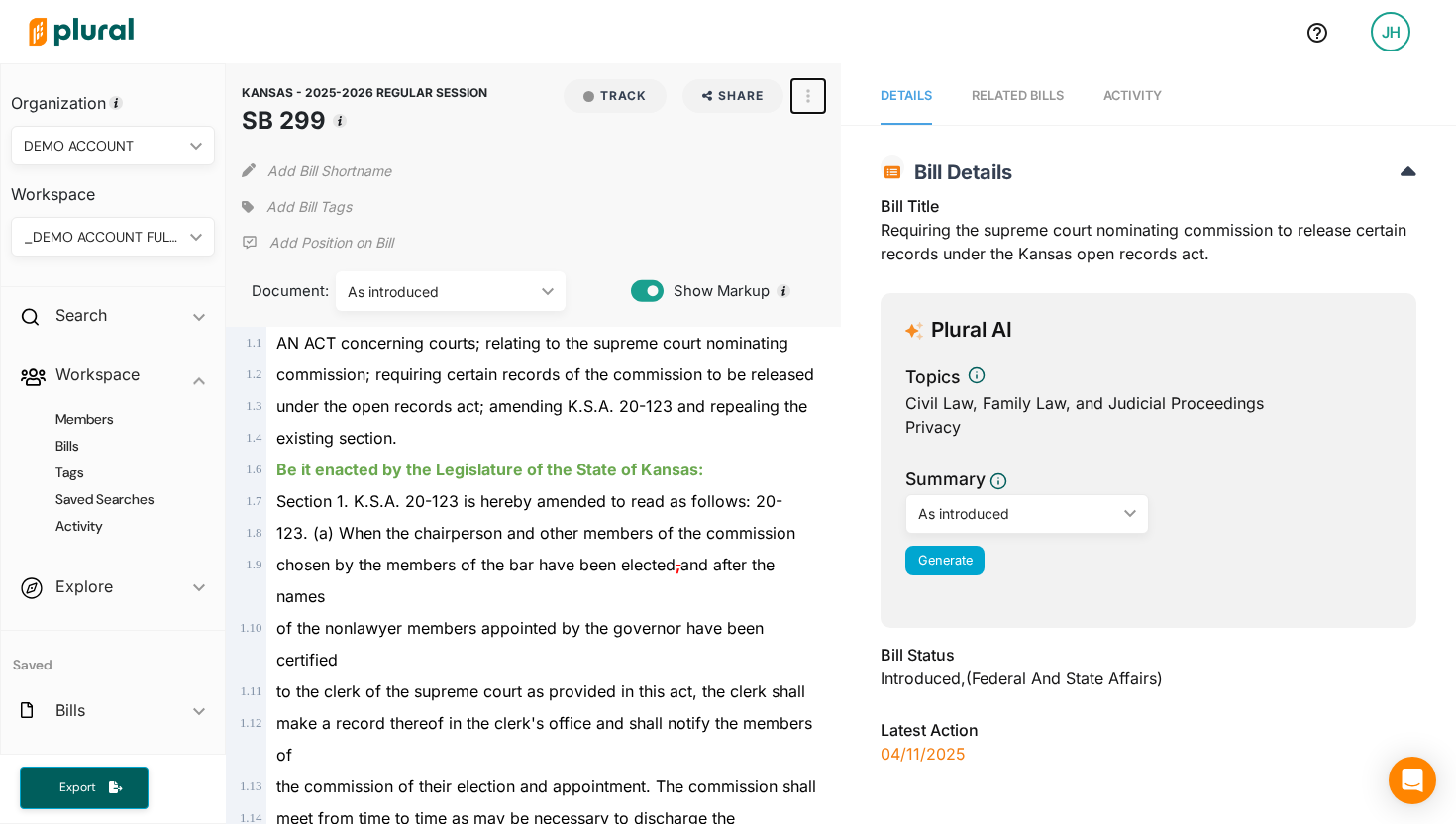 click at bounding box center (808, 96) 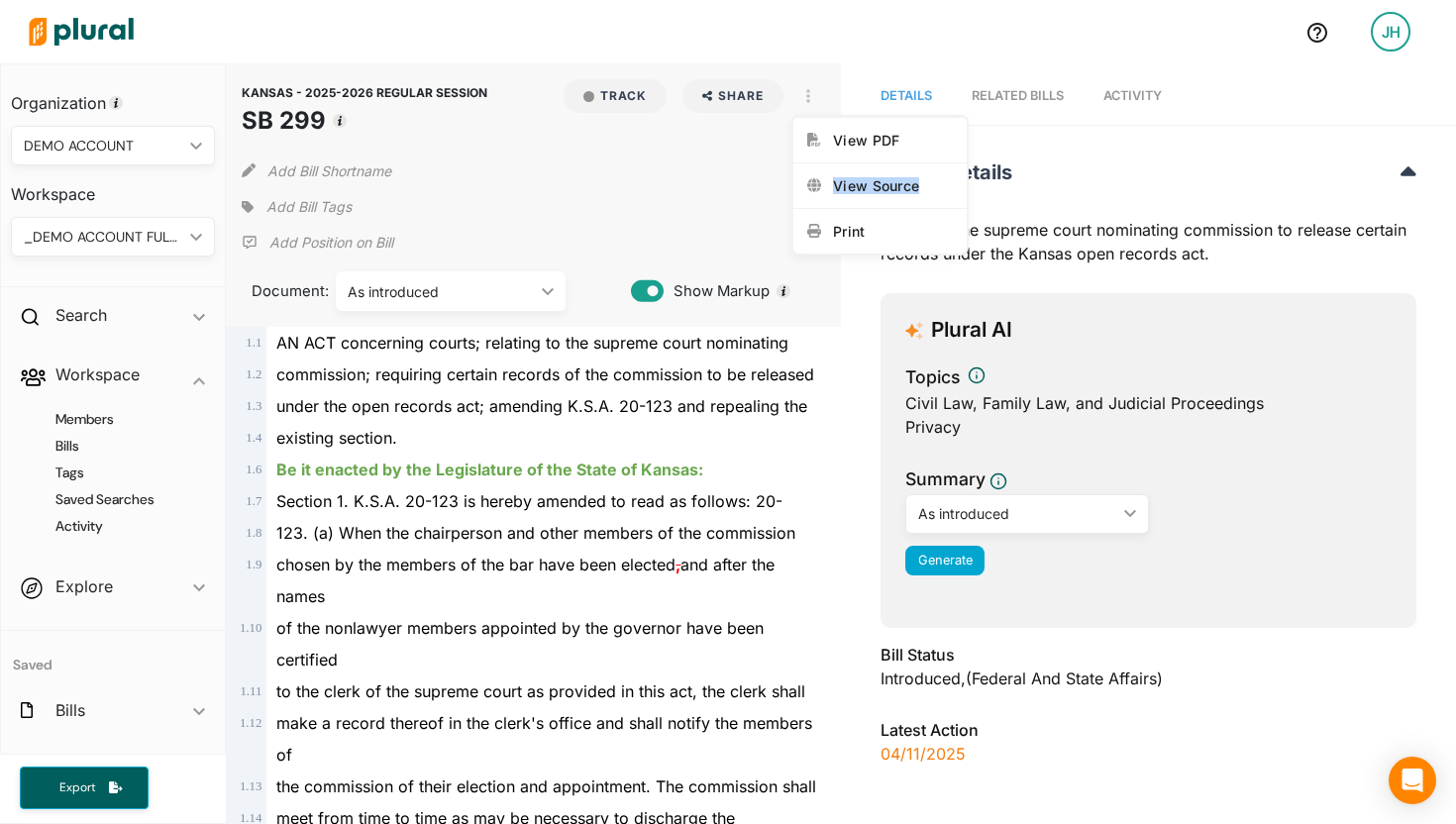 click on "Add Bill Tags" at bounding box center [533, 207] 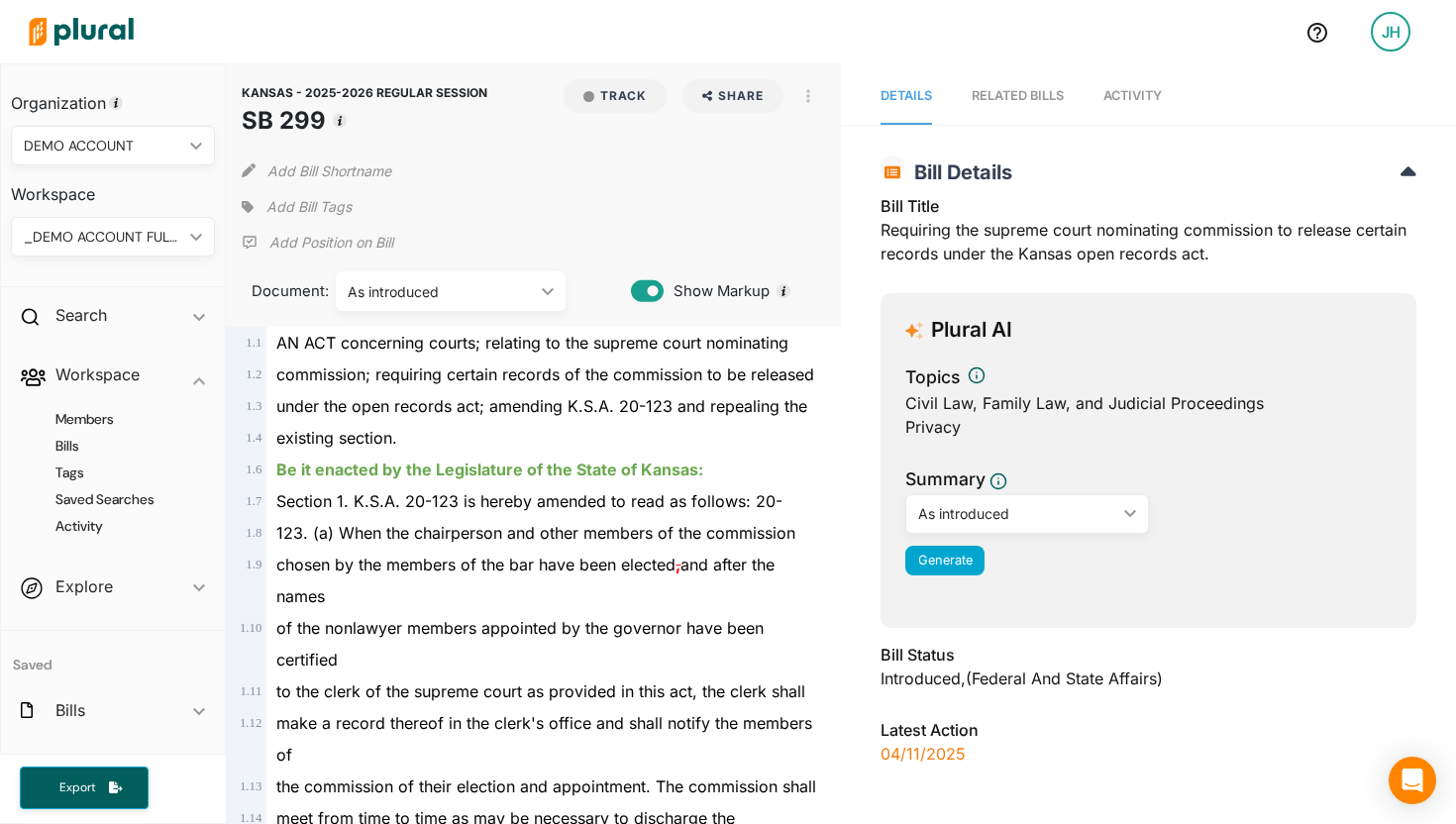 click at bounding box center (81, 32) 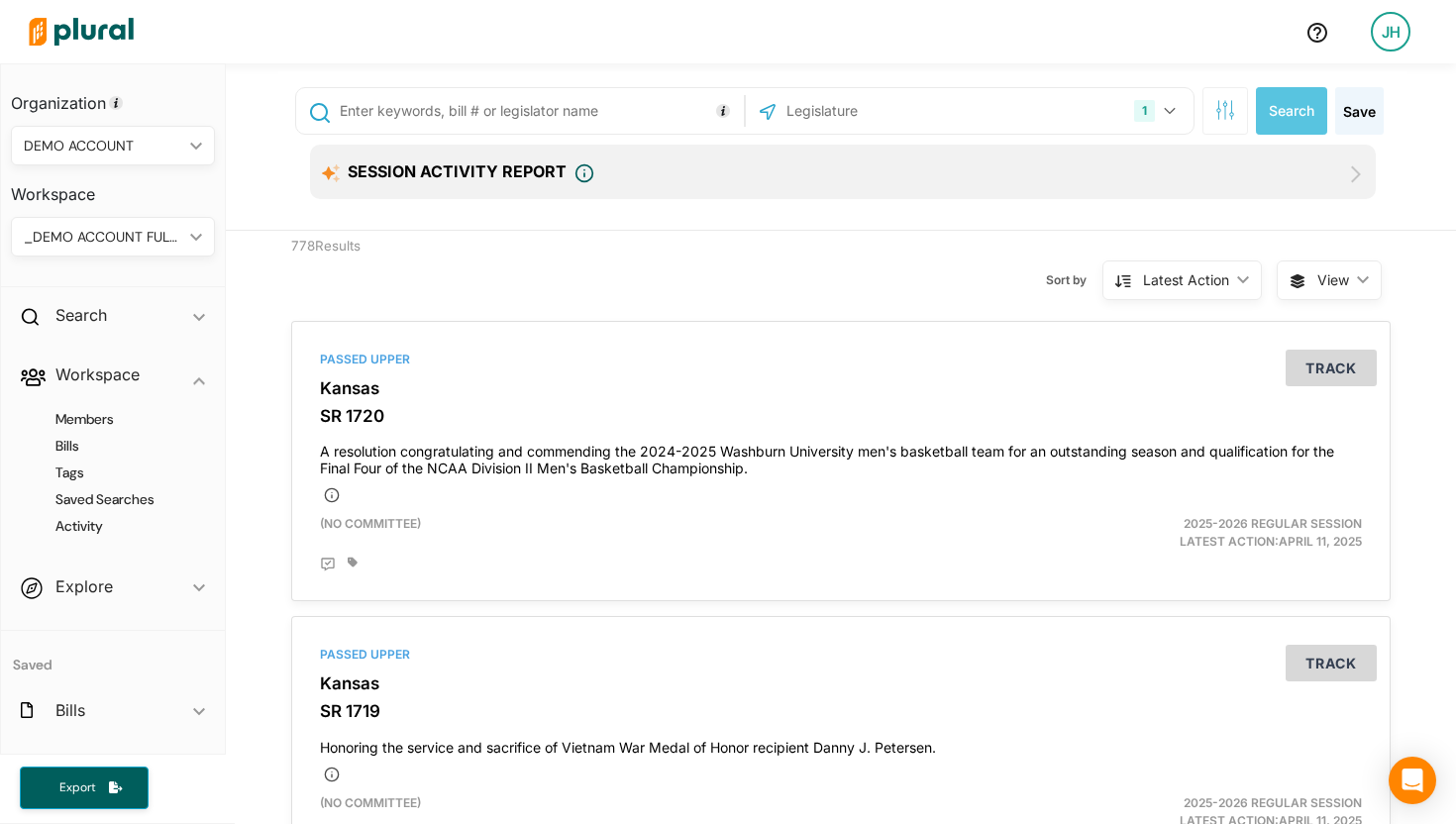 click on "ic_keyboard_arrow_down" 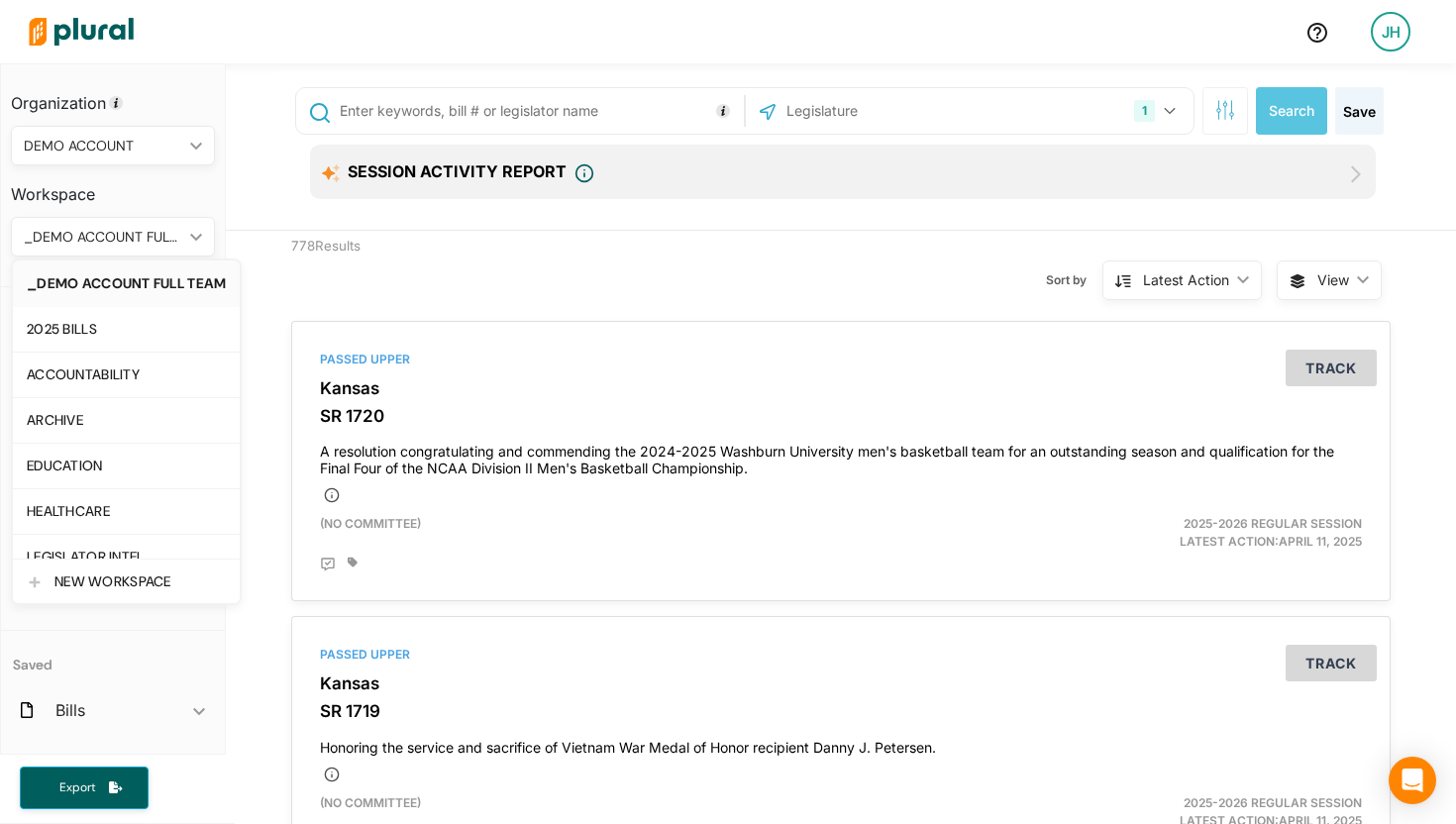 click on "_DEMO ACCOUNT FULL TEAM" at bounding box center (103, 237) 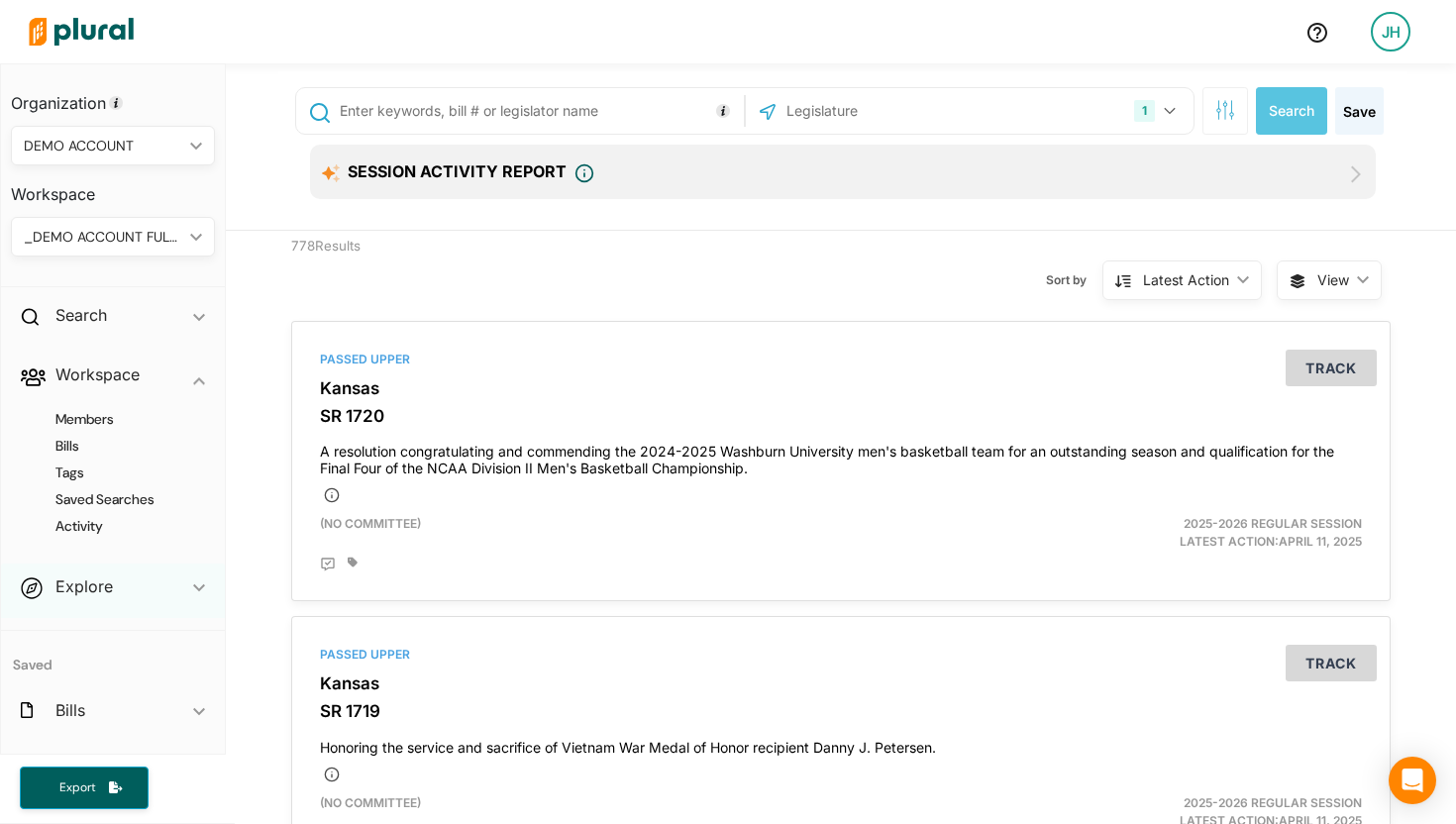 click on "Explore ic_keyboard_arrow_down" at bounding box center (113, 590) 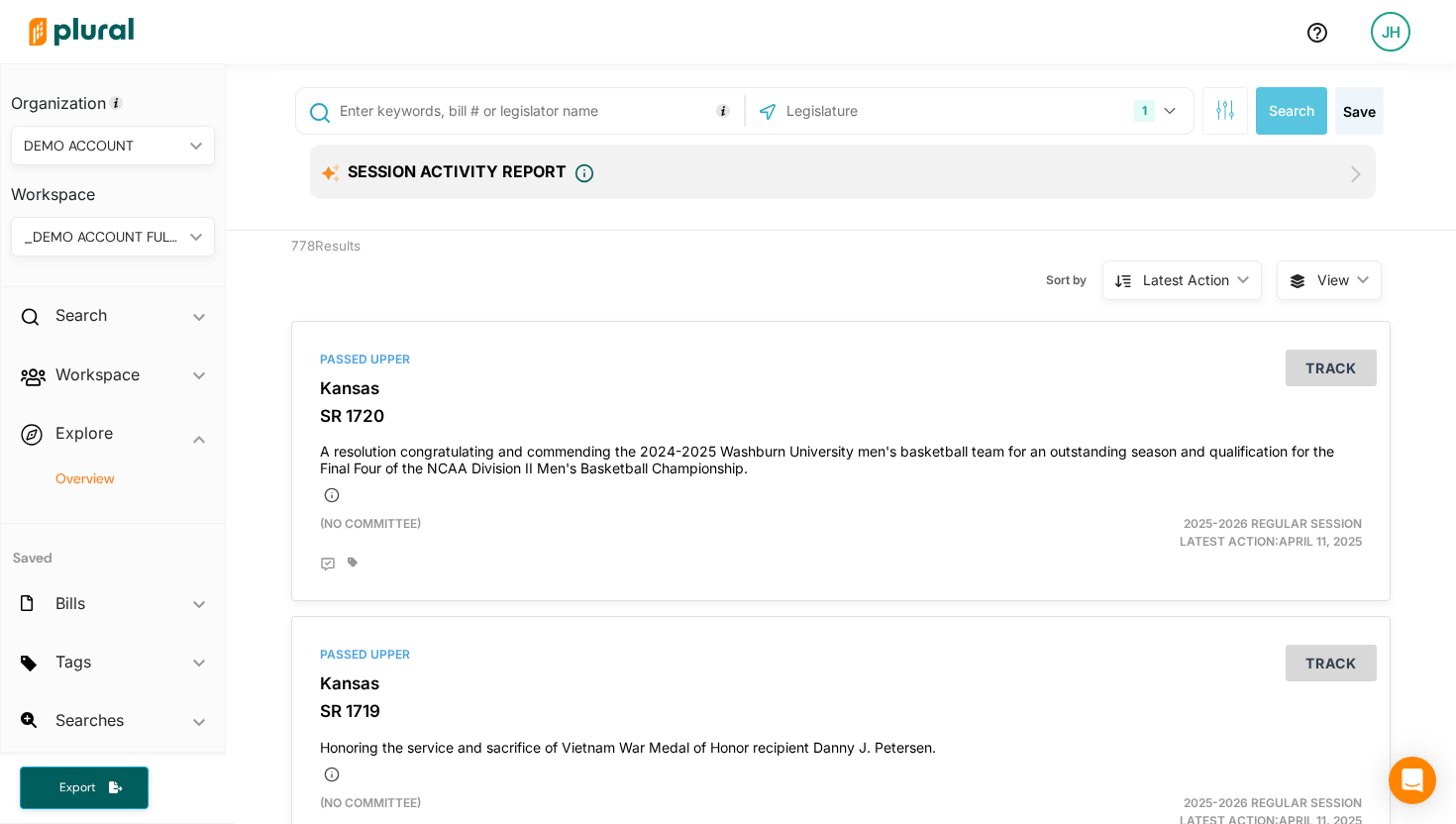 click on "Overview" at bounding box center (118, 478) 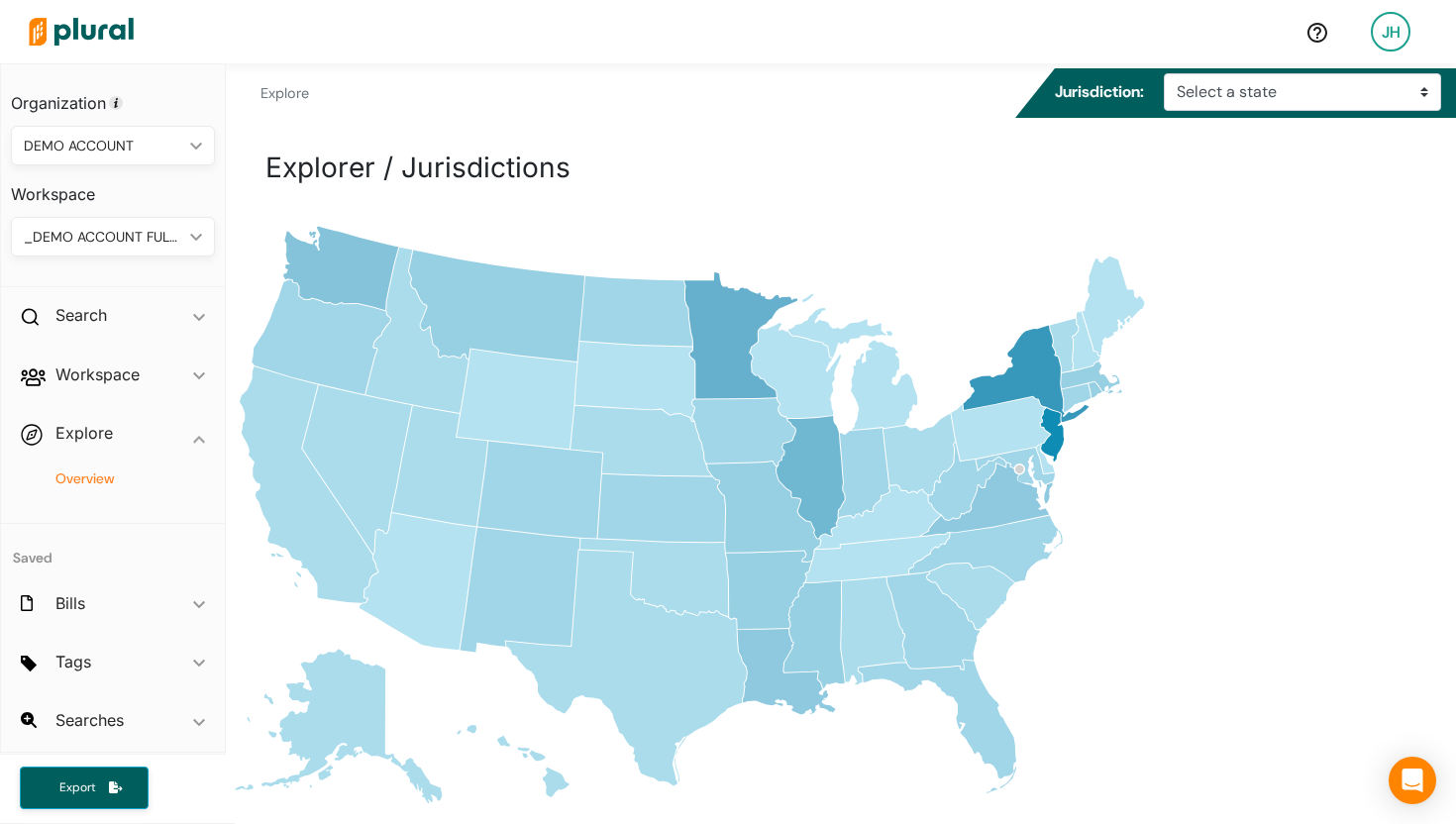 click on "JH" at bounding box center [1391, 32] 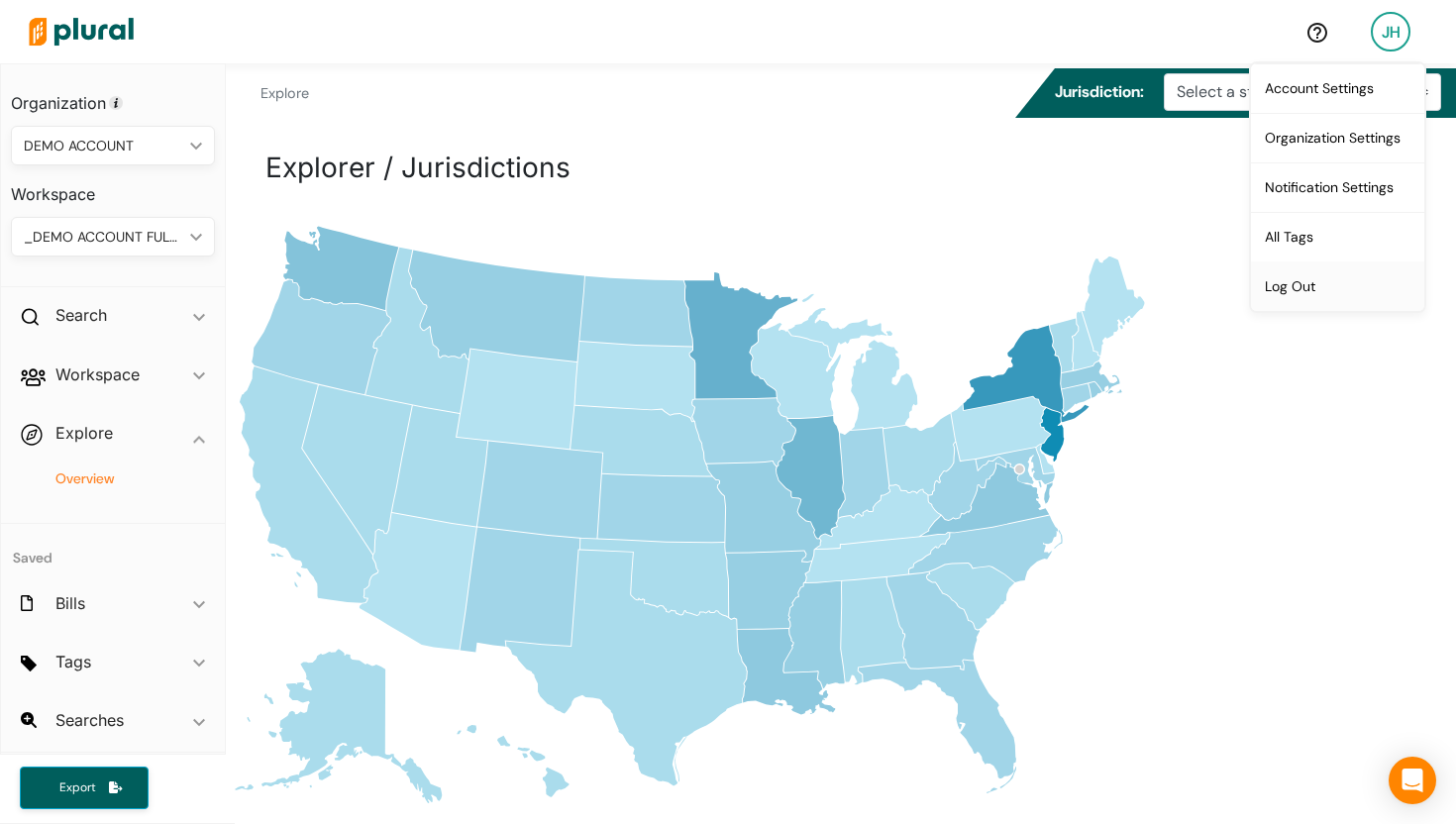 click on "Log Out" at bounding box center (1337, 286) 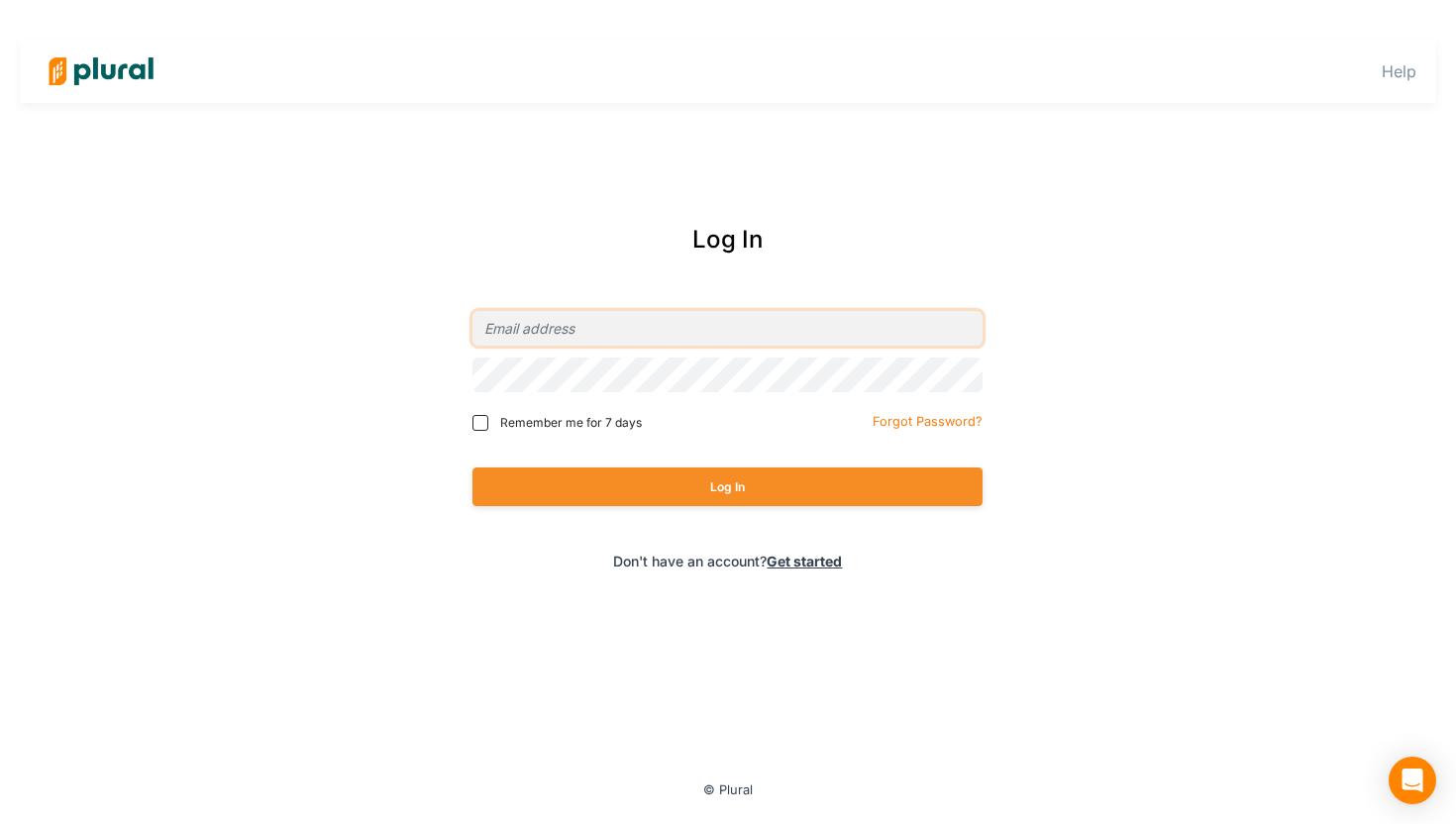 click at bounding box center (727, 328) 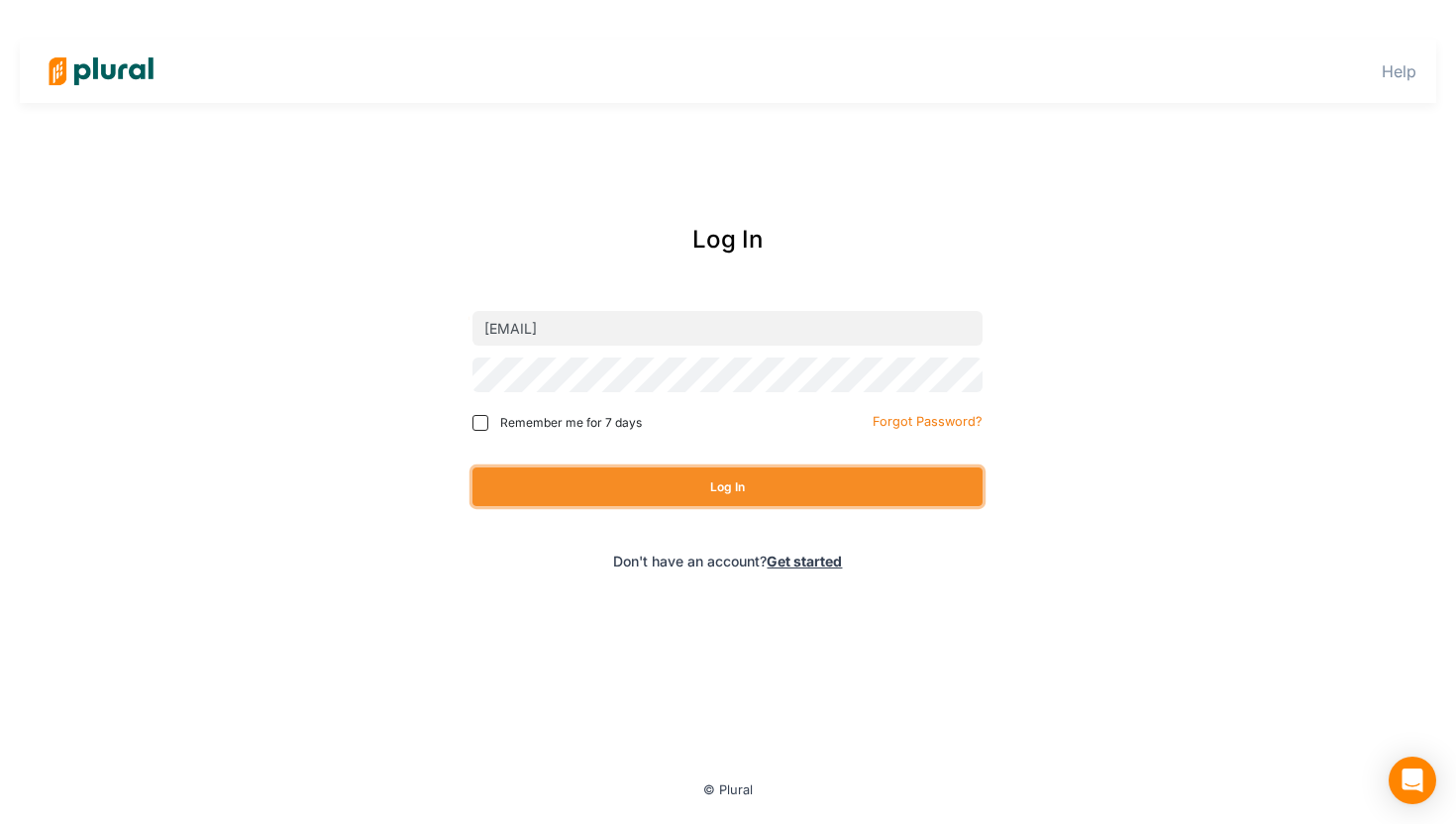 click on "Log In" at bounding box center (727, 486) 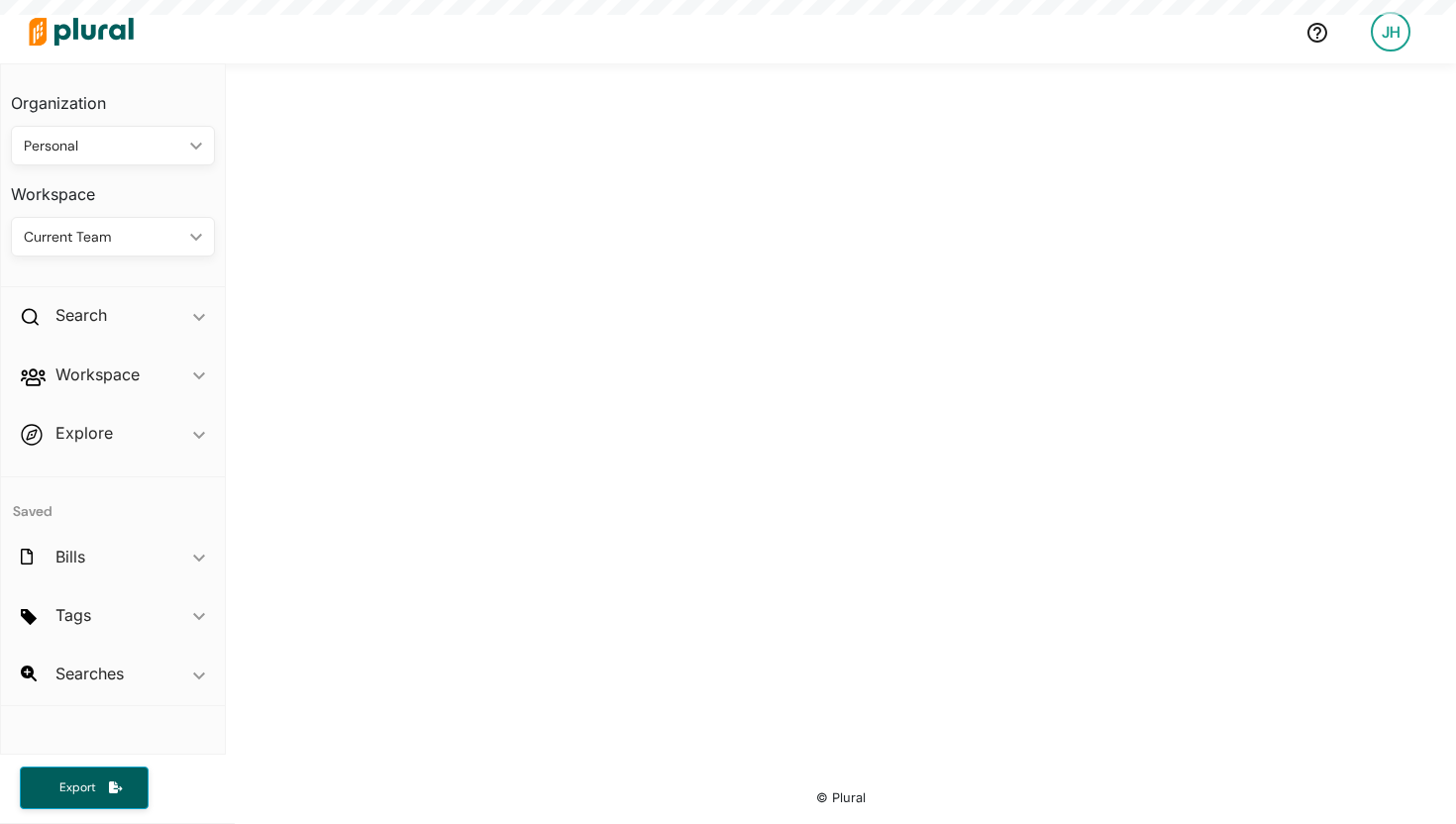 scroll, scrollTop: 0, scrollLeft: 0, axis: both 